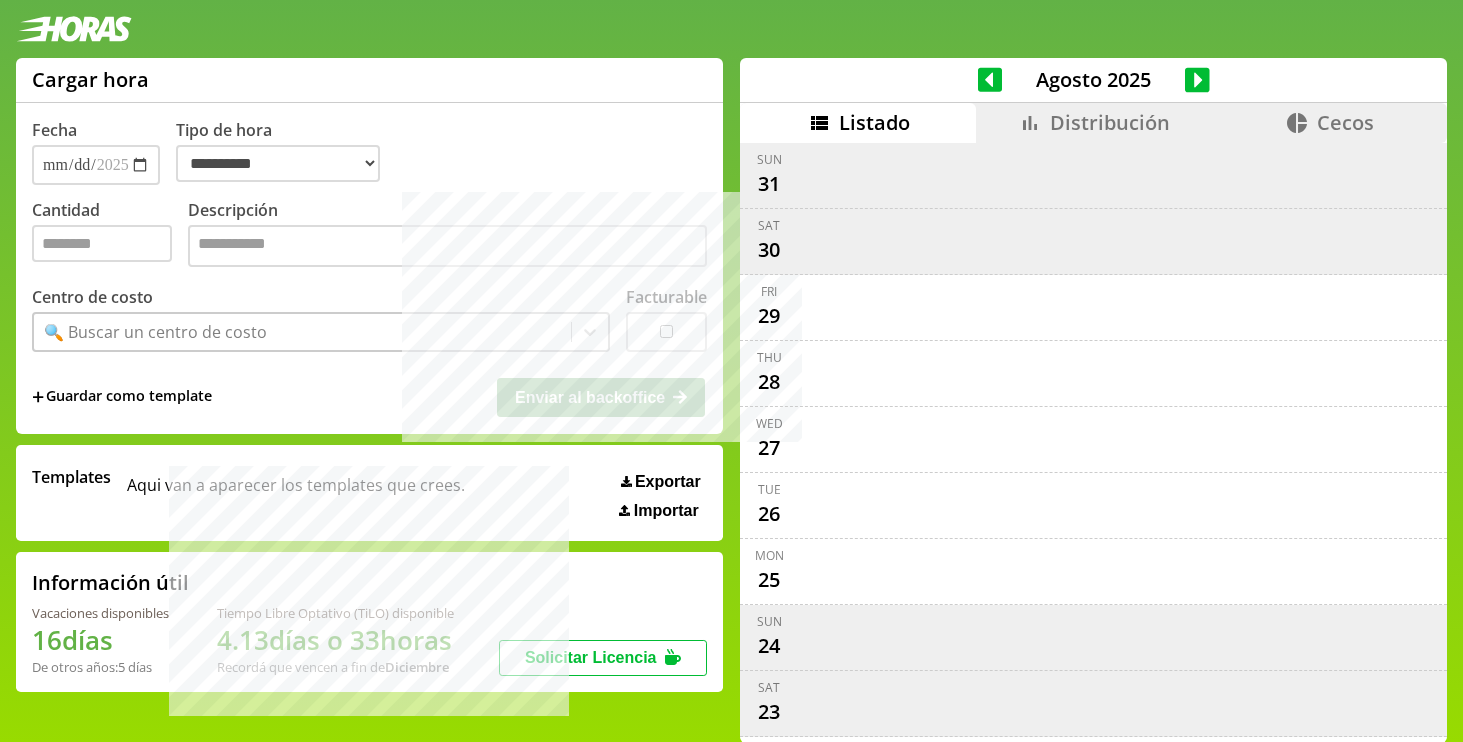 select on "**********" 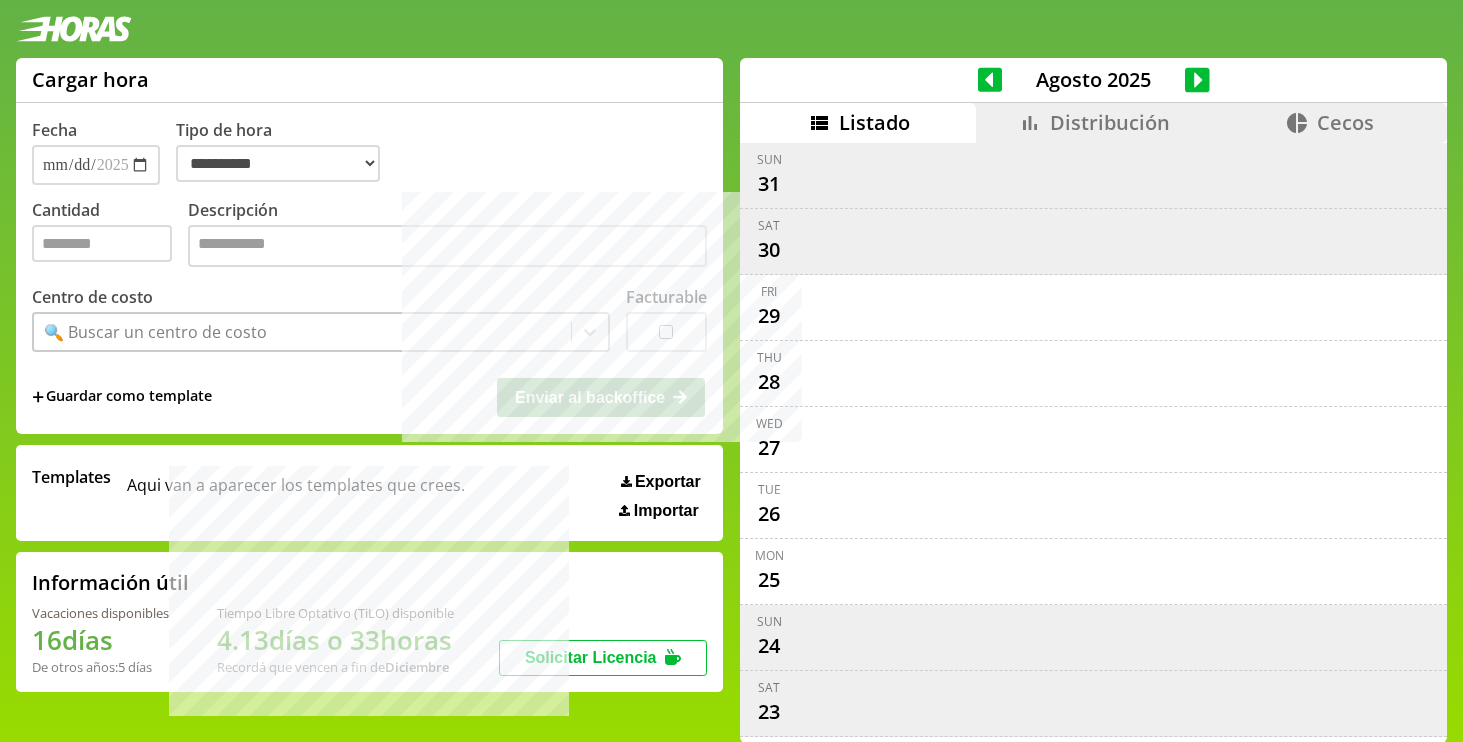 scroll, scrollTop: 17, scrollLeft: 0, axis: vertical 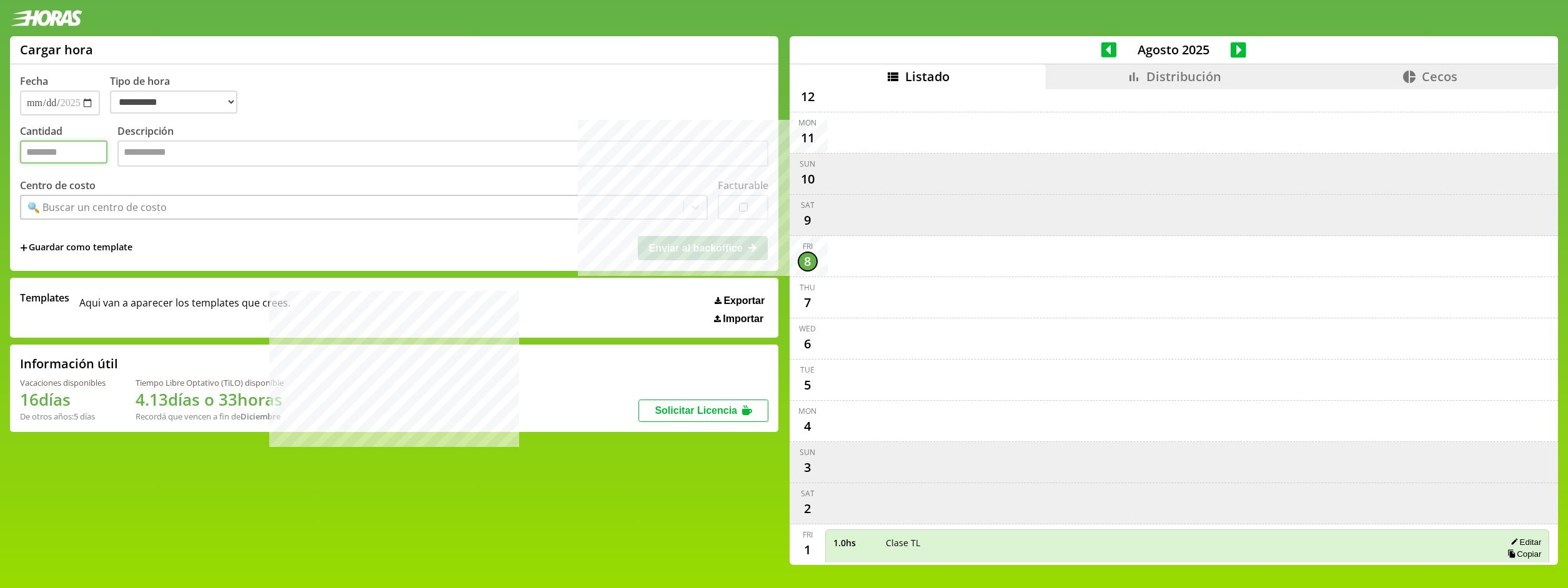 click on "Cantidad" at bounding box center [64, 152] 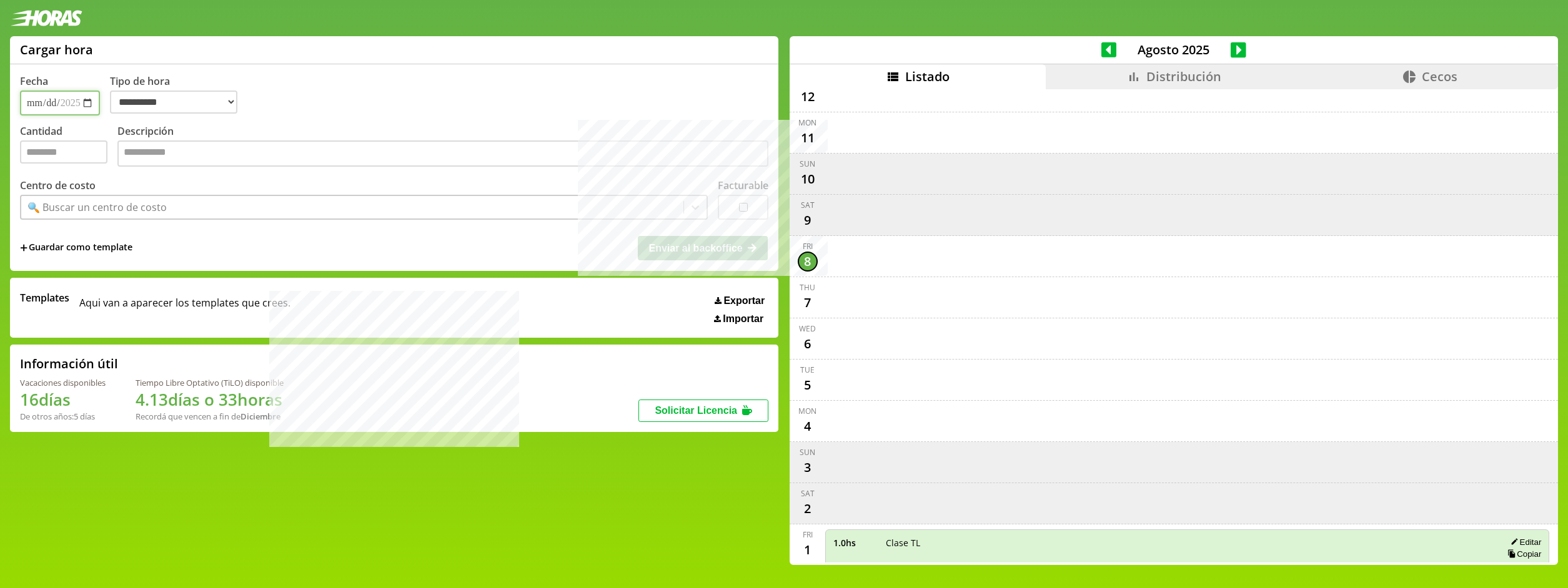 click on "**********" at bounding box center (60, 103) 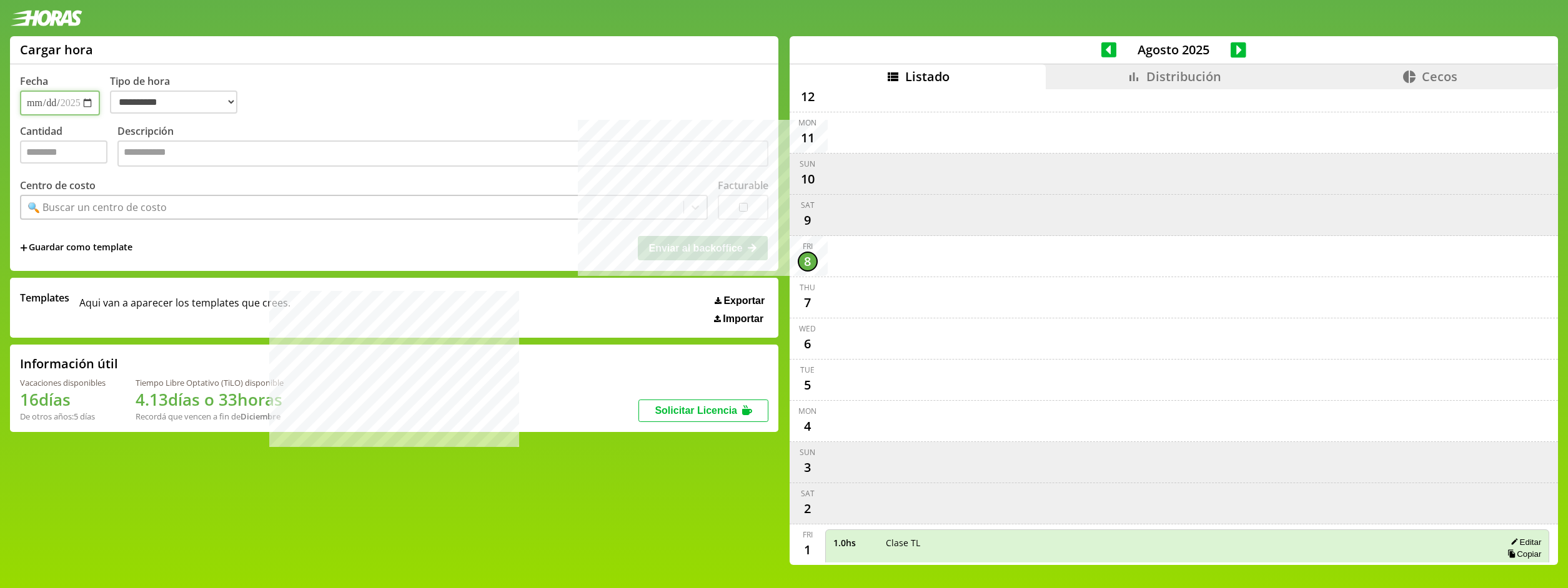 type on "**********" 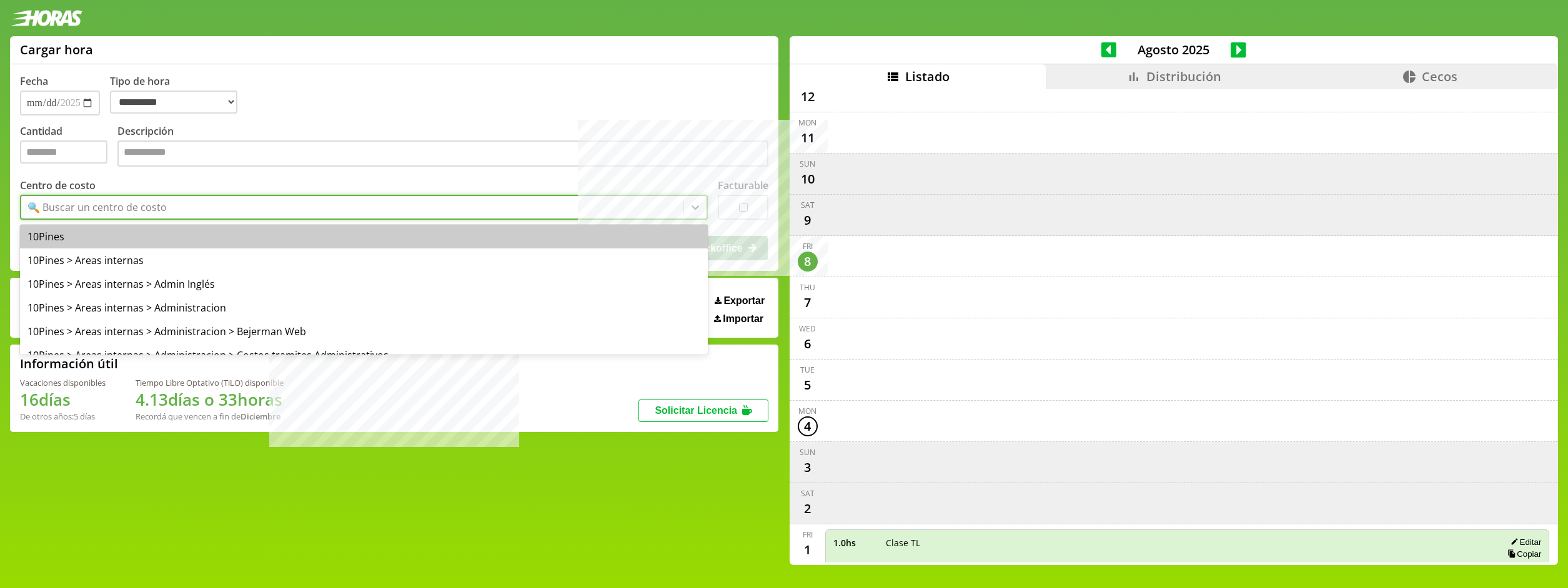 click on "🔍 Buscar un centro de costo" at bounding box center (97, 207) 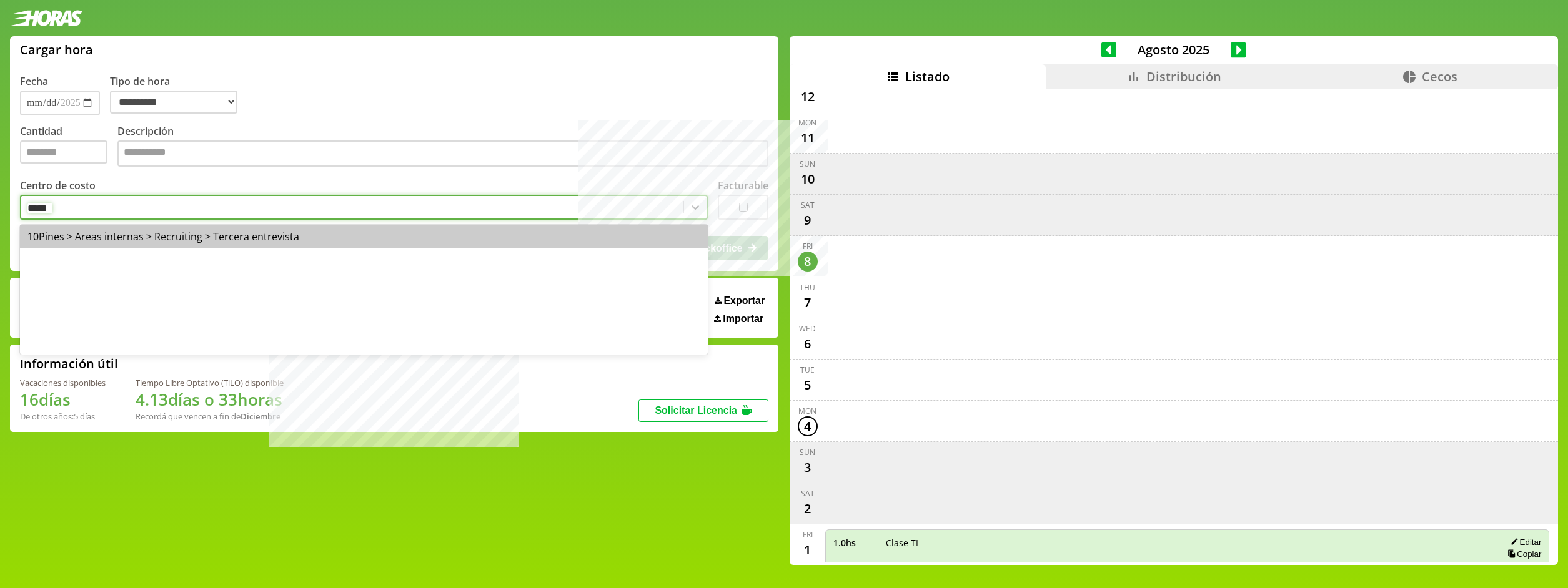 type on "******" 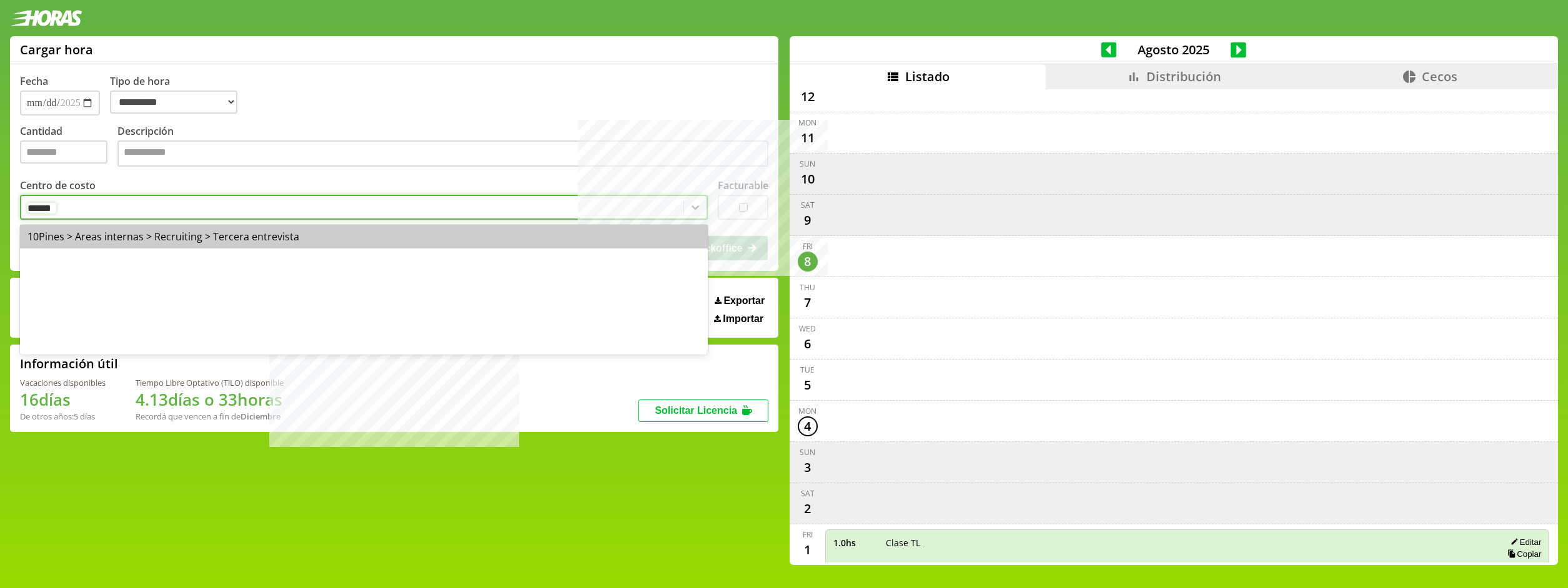 click on "10Pines > Areas internas > Recruiting > Tercera entrevista" at bounding box center (364, 237) 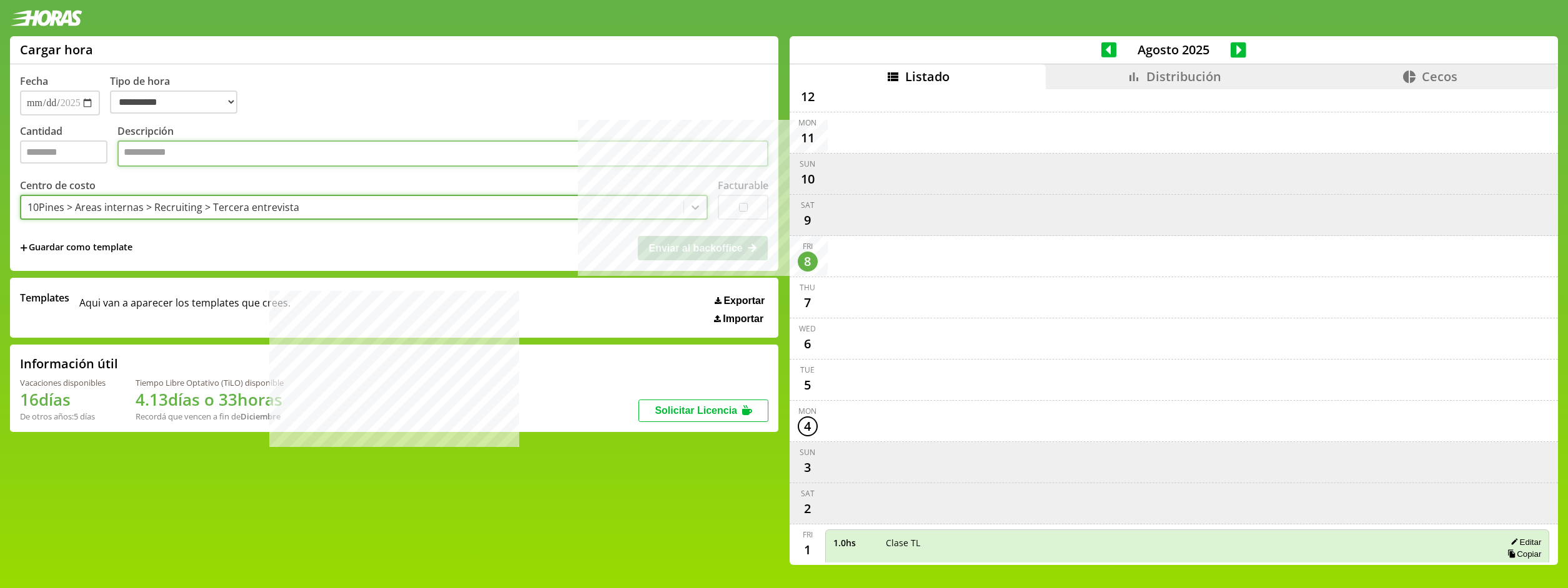 click on "Descripción" at bounding box center [443, 154] 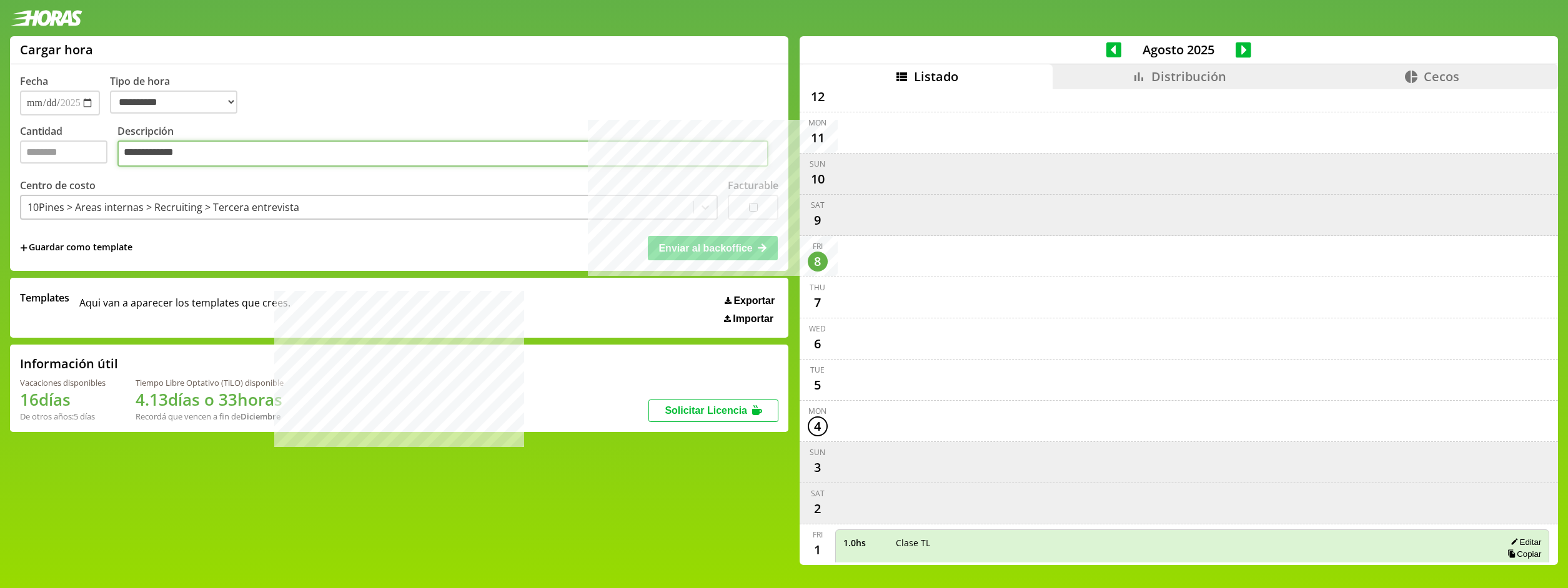 type on "**********" 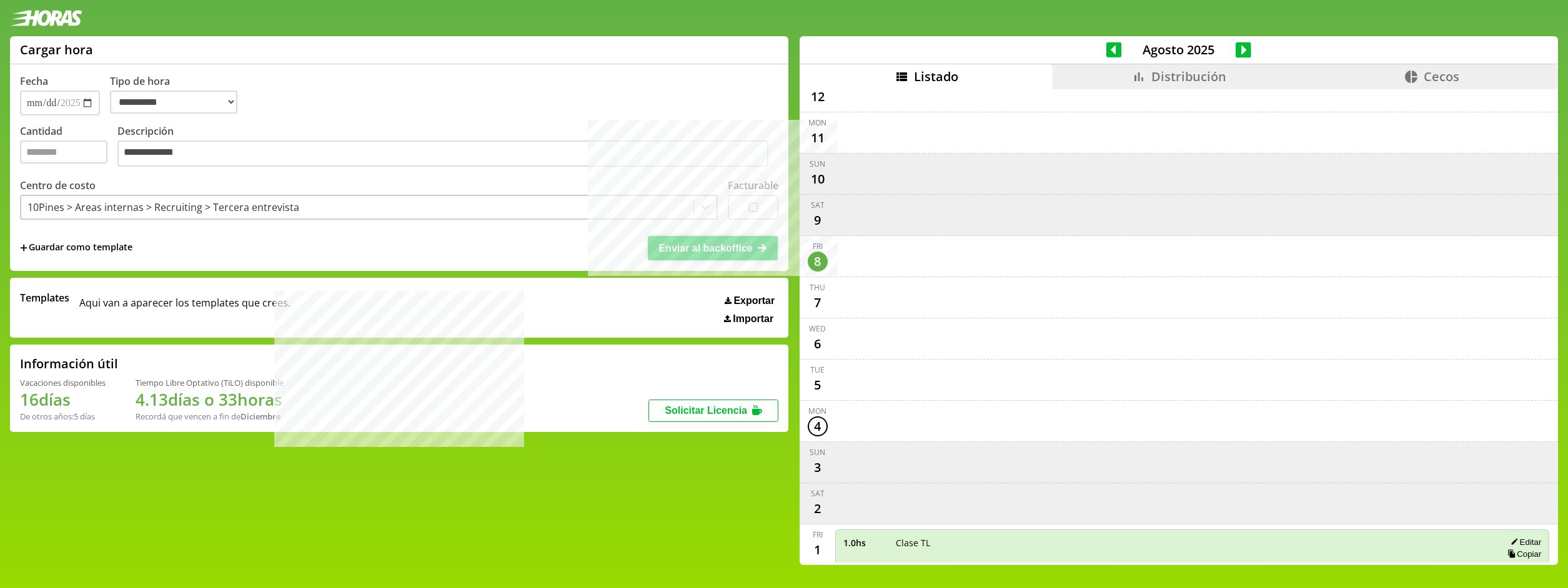 click on "Enviar al backoffice" at bounding box center [705, 248] 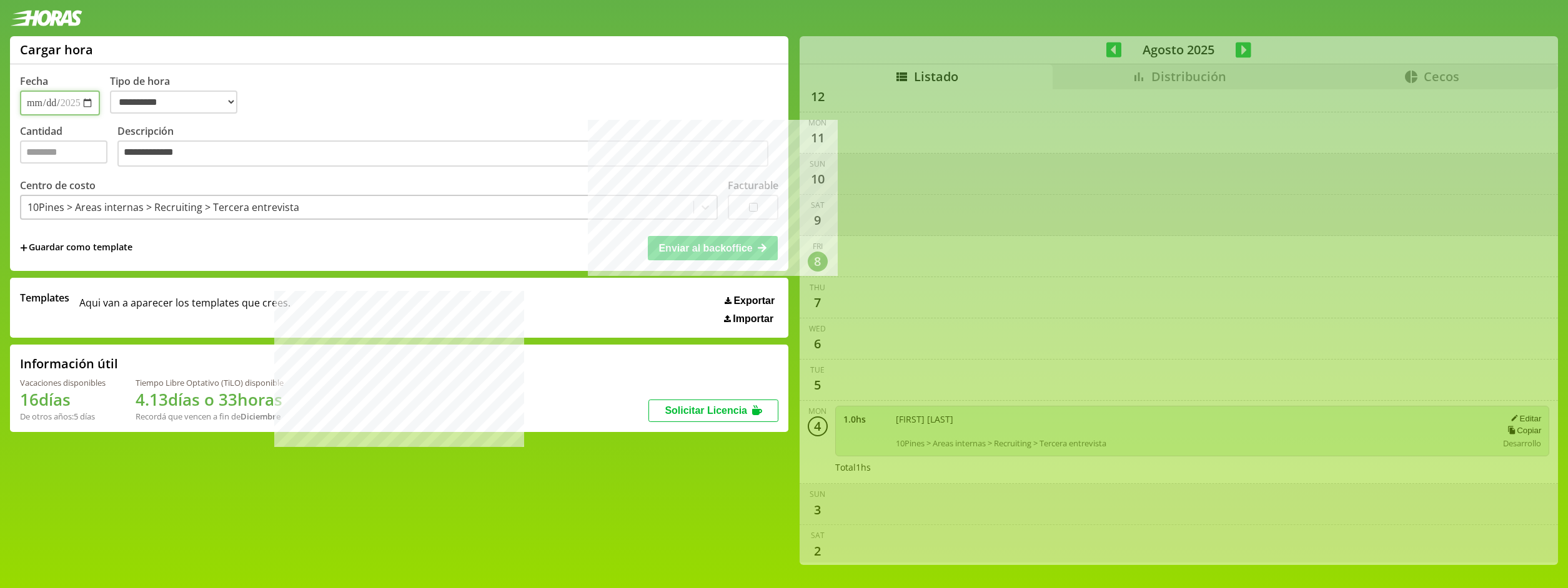 click on "**********" at bounding box center (60, 103) 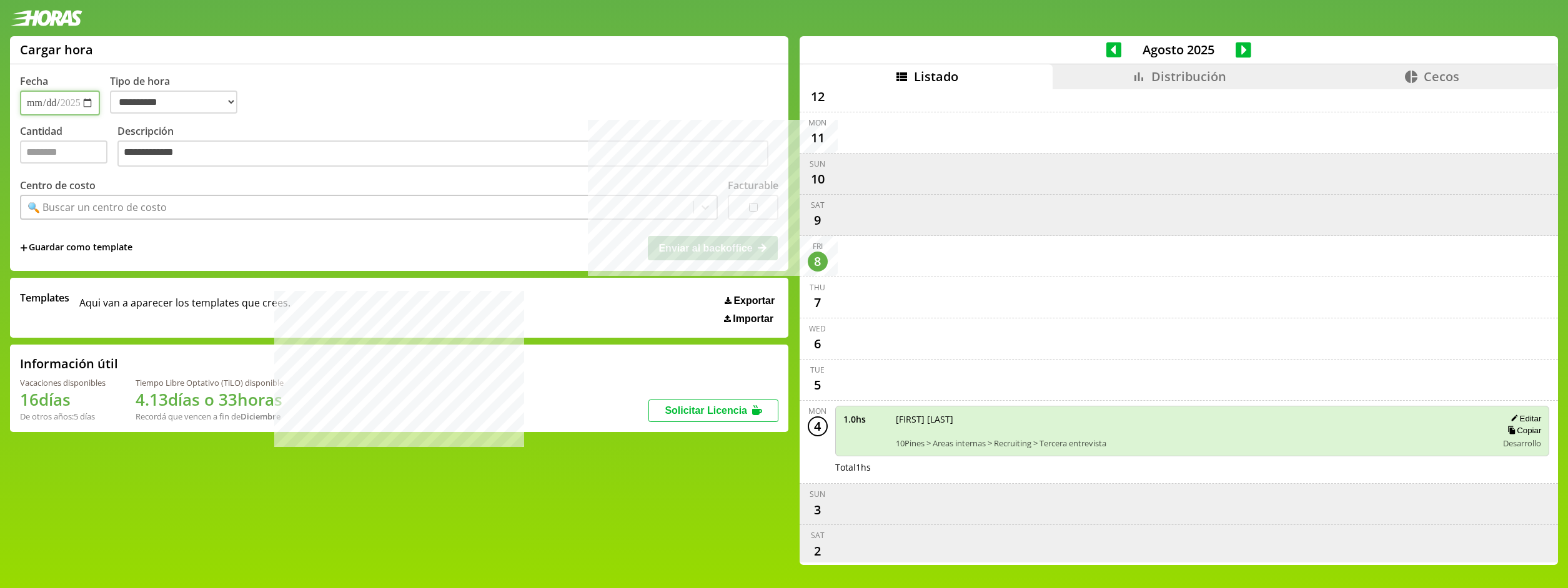 type on "**********" 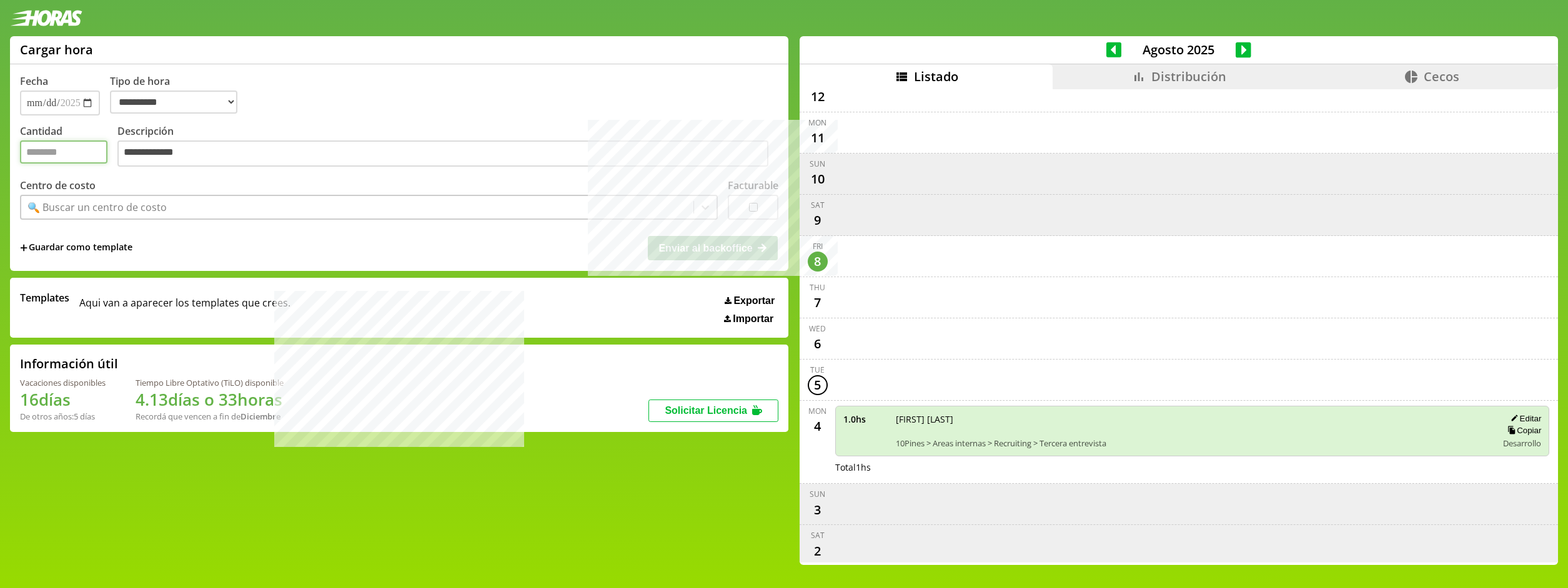 click on "Cantidad" at bounding box center [64, 152] 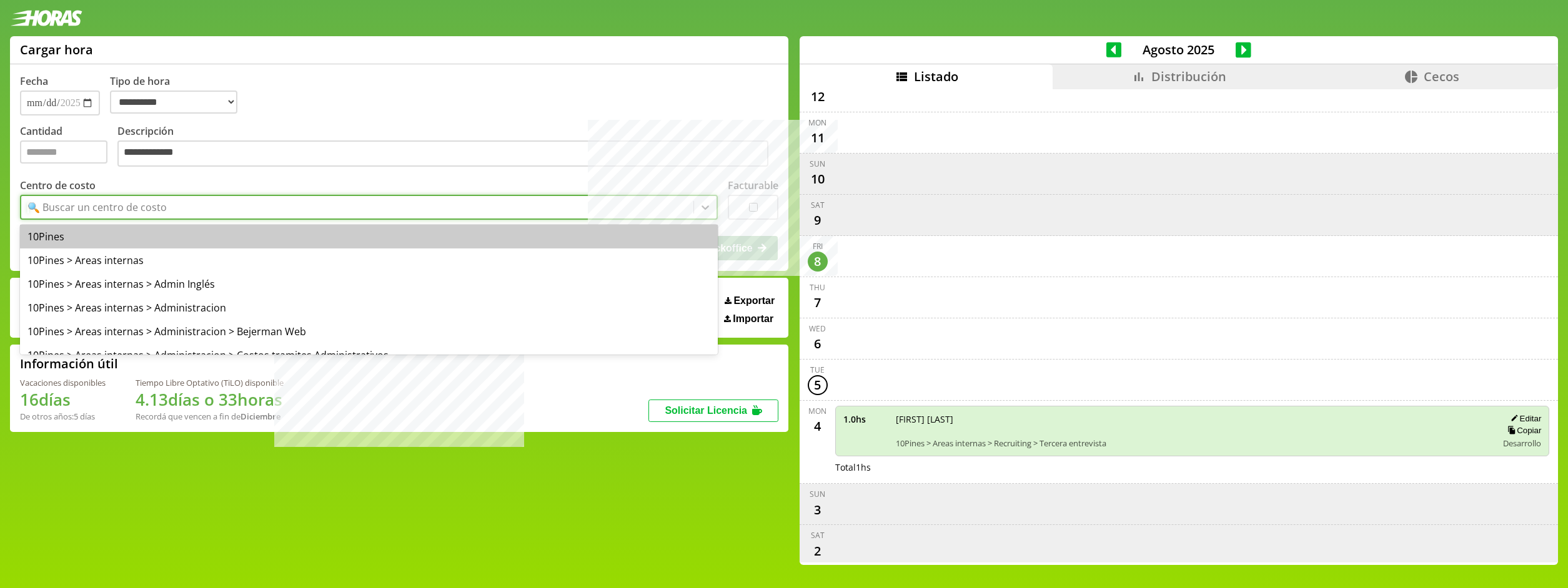 click on "🔍 Buscar un centro de costo" at bounding box center (97, 207) 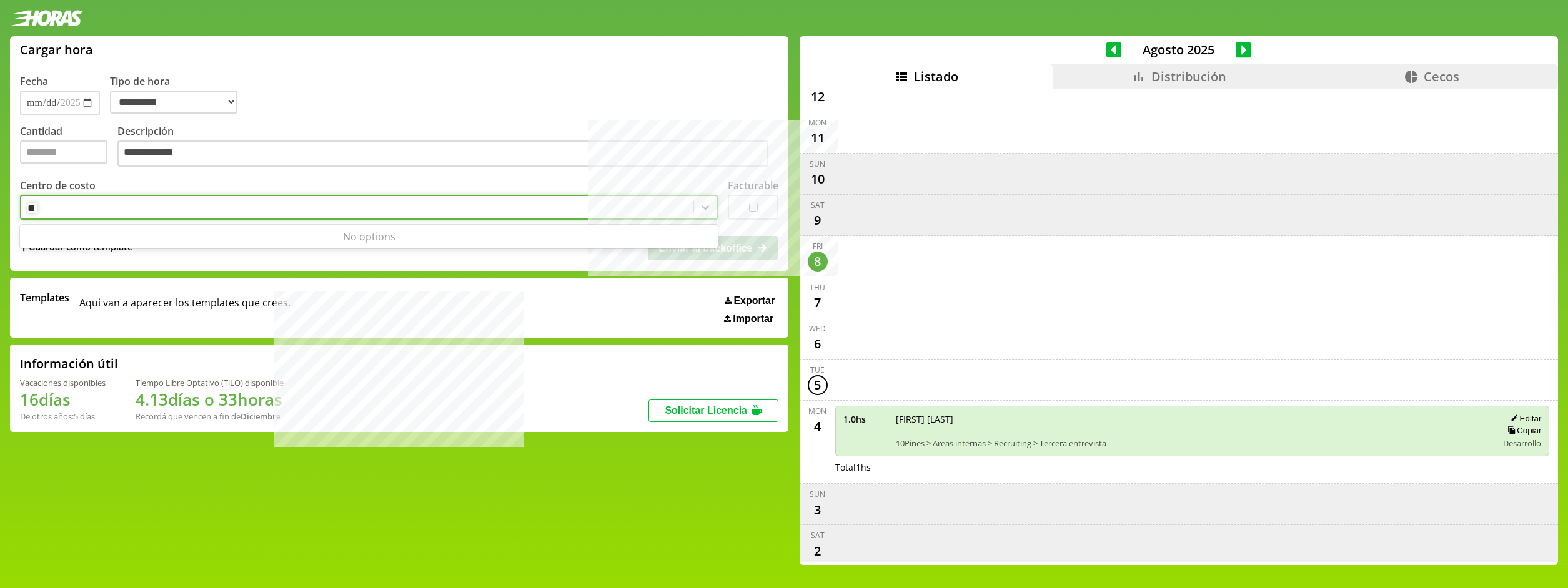 type on "*" 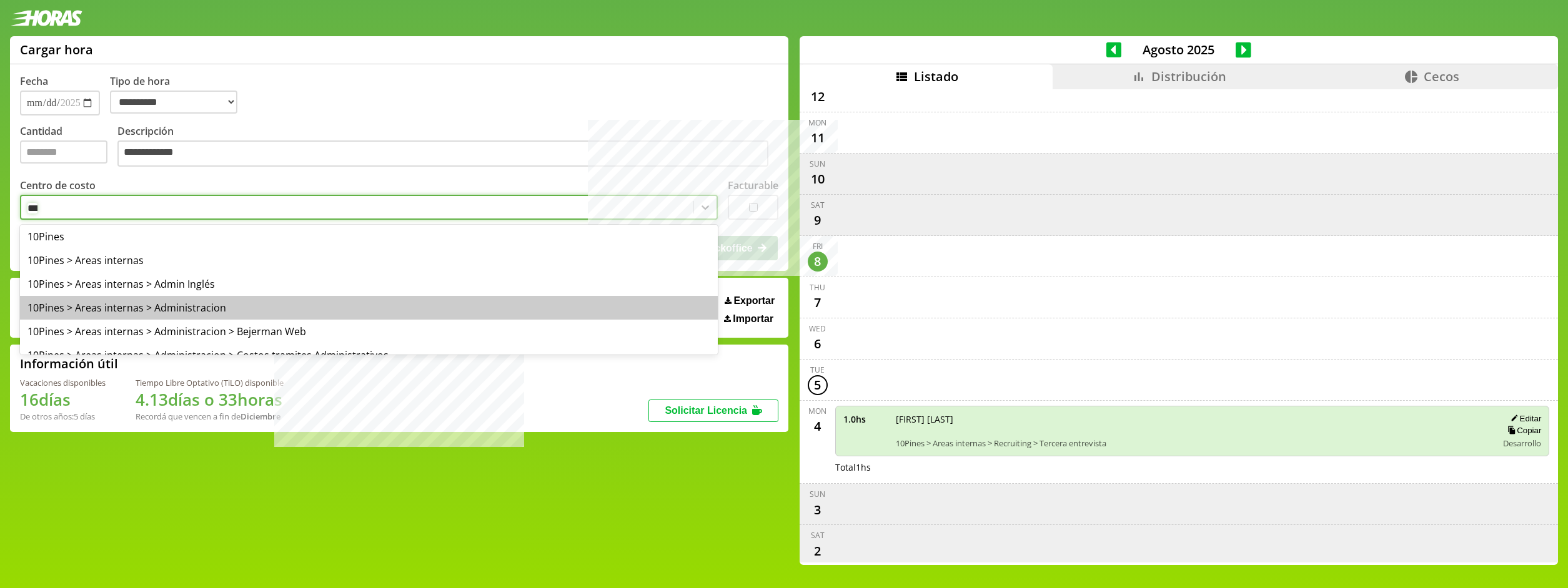 type on "****" 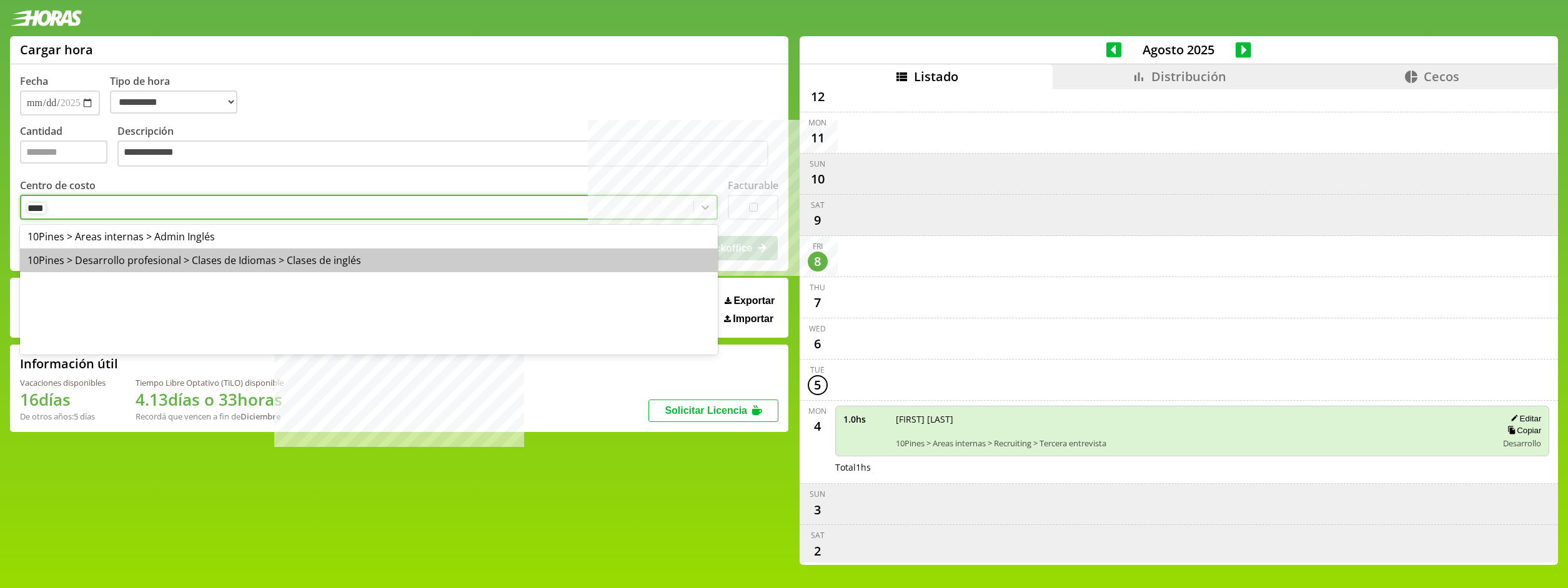 click on "10Pines > Desarrollo profesional > Clases de Idiomas > Clases de inglés" at bounding box center [369, 260] 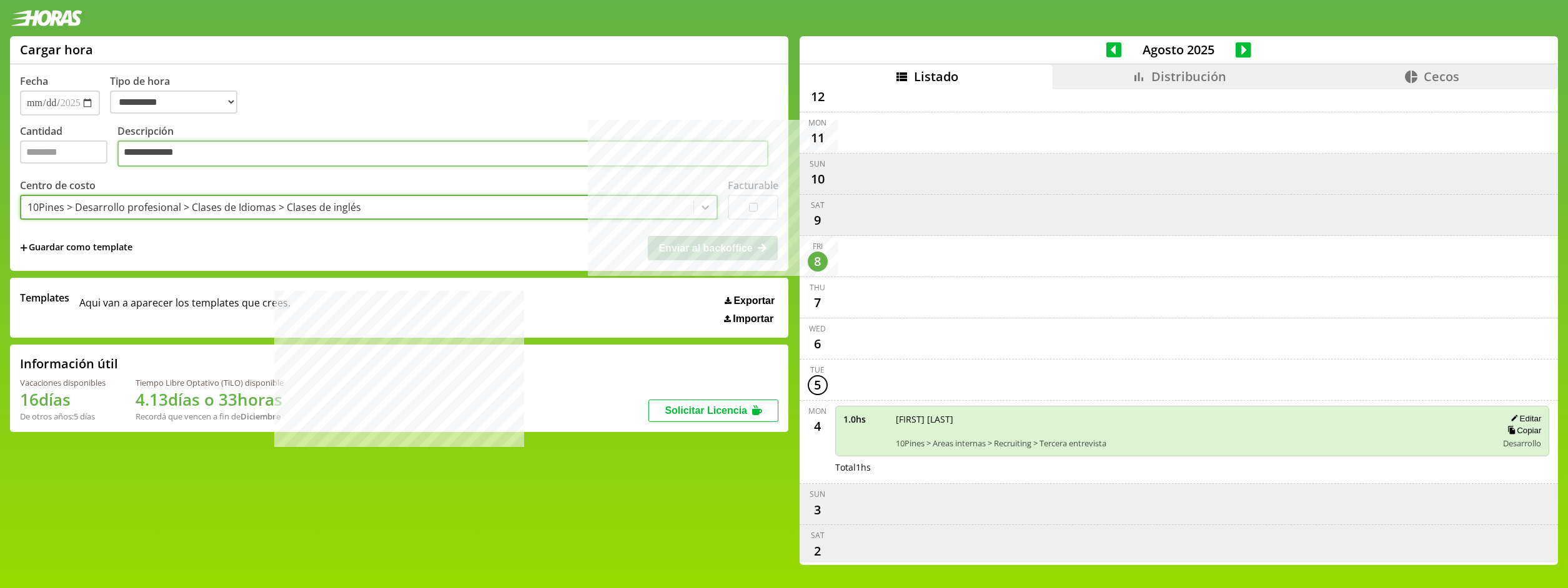 click on "**********" at bounding box center (443, 154) 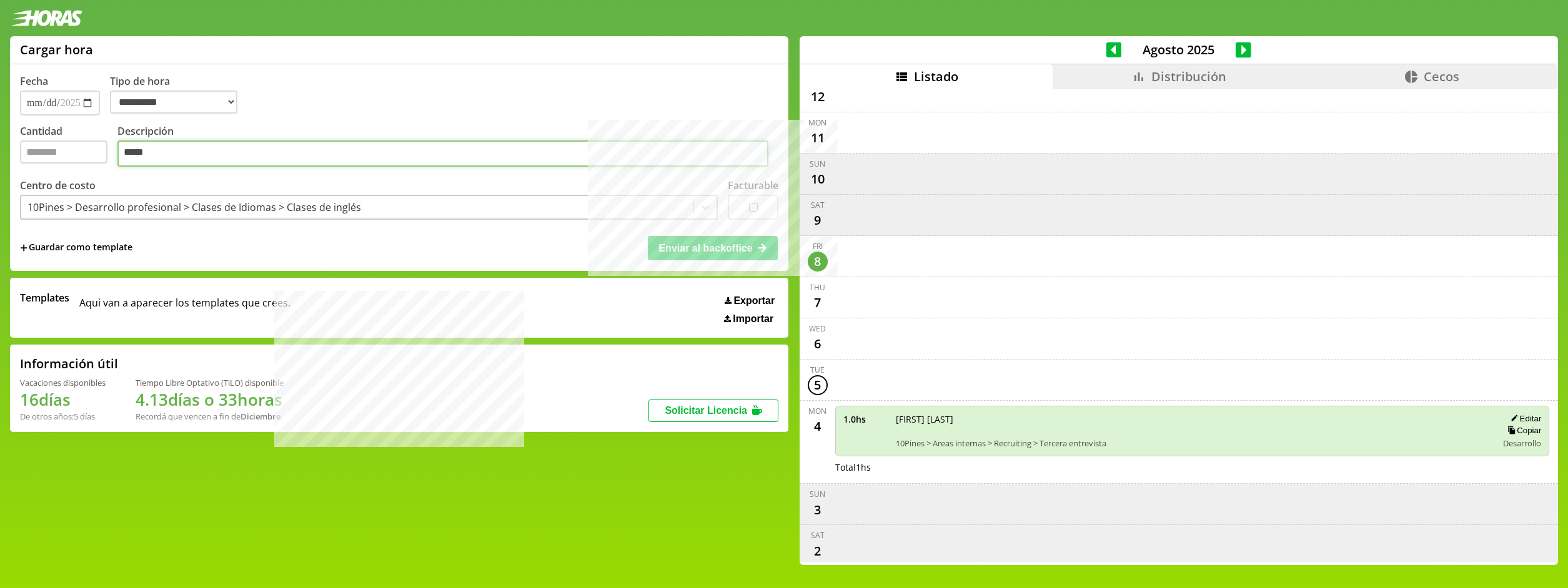 type on "*****" 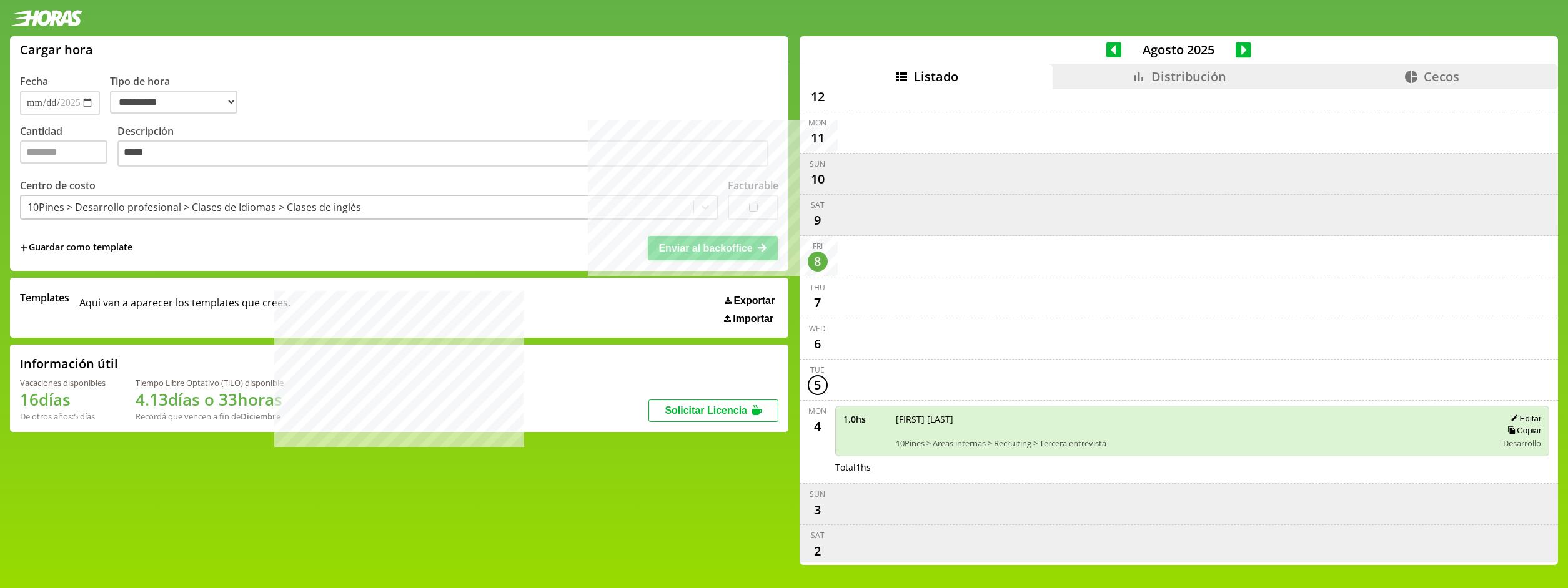 click on "Enviar al backoffice" at bounding box center (705, 248) 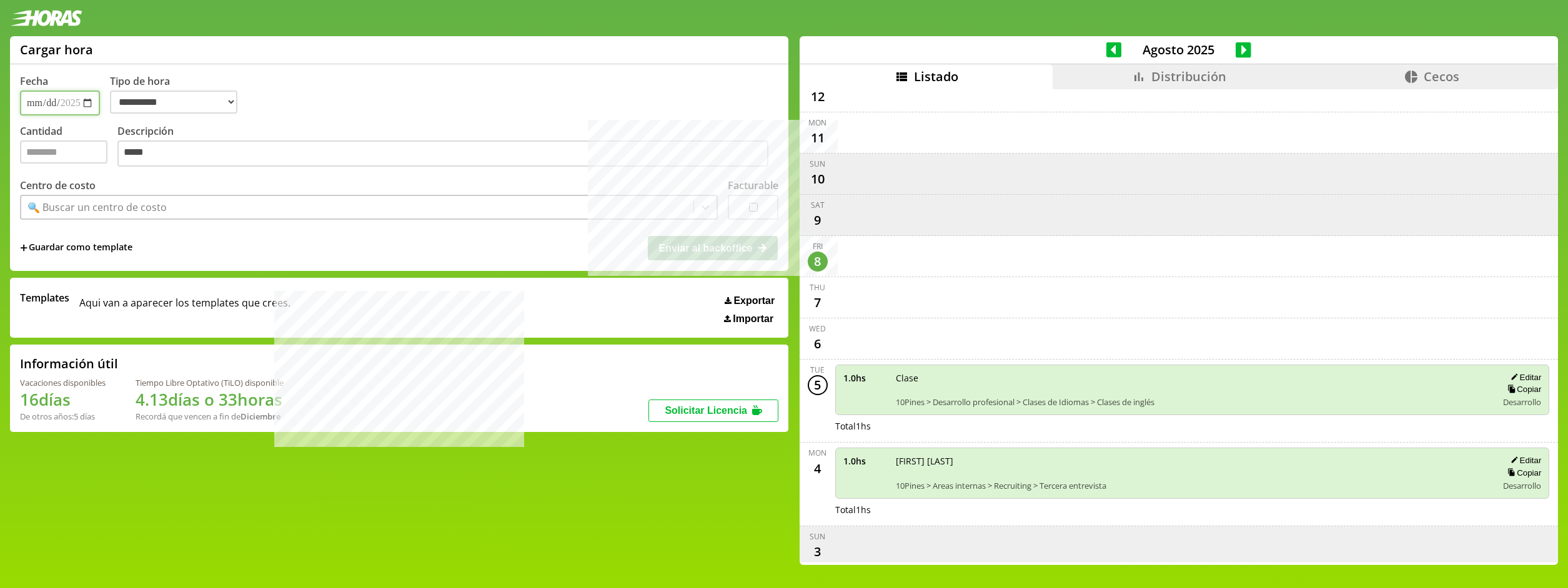 type 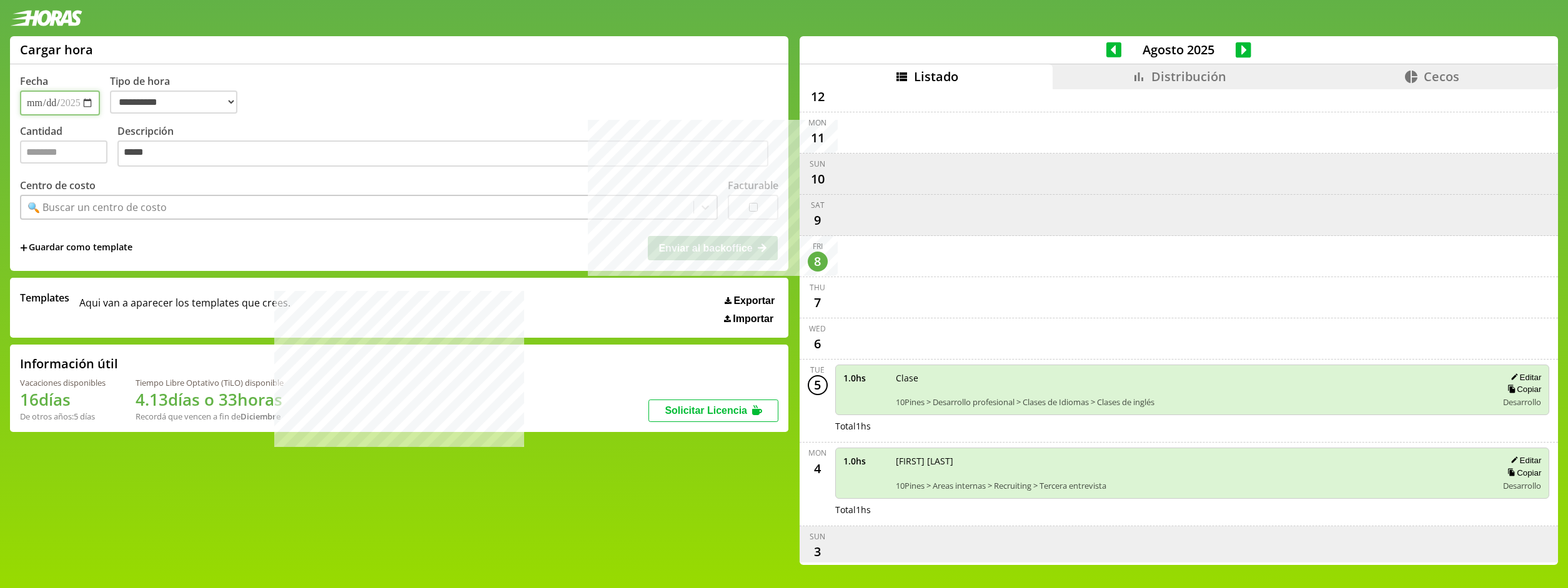 click on "**********" at bounding box center (60, 103) 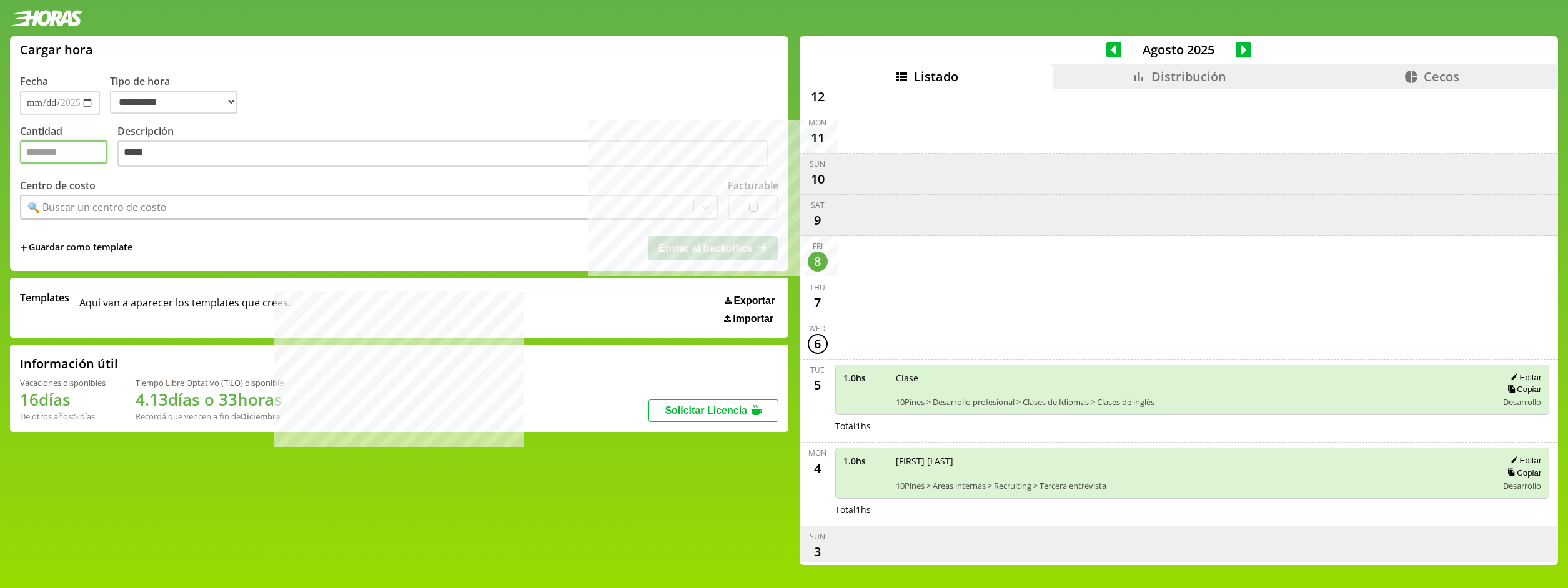 click on "Cantidad" at bounding box center [64, 152] 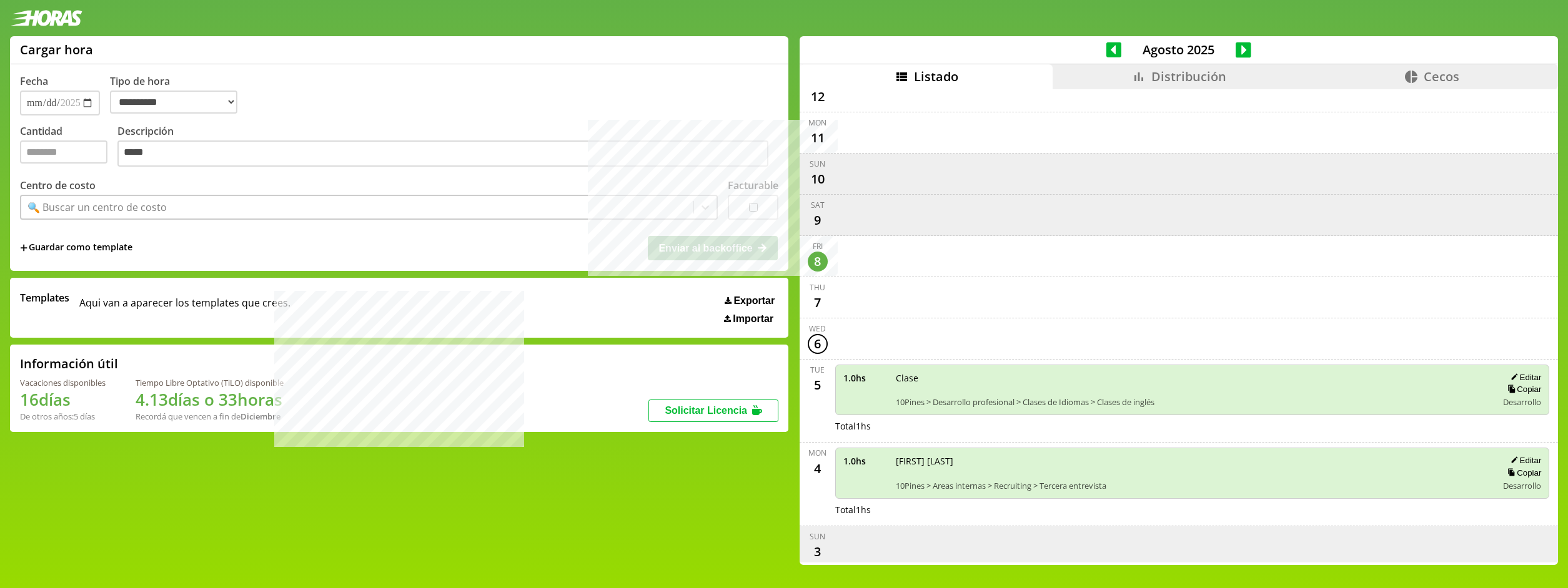 click on "🔍 Buscar un centro de costo" at bounding box center (357, 207) 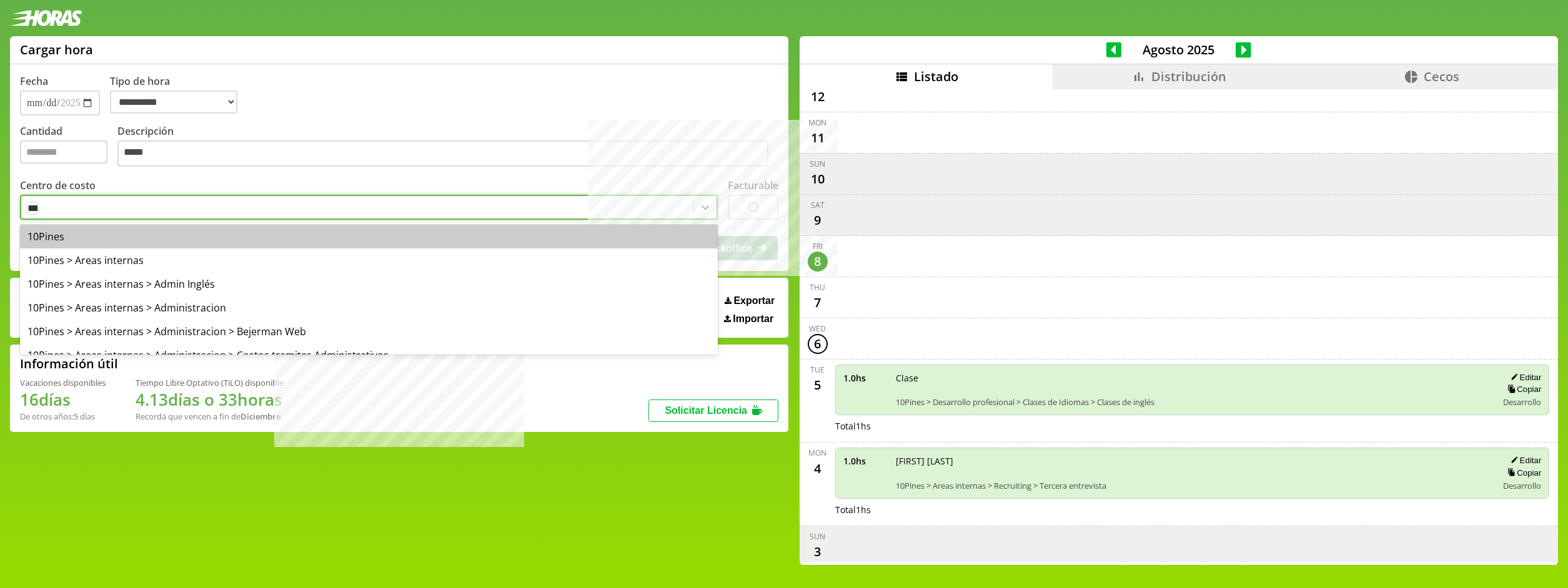 type on "****" 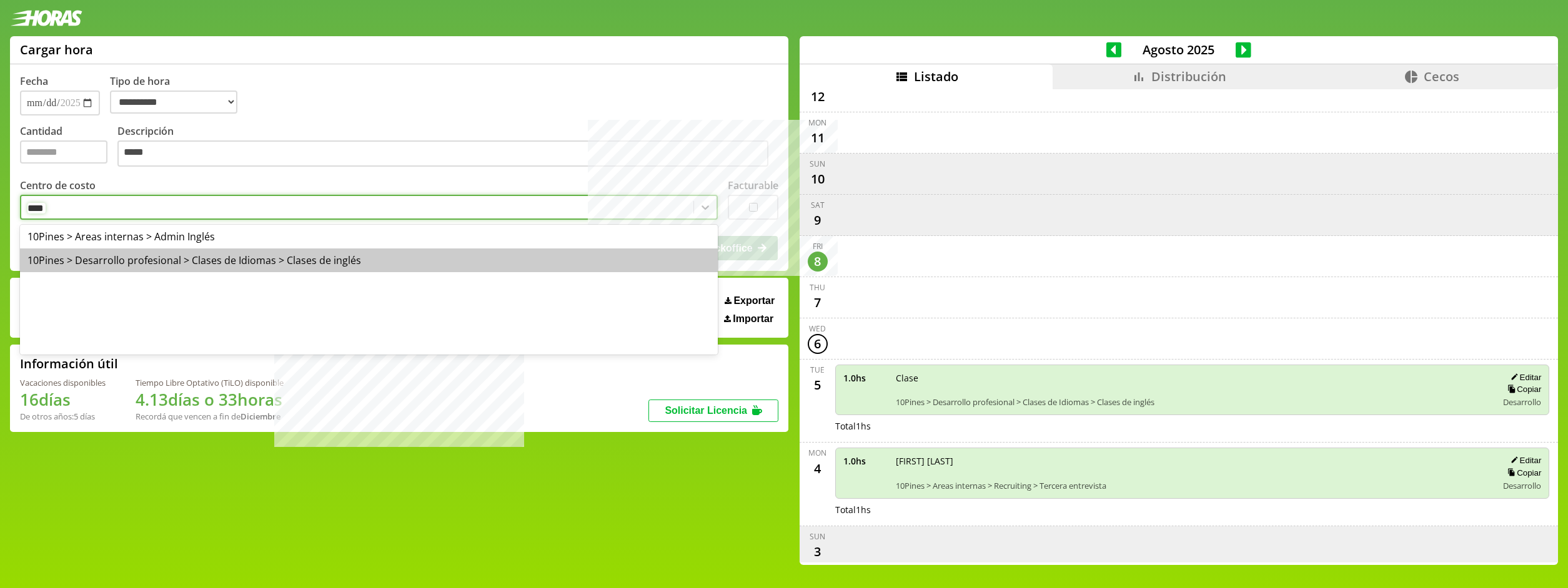 click on "10Pines > Desarrollo profesional > Clases de Idiomas > Clases de inglés" at bounding box center (369, 260) 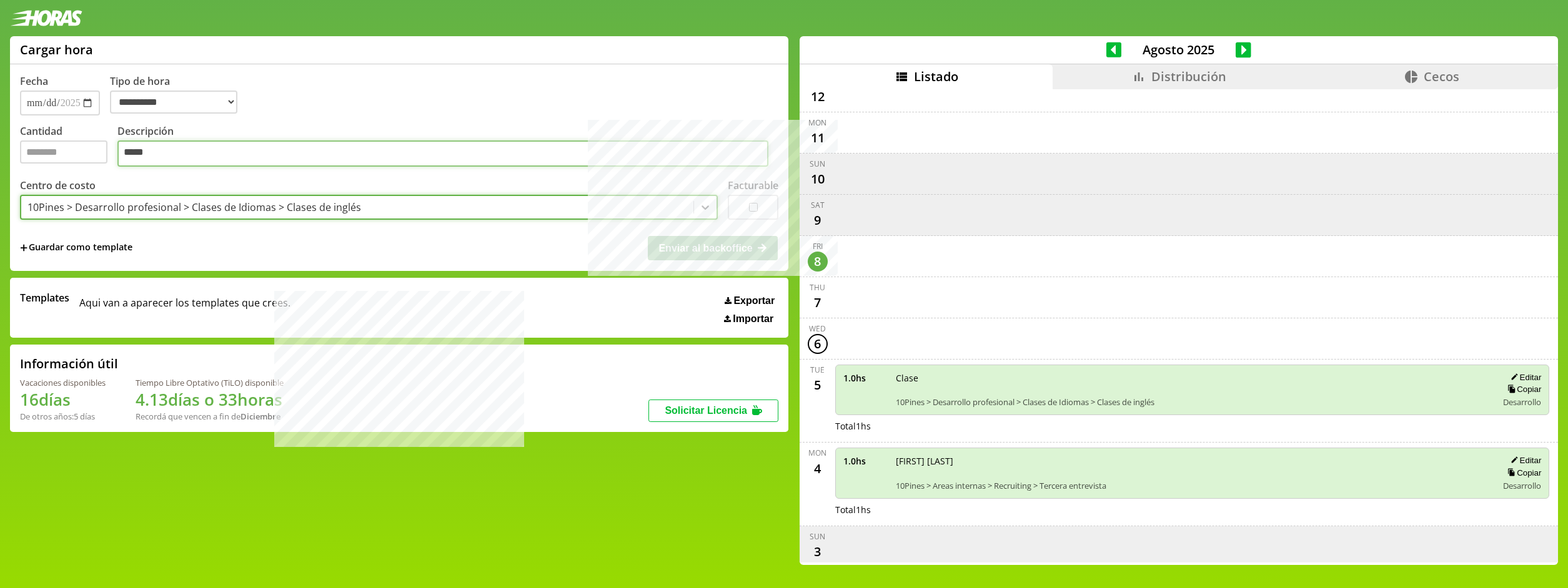 click on "*****" at bounding box center [443, 154] 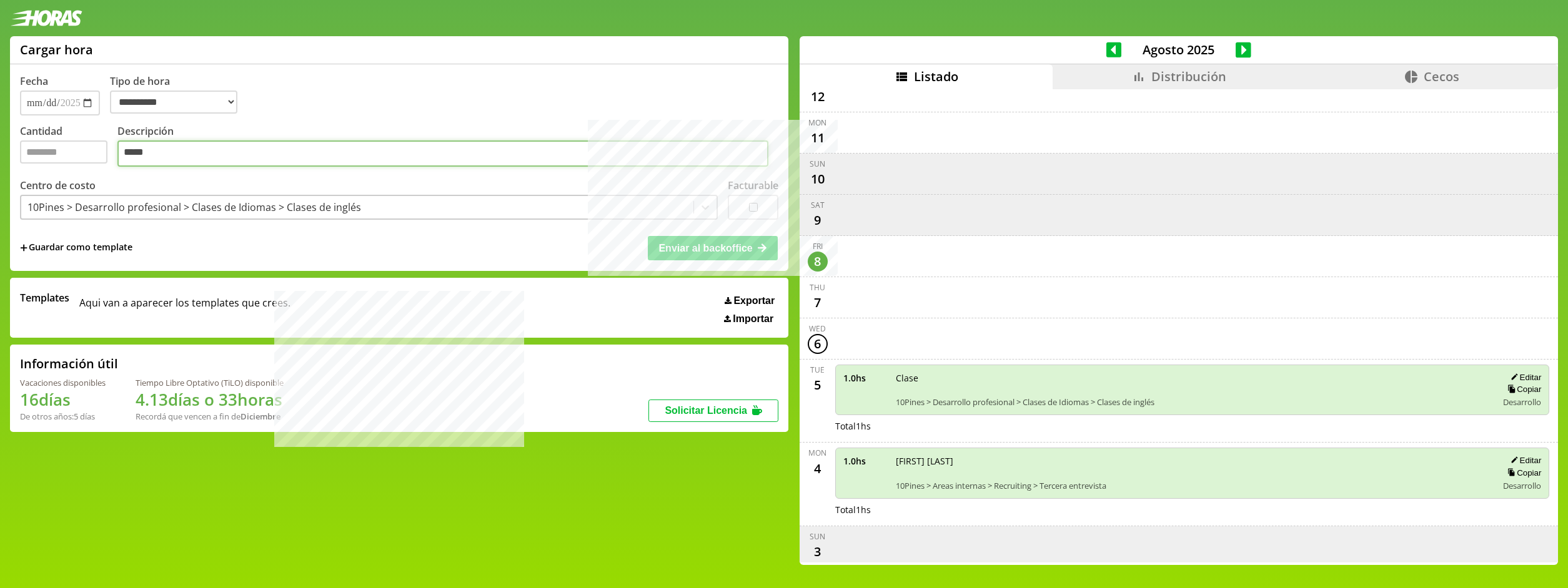 type on "*****" 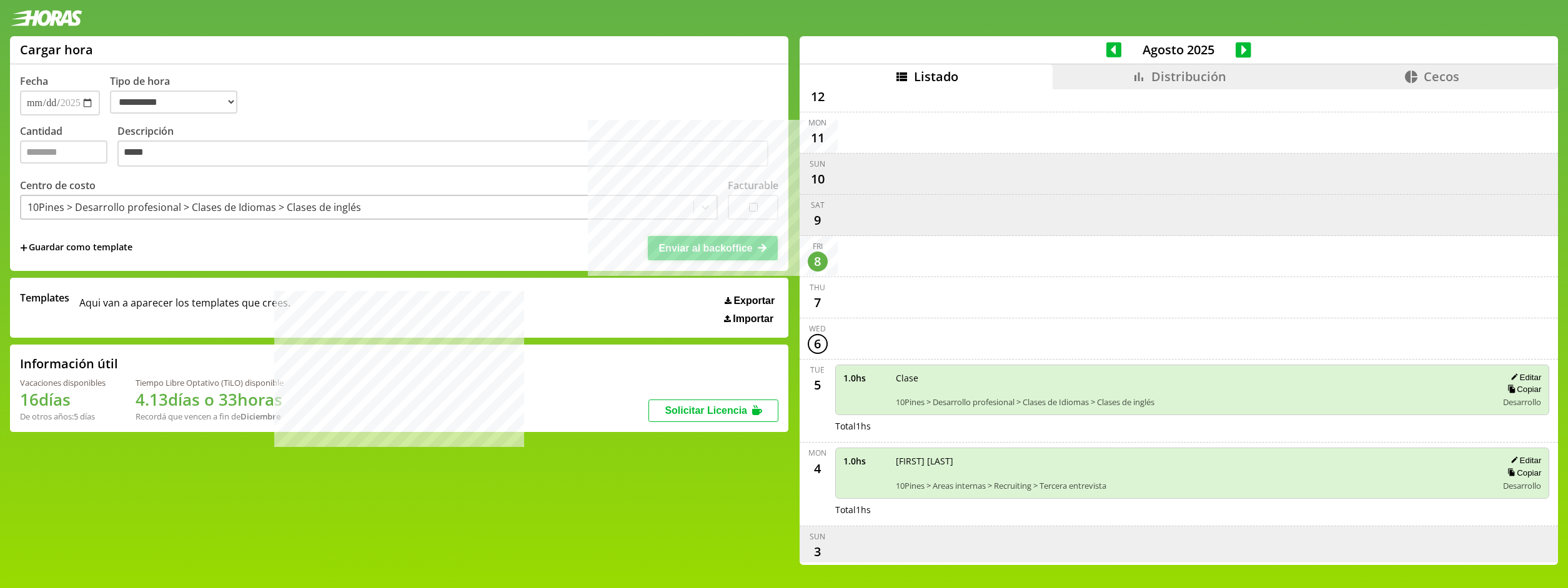 click on "Enviar al backoffice" at bounding box center (705, 248) 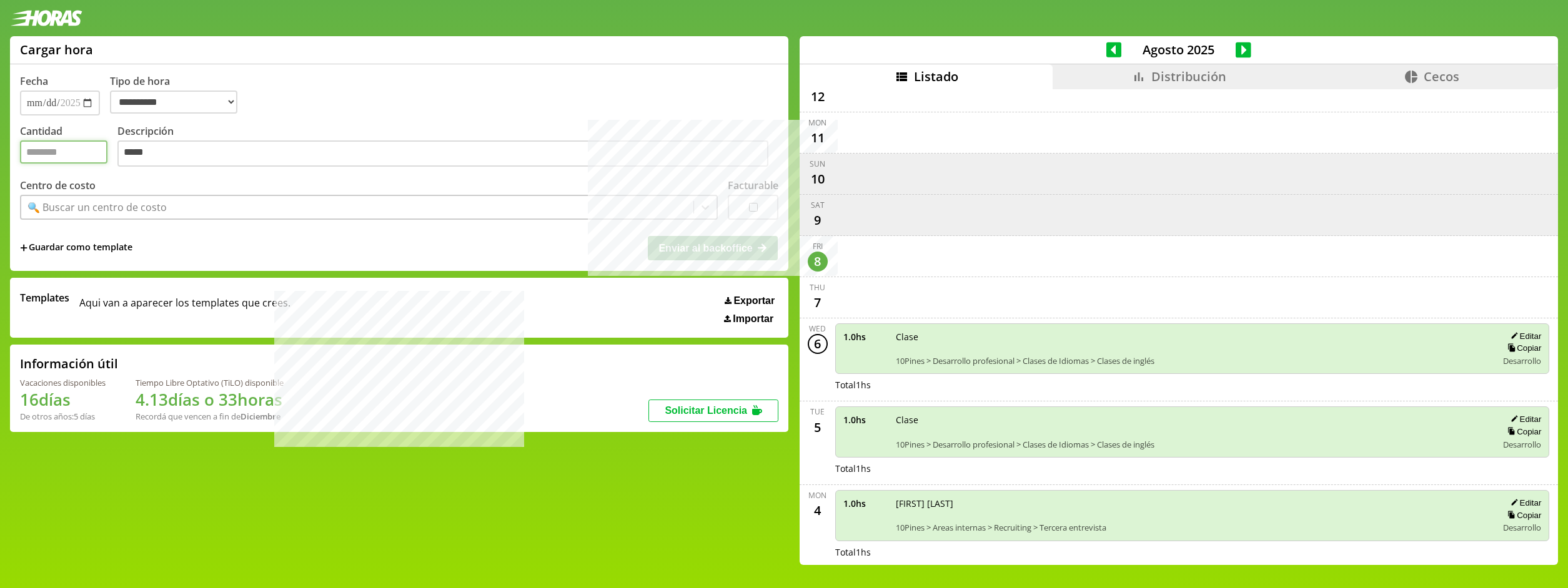 click on "Cantidad" at bounding box center (64, 152) 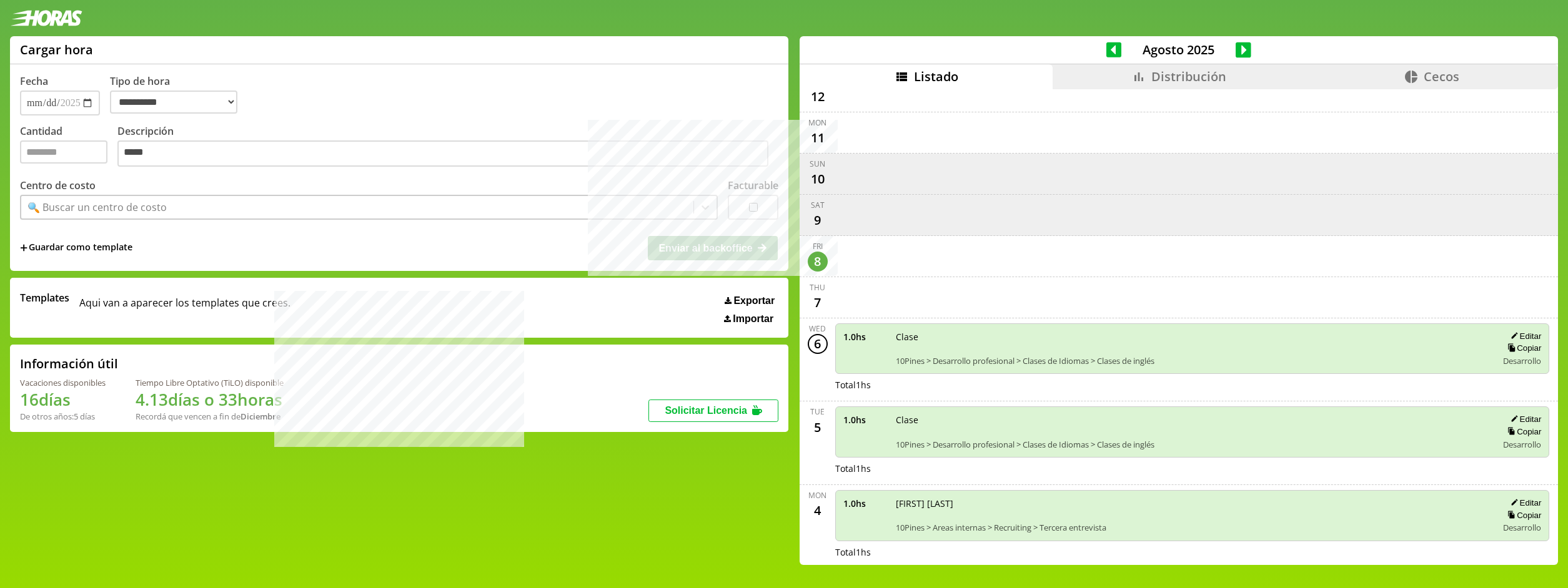 click on "🔍 Buscar un centro de costo" at bounding box center (97, 207) 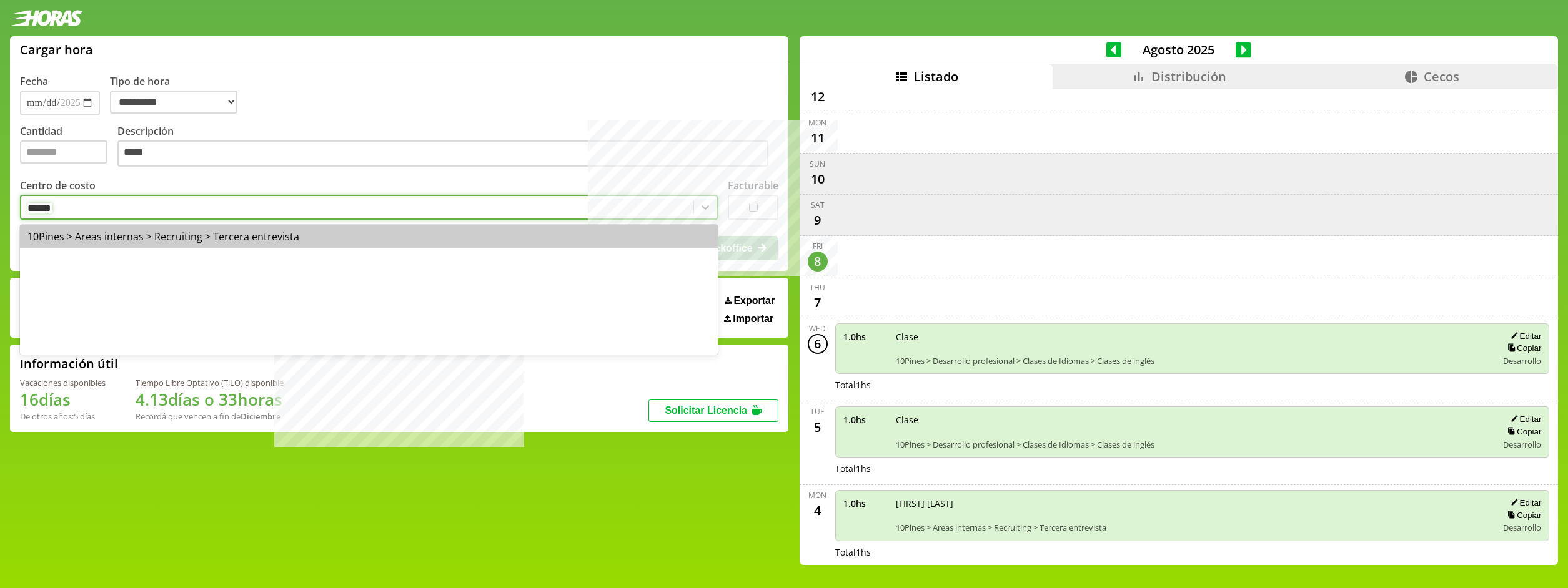 type on "*******" 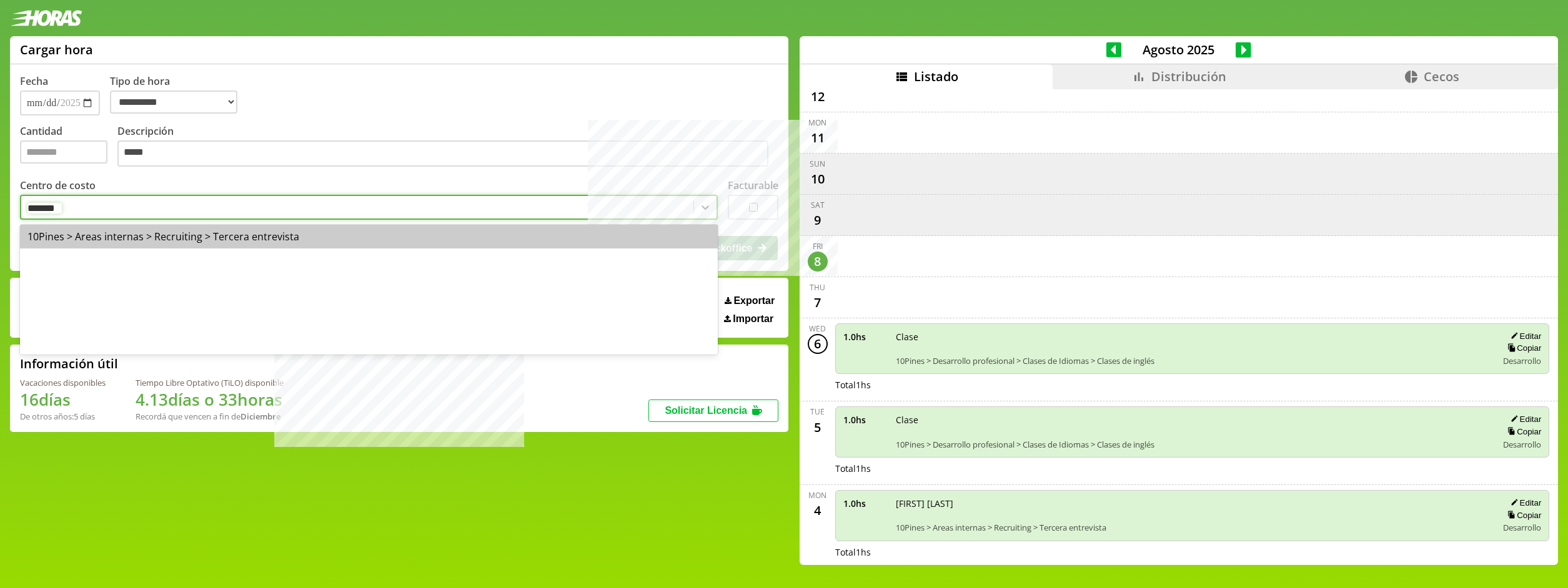 click on "10Pines > Areas internas > Recruiting > Tercera entrevista" at bounding box center (369, 237) 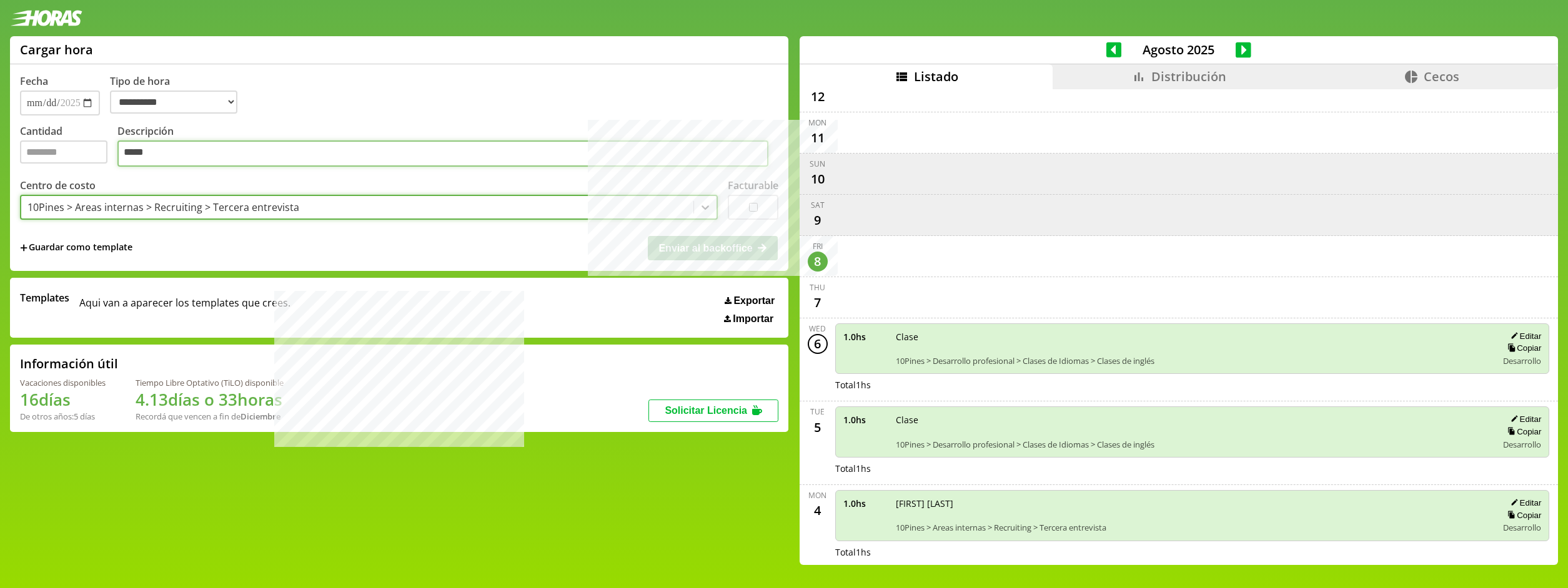 click on "*****" at bounding box center [443, 154] 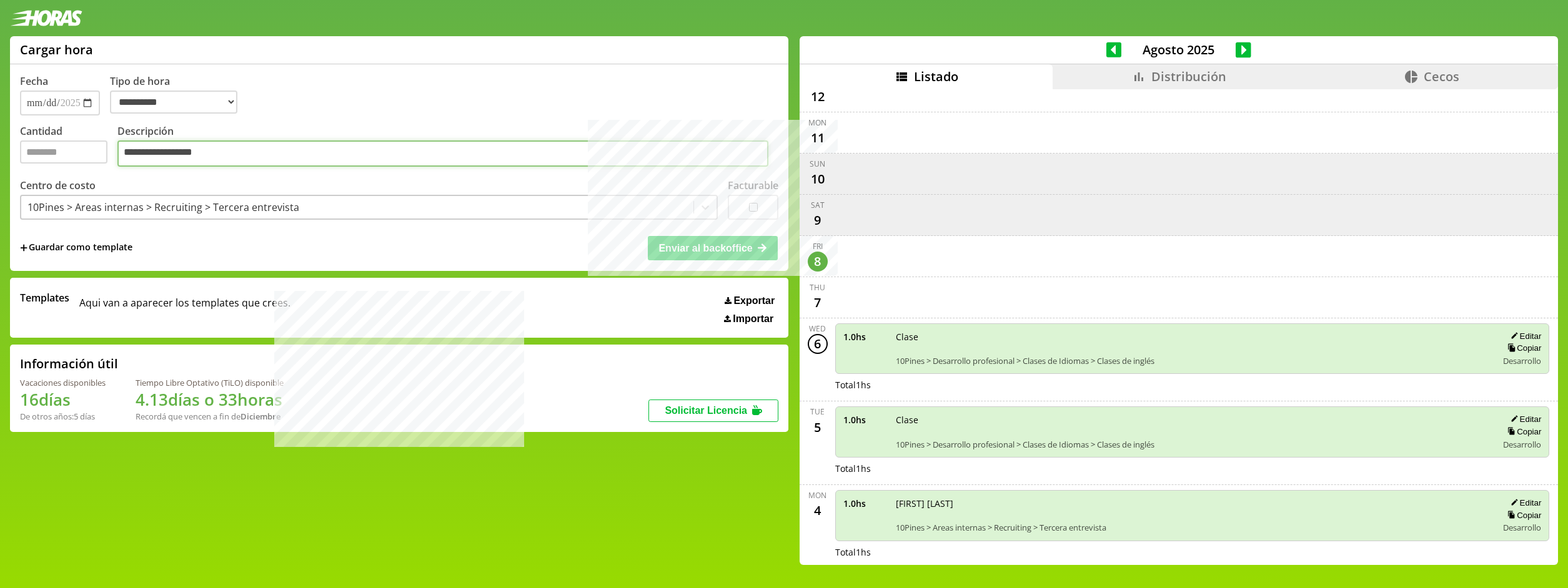 type on "**********" 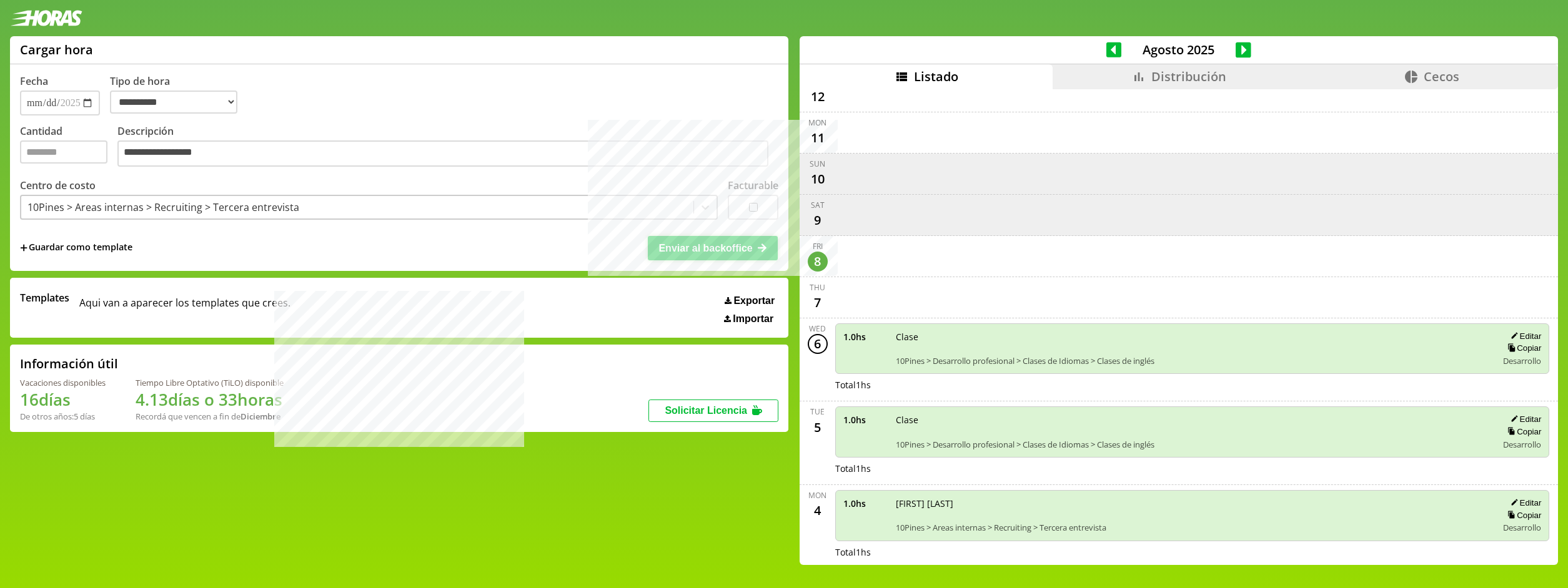 click on "Enviar al backoffice" at bounding box center (705, 248) 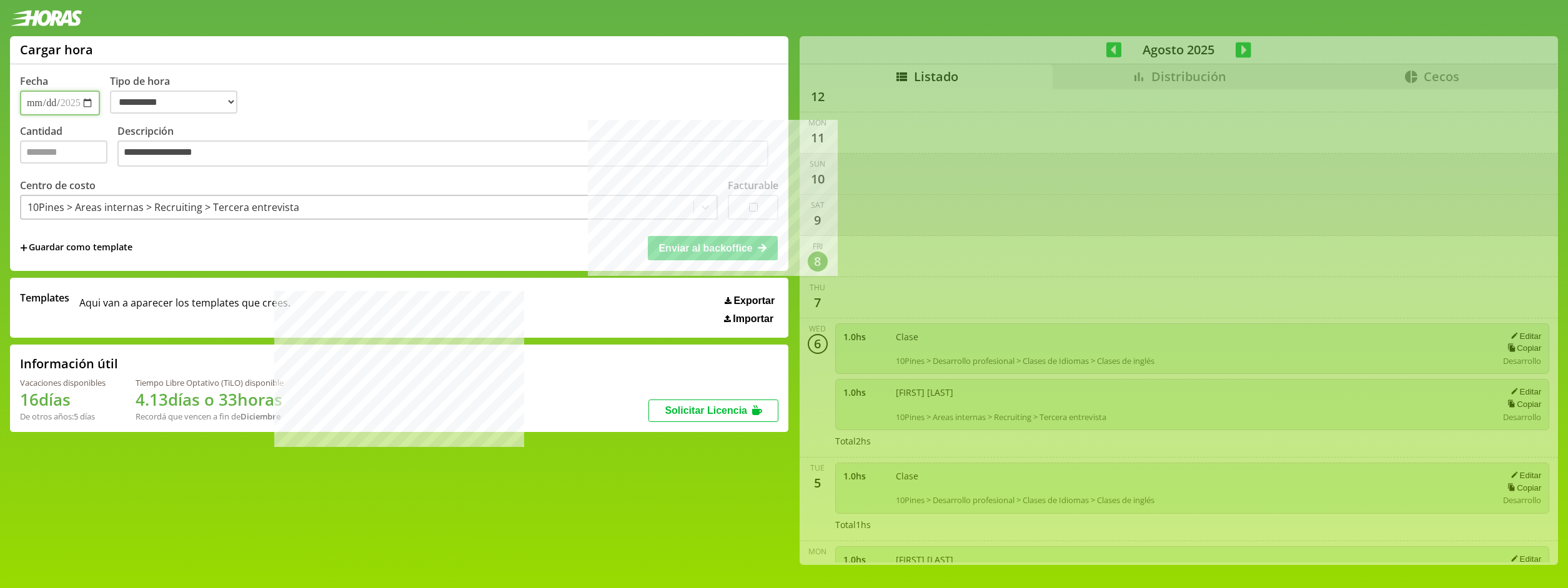 type 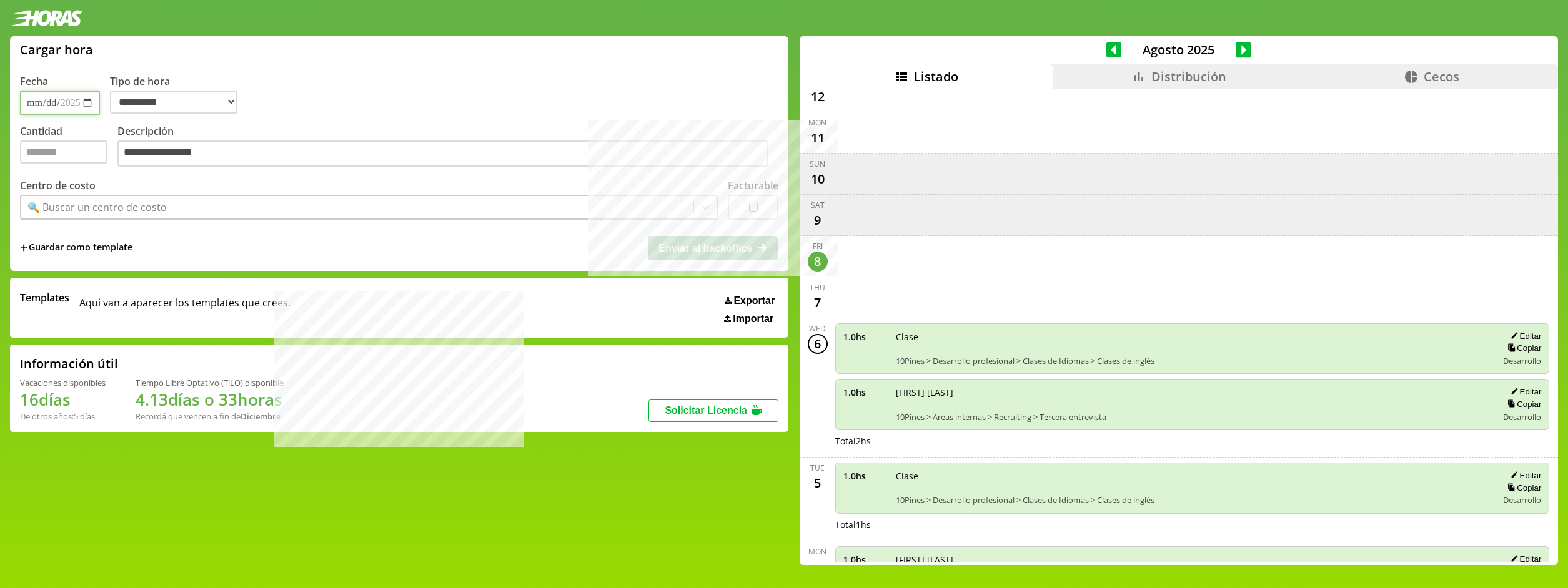 click on "**********" at bounding box center [60, 103] 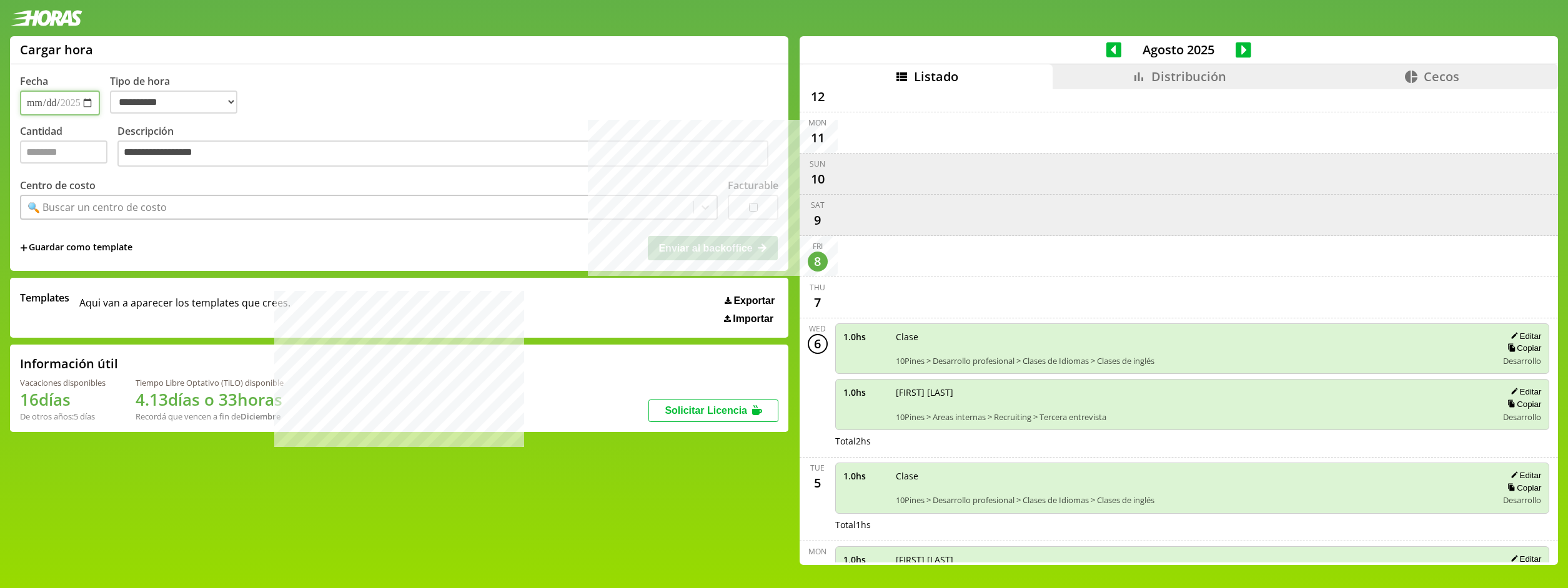 type on "**********" 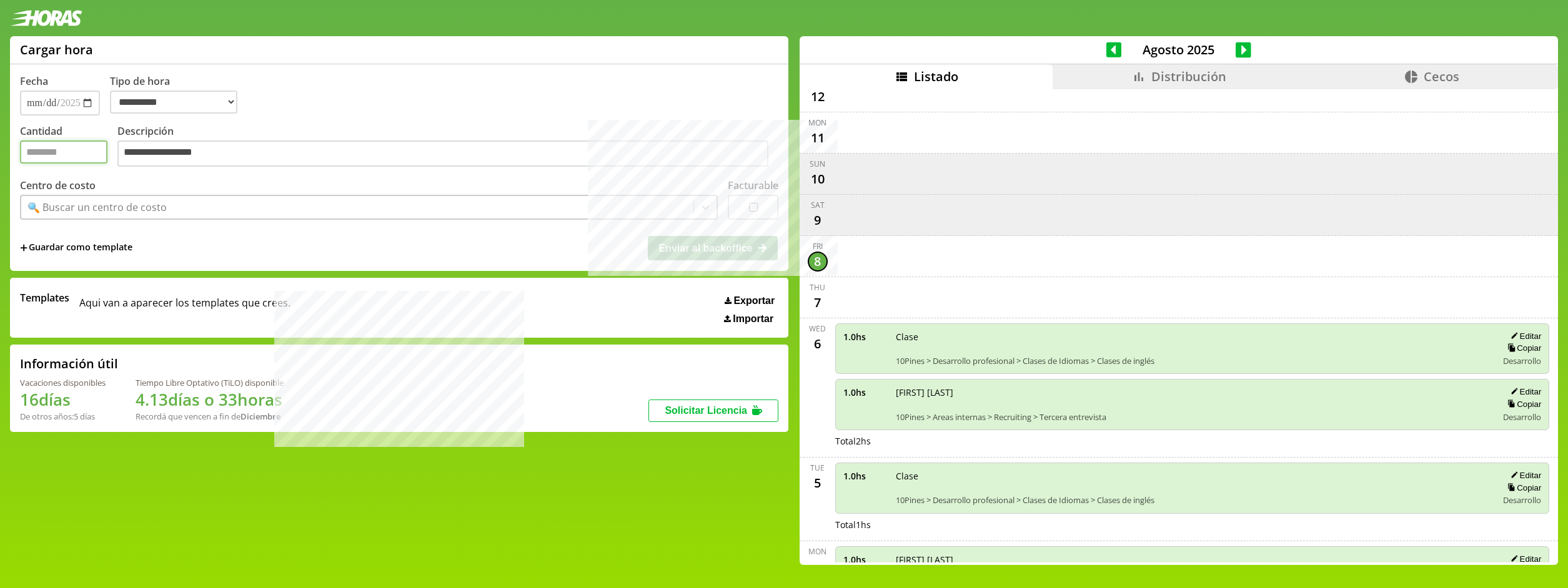 click on "Cantidad" at bounding box center [64, 152] 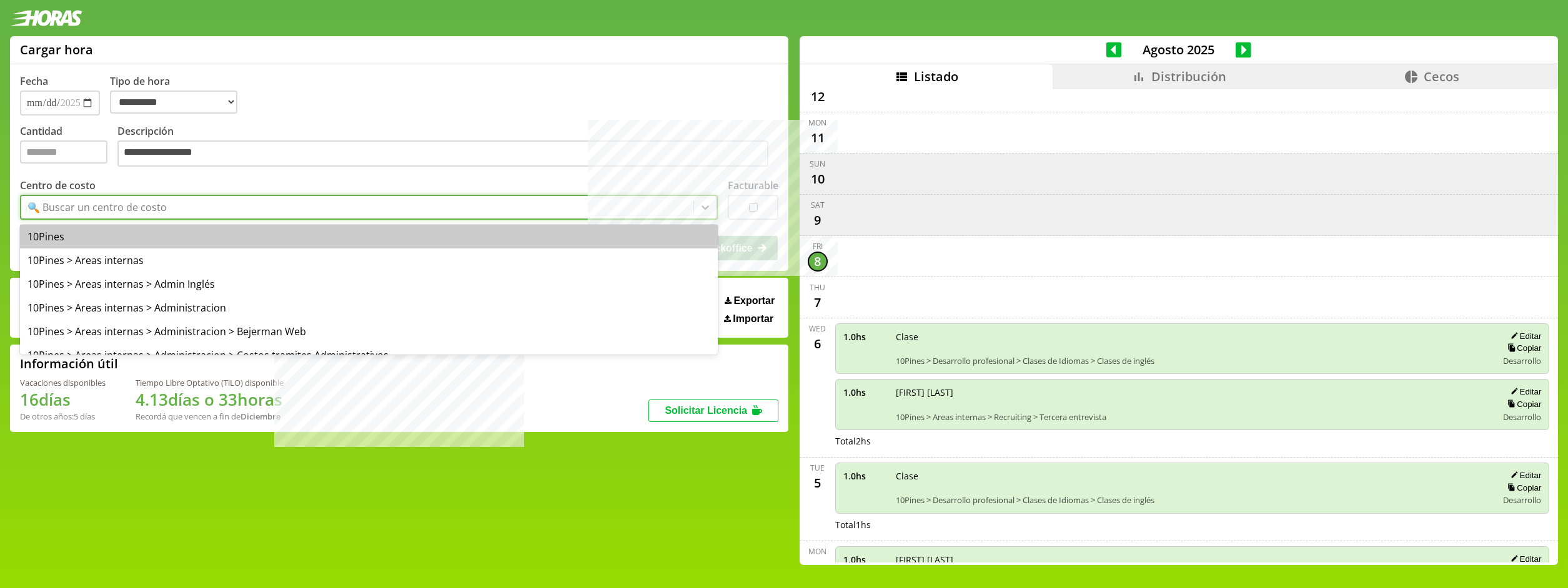 click on "🔍 Buscar un centro de costo" at bounding box center [97, 207] 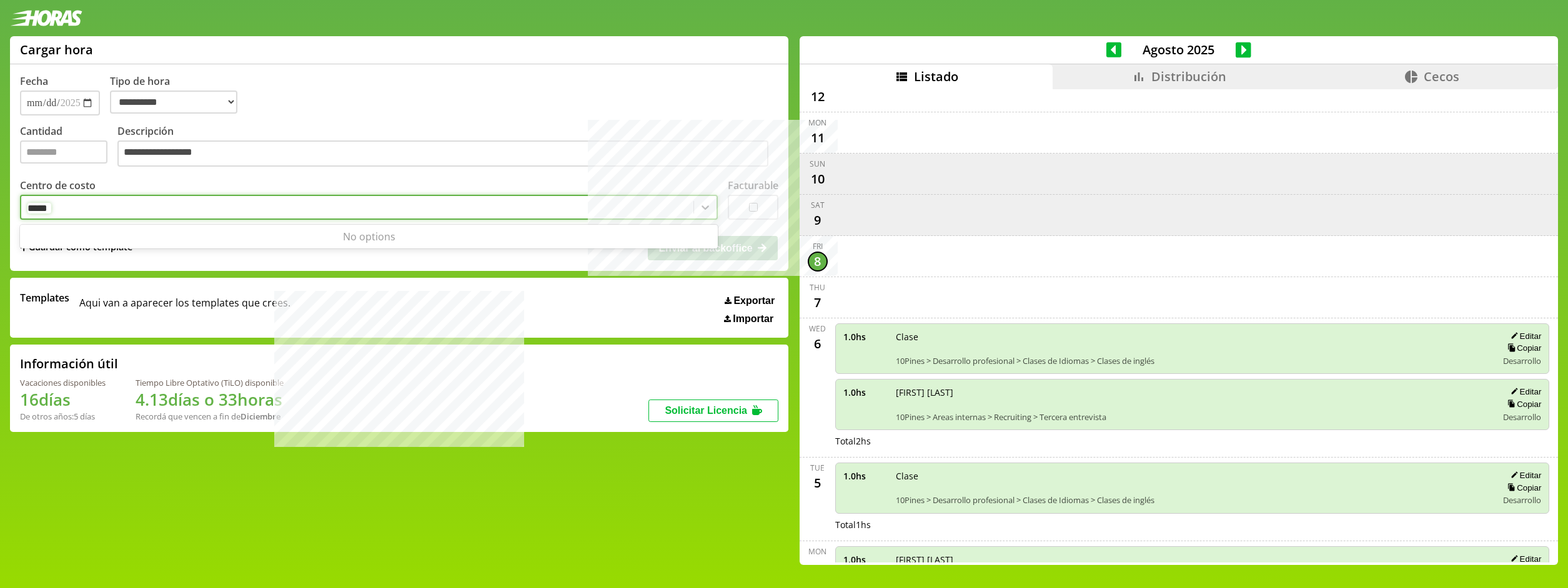 type on "****" 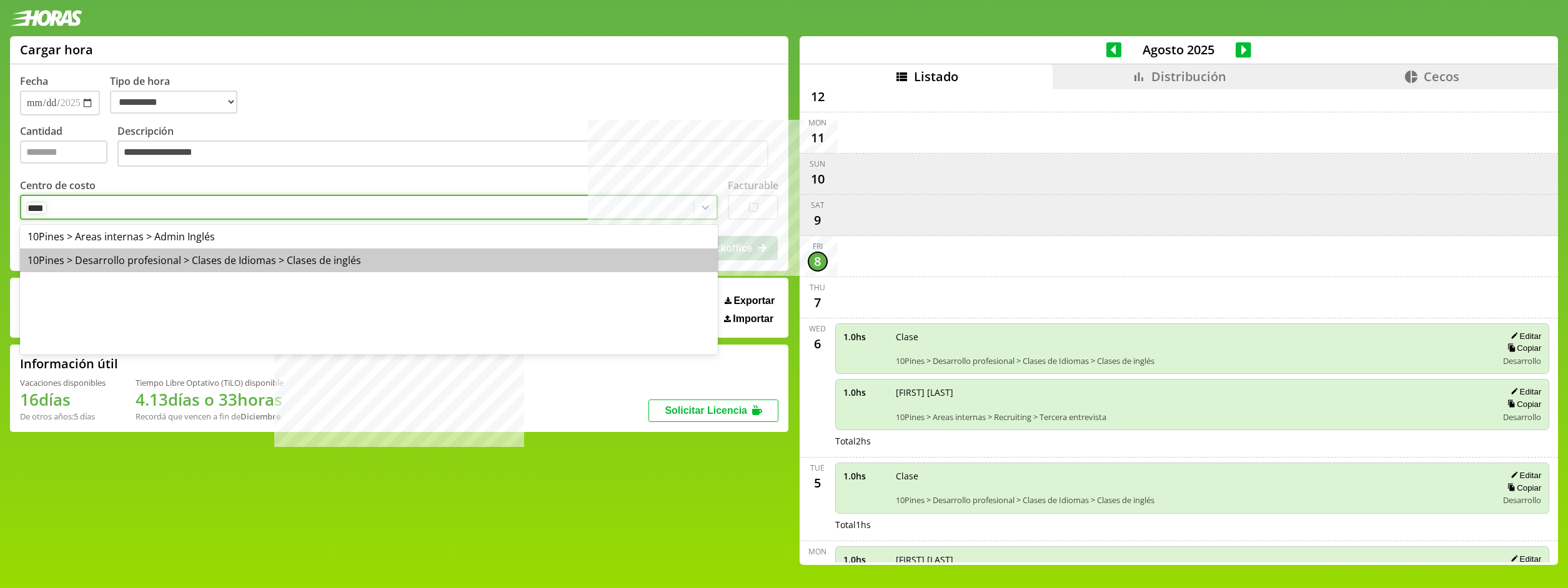 click on "10Pines > Desarrollo profesional > Clases de Idiomas > Clases de inglés" at bounding box center [369, 260] 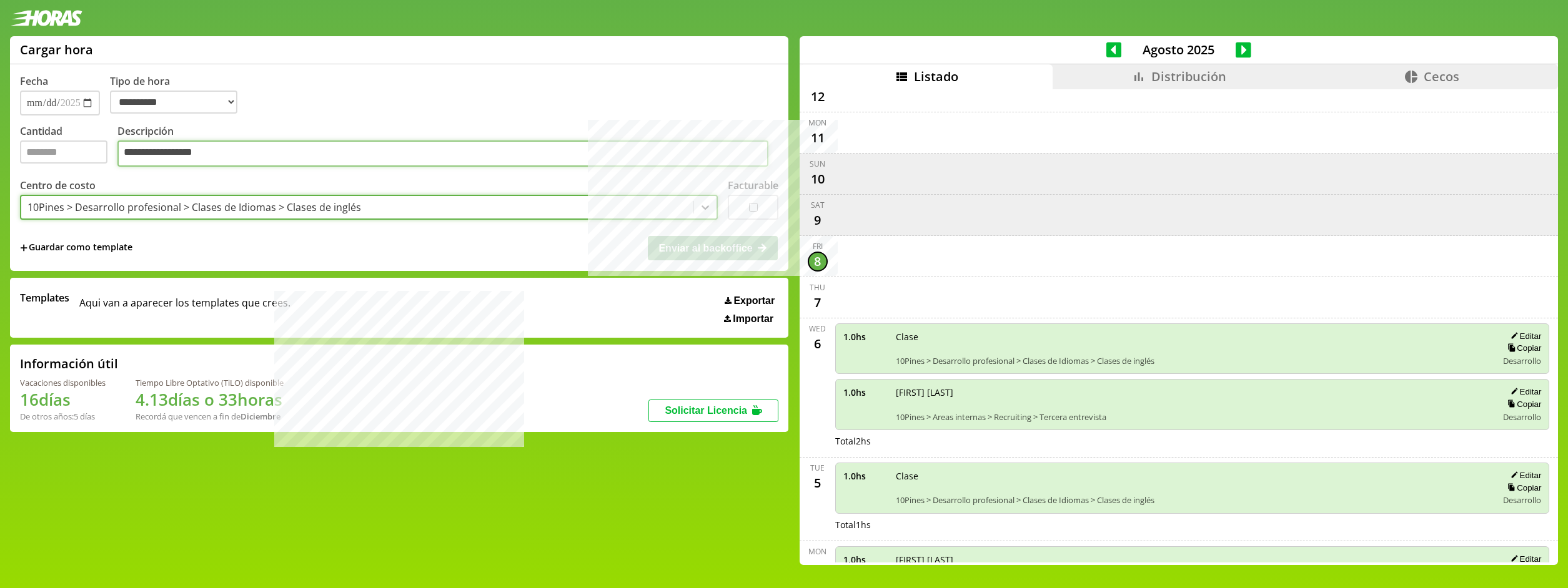 click on "**********" at bounding box center (443, 154) 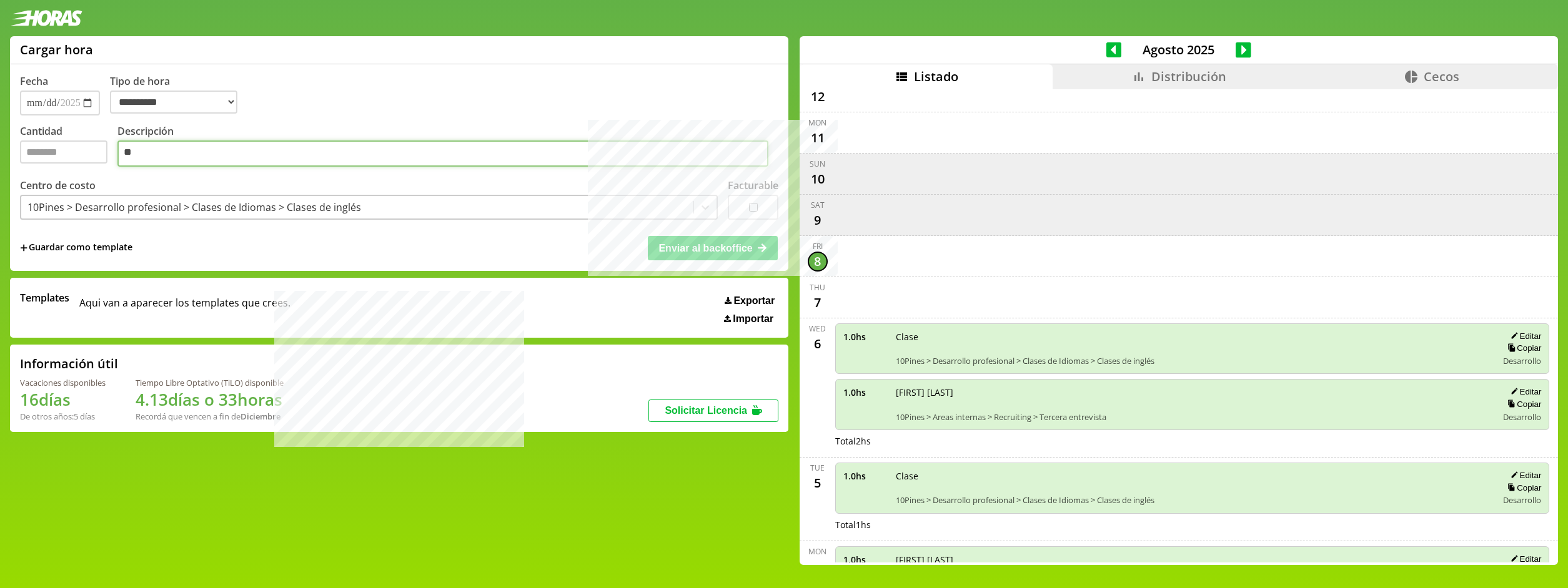 type on "*" 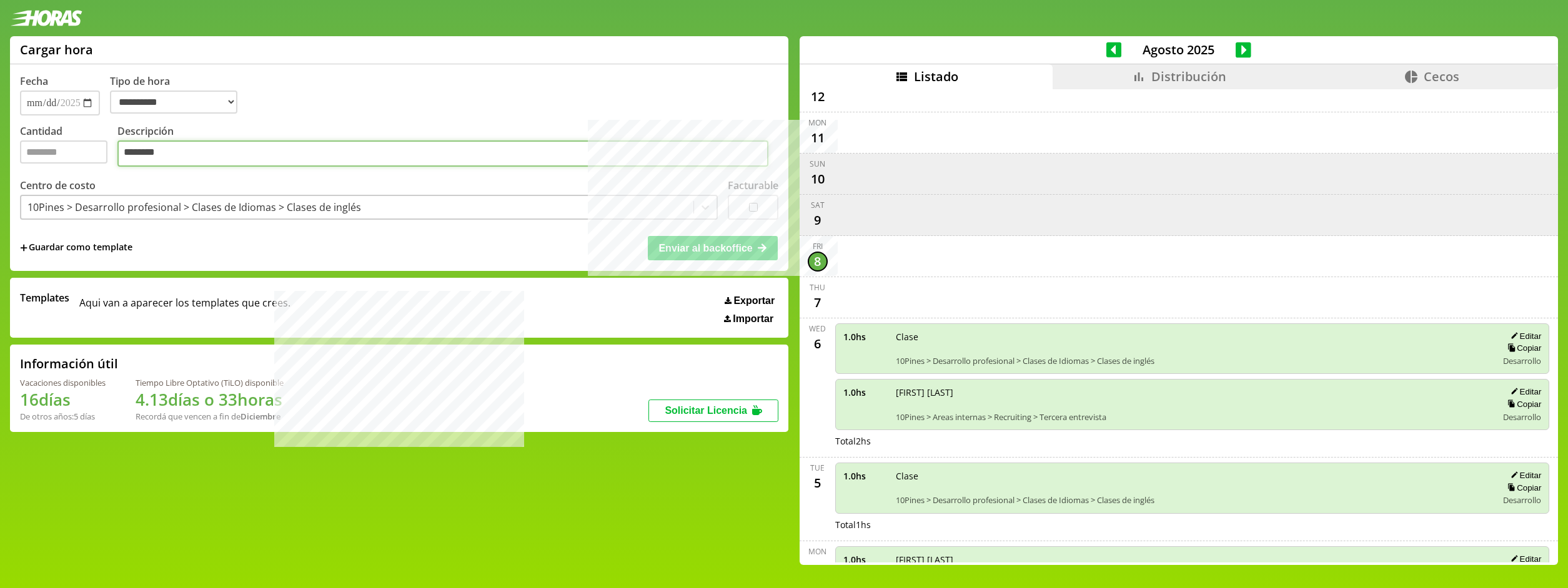 type on "********" 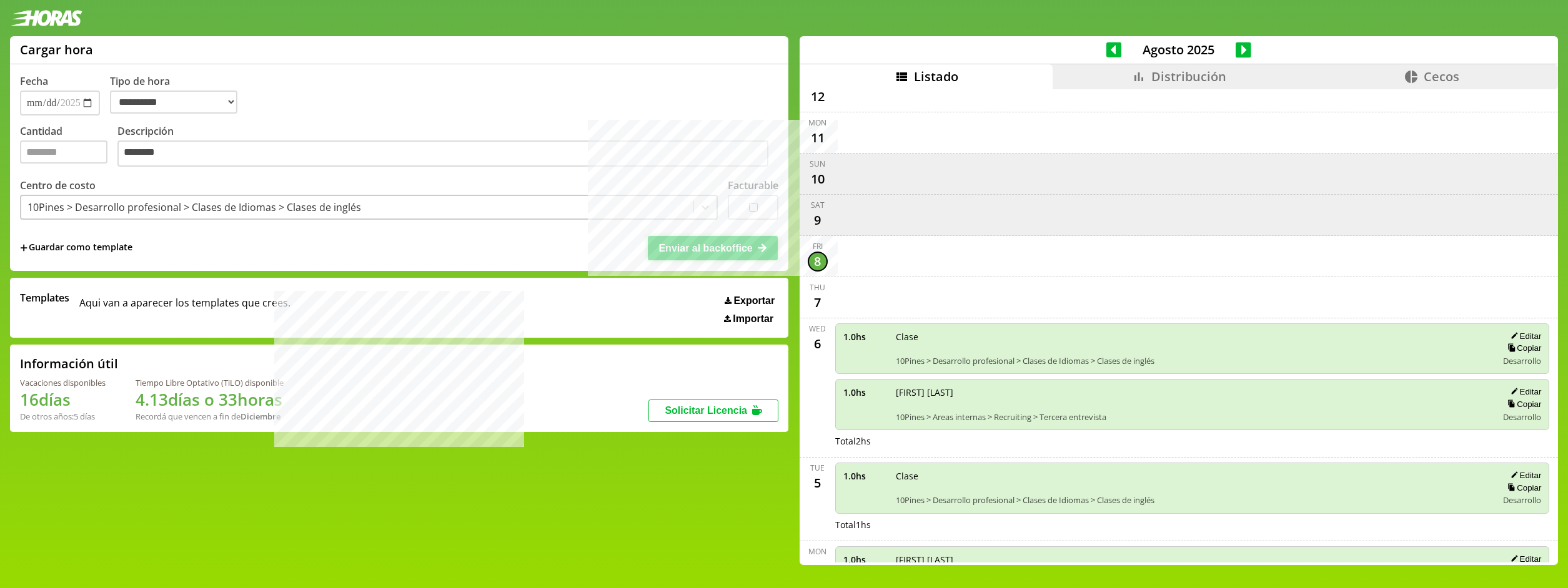 click on "Enviar al backoffice" at bounding box center (705, 248) 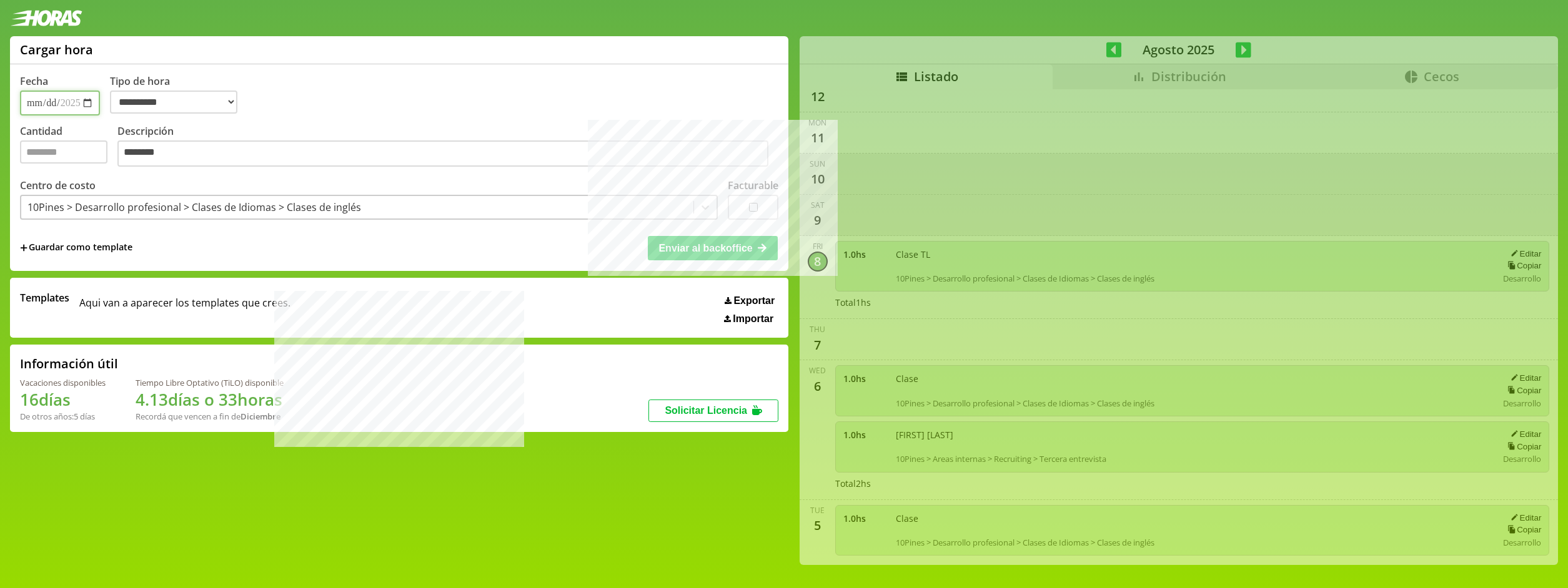 type 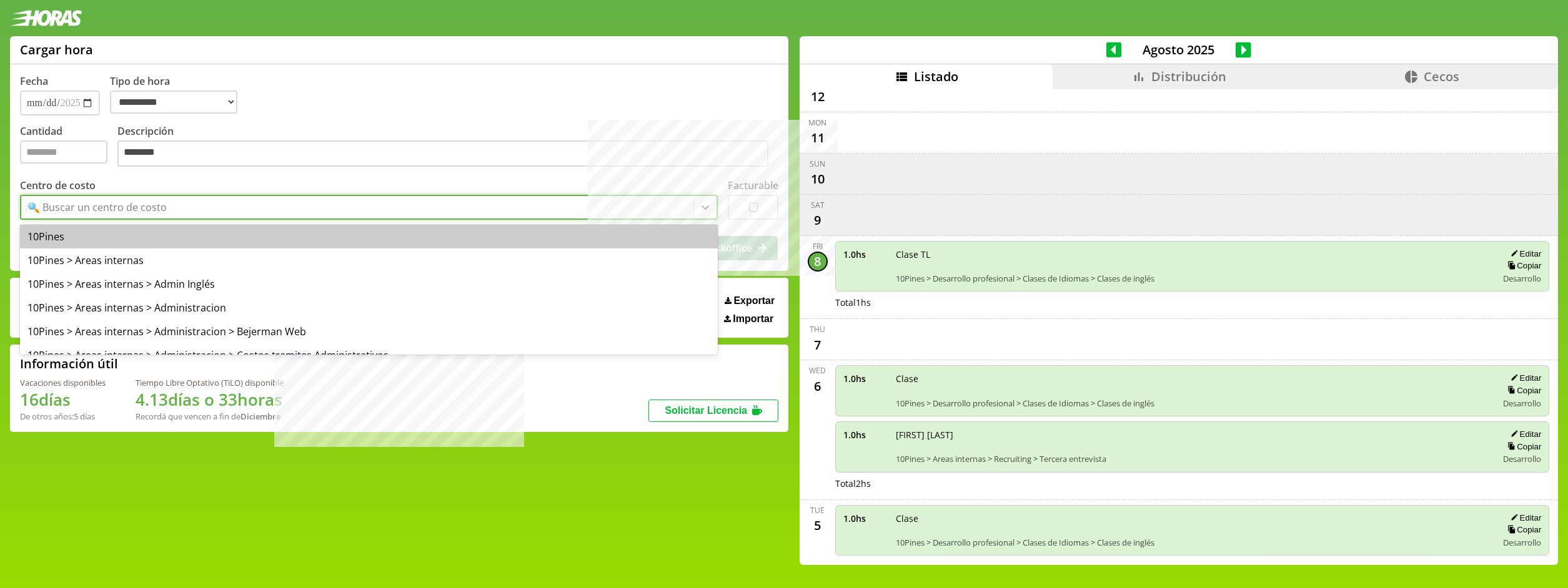 click on "🔍 Buscar un centro de costo" at bounding box center [97, 207] 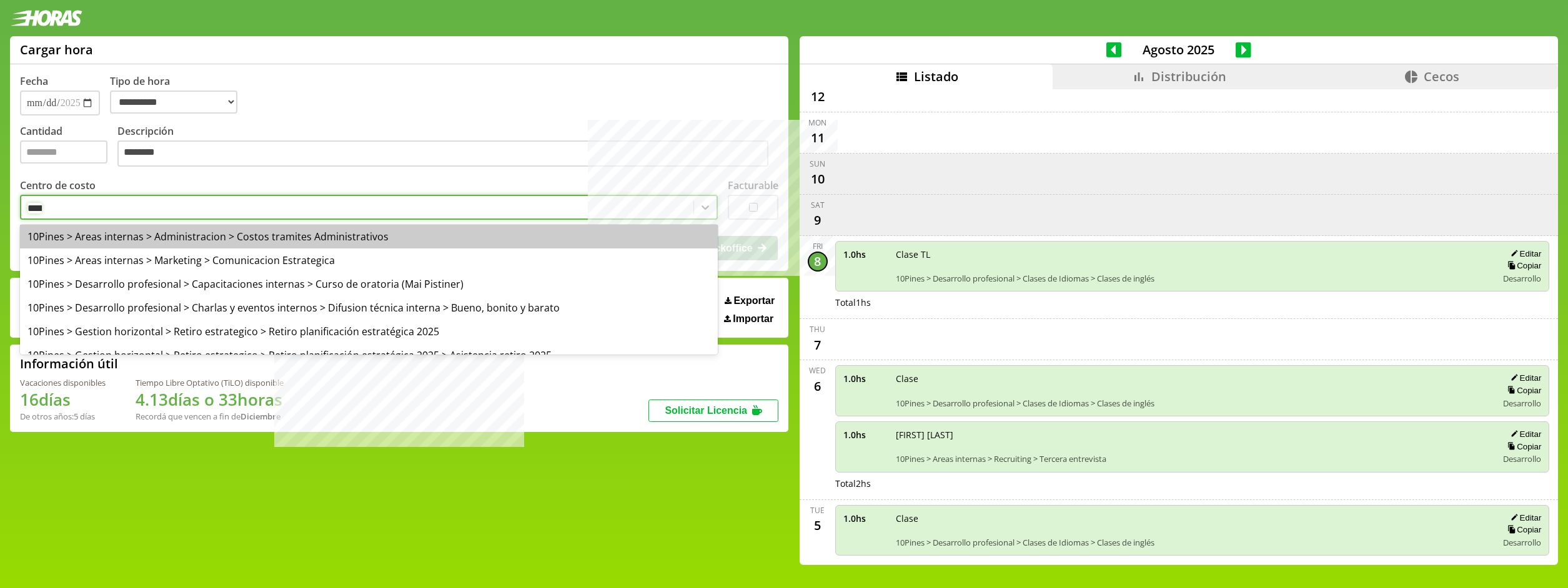 type on "*****" 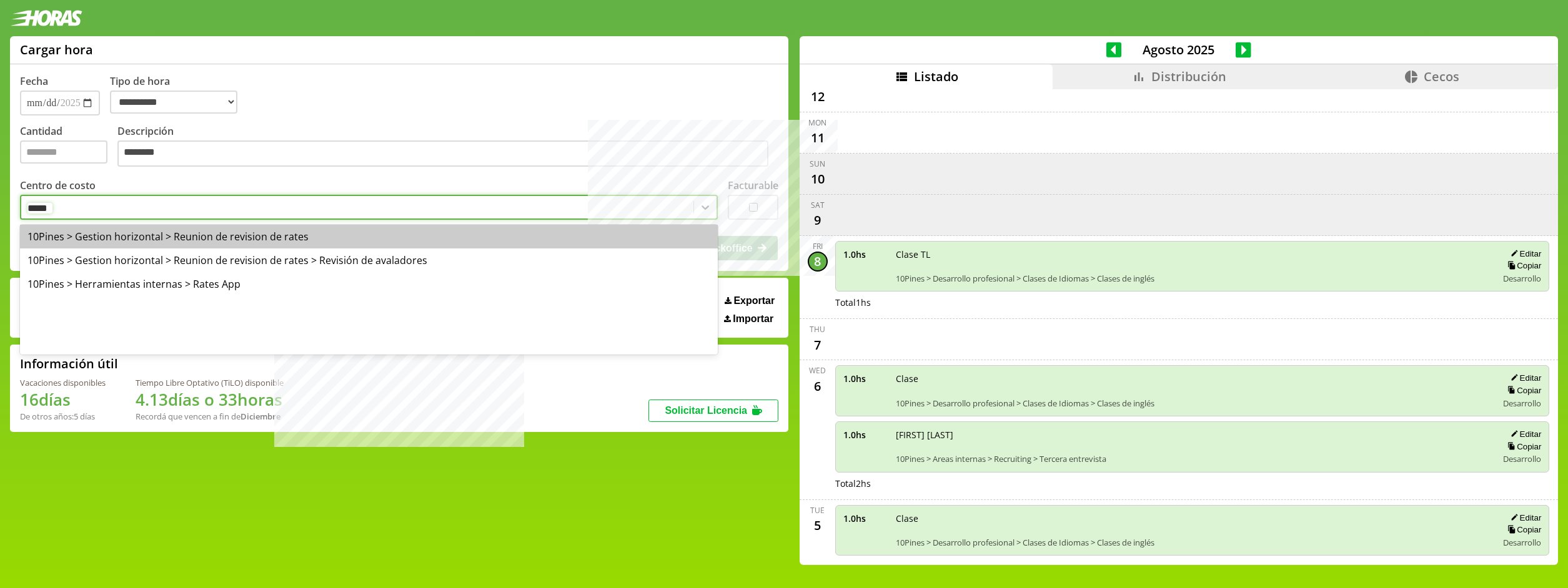 click on "10Pines > Gestion horizontal > Reunion de revision de rates" at bounding box center [369, 237] 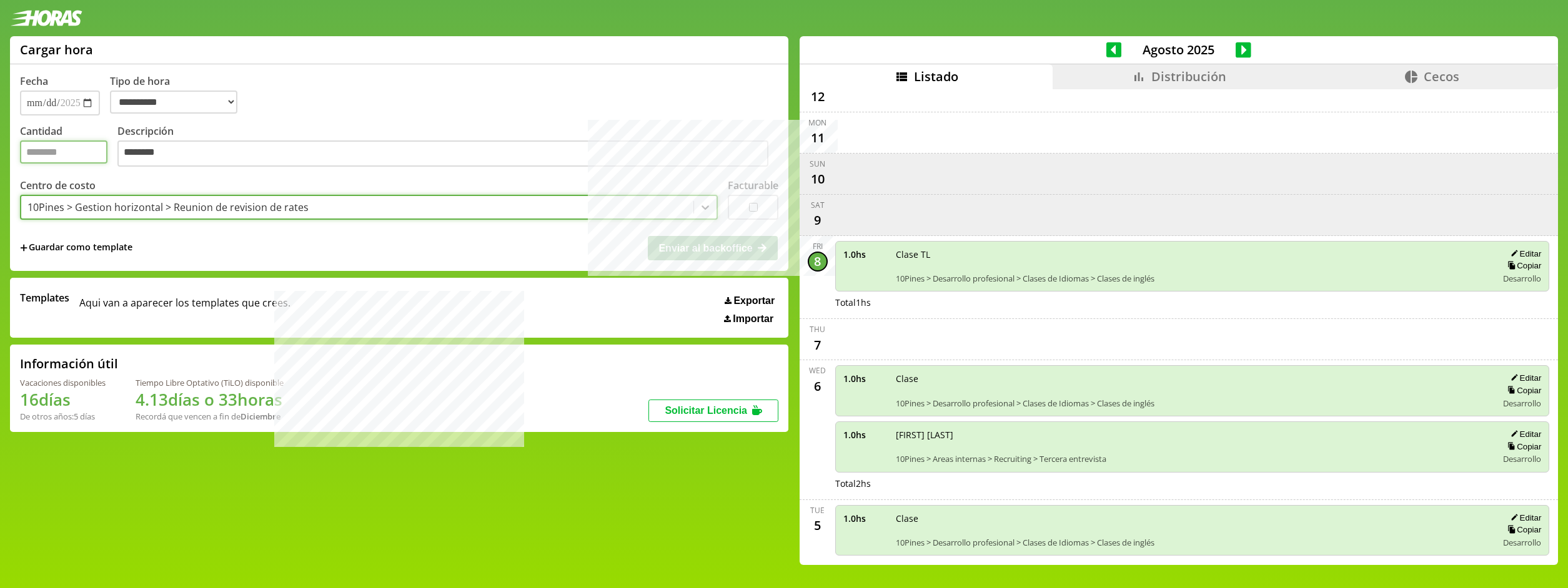click on "Cantidad" at bounding box center [64, 152] 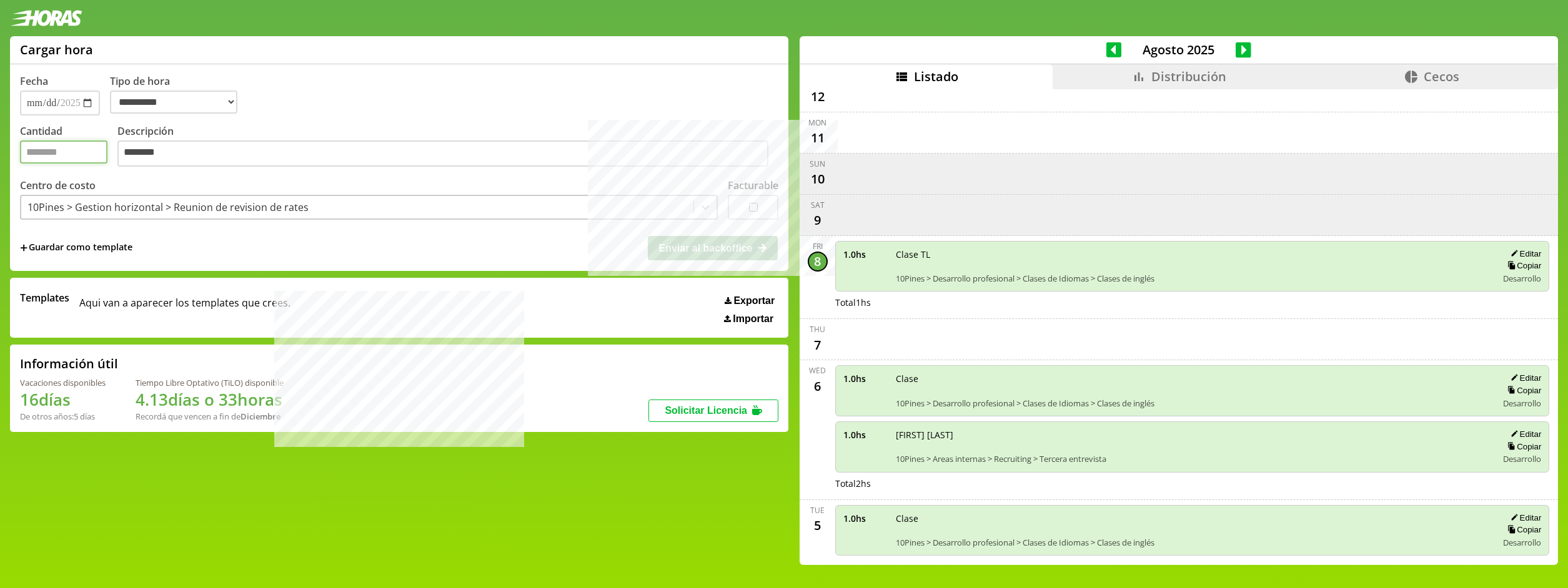 type on "*" 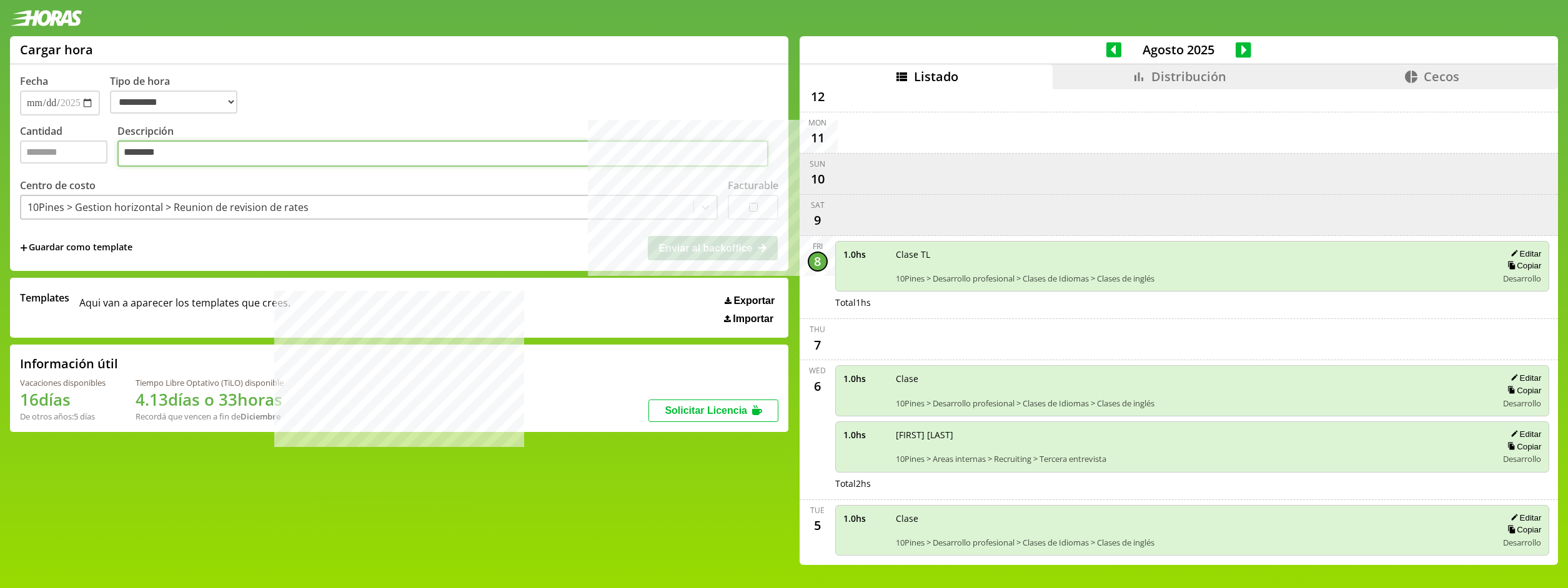 click on "********" at bounding box center (443, 154) 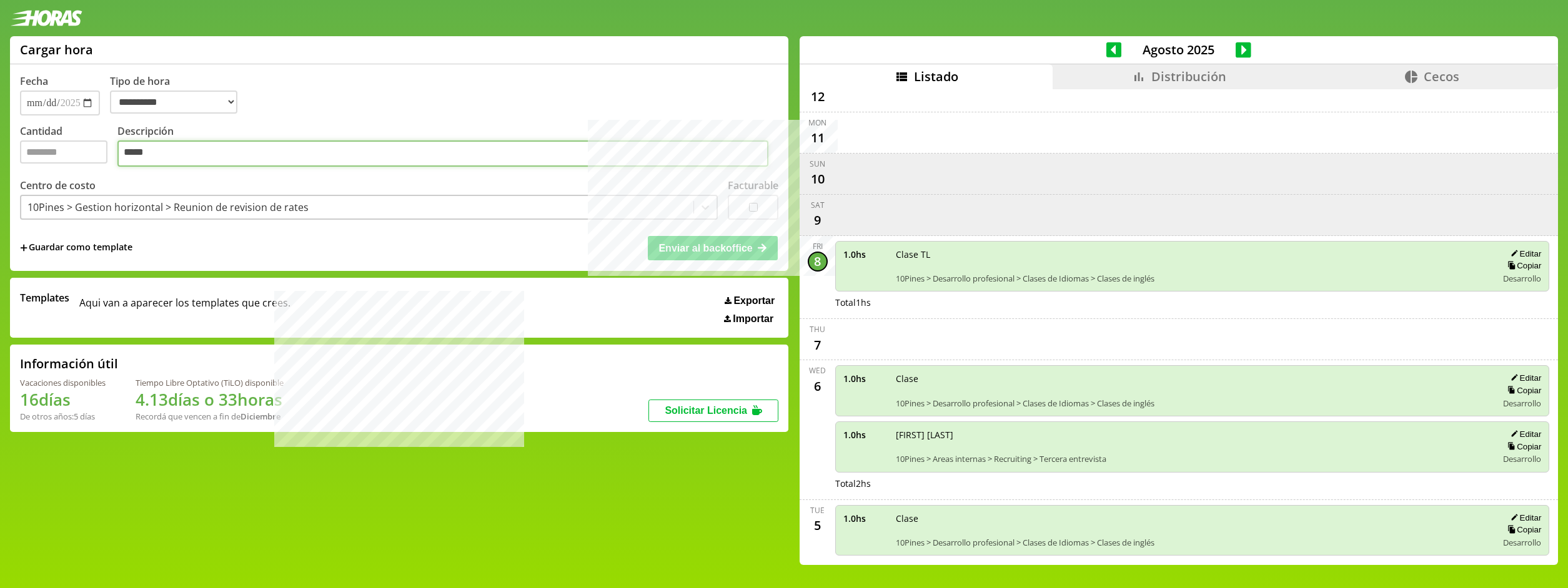 type on "*****" 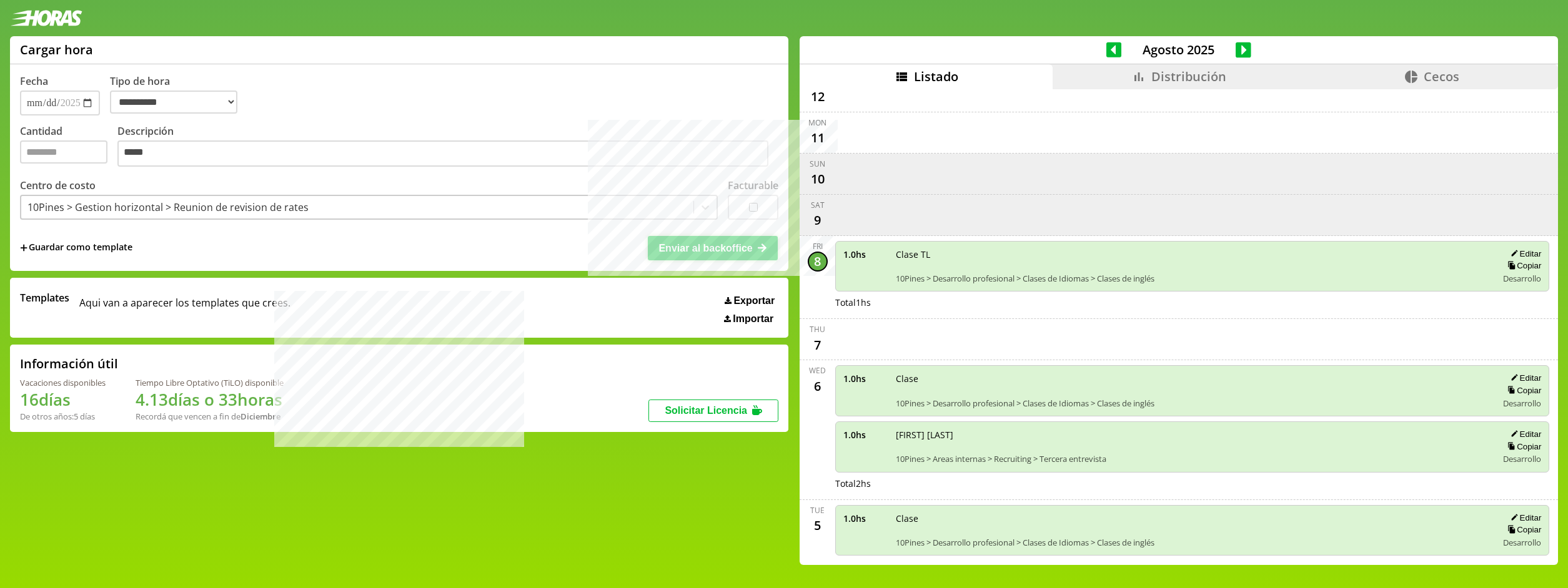 click on "Enviar al backoffice" at bounding box center [705, 248] 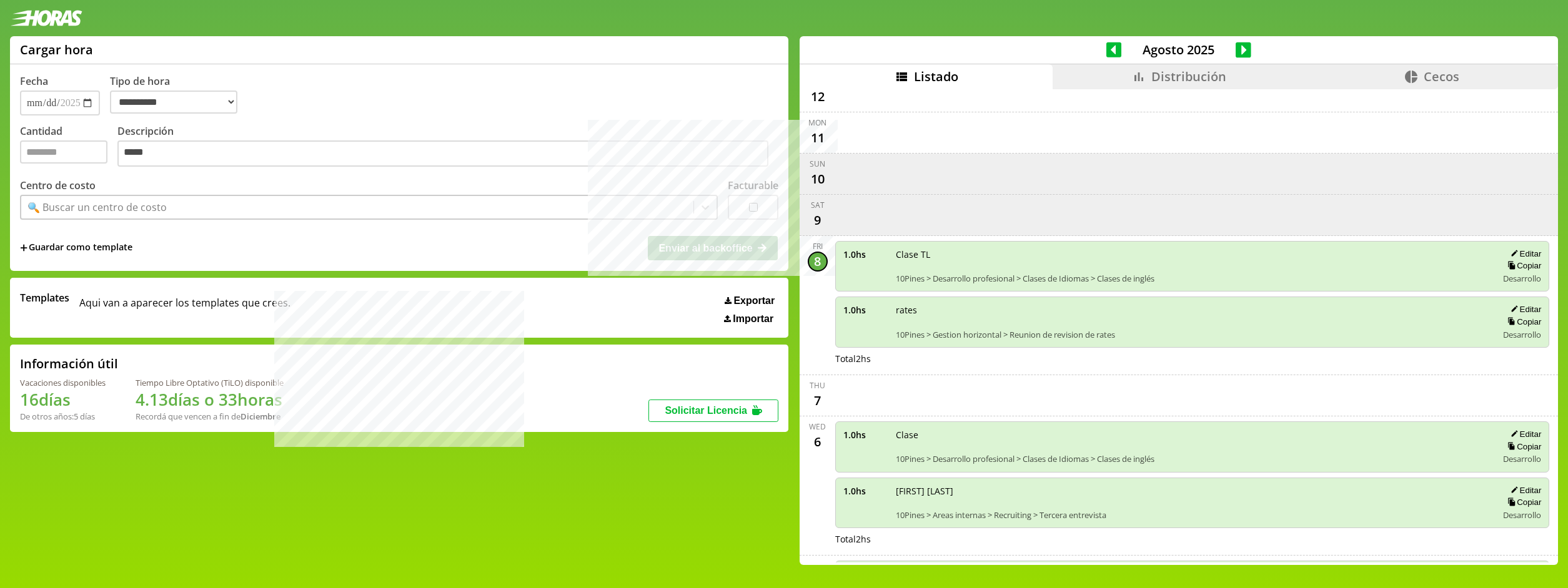 click on "**********" at bounding box center (399, 167) 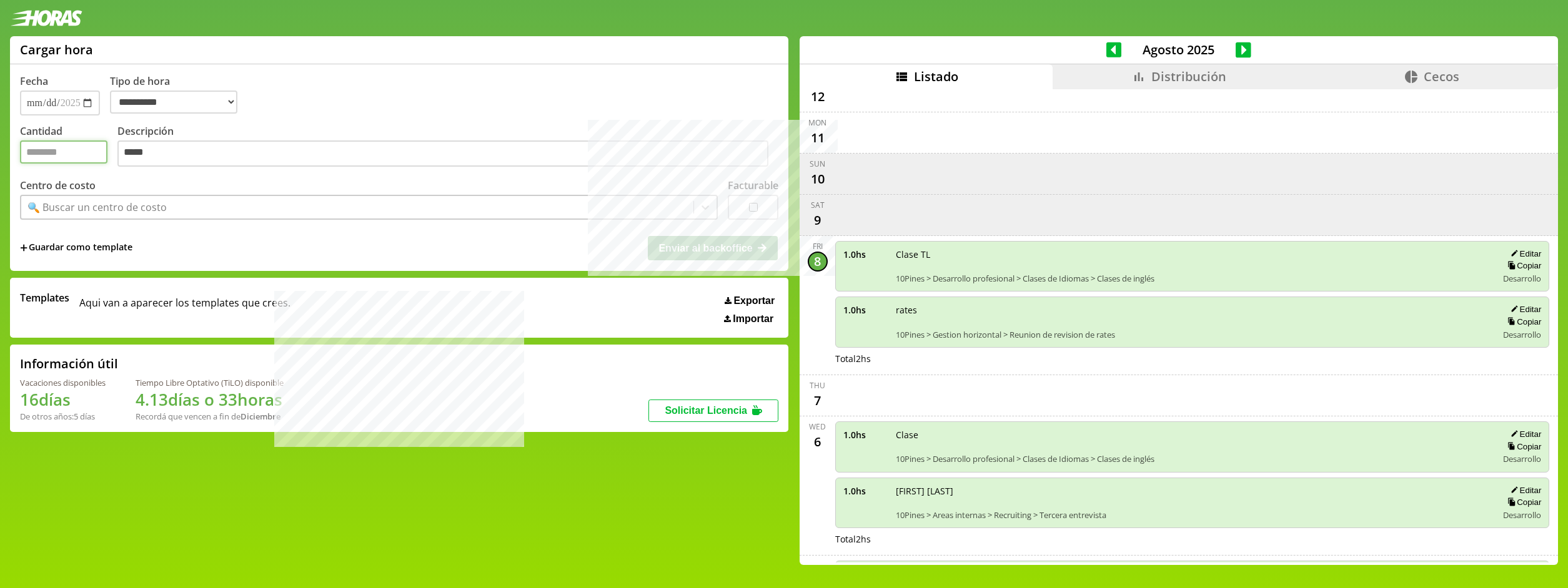 click on "Cantidad" at bounding box center [64, 152] 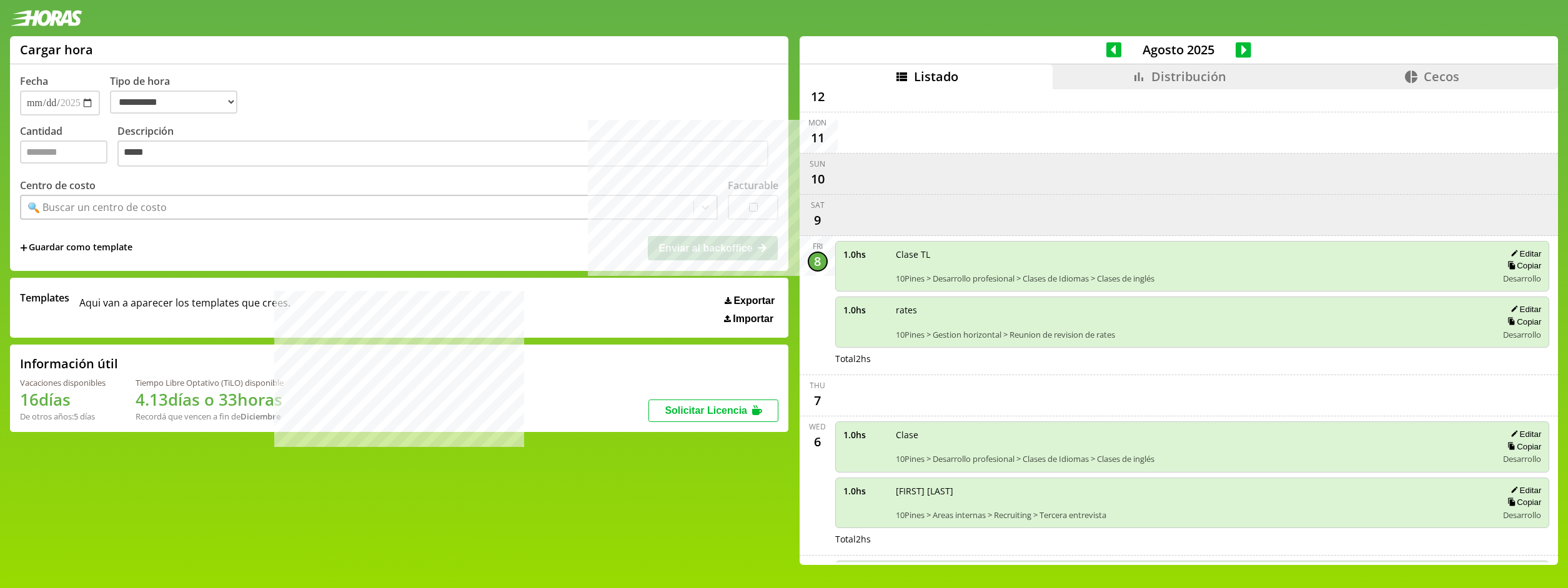 click on "Centro de costo 🔍 Buscar un centro de costo" at bounding box center [369, 199] 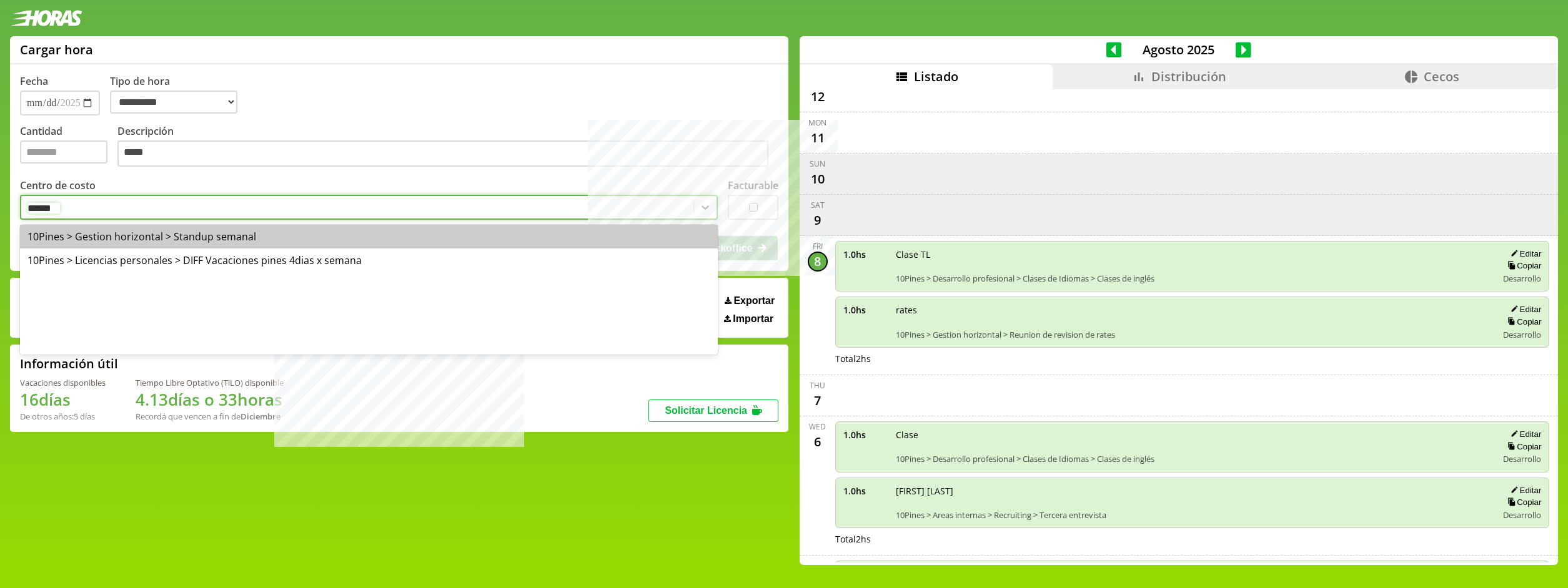type on "*******" 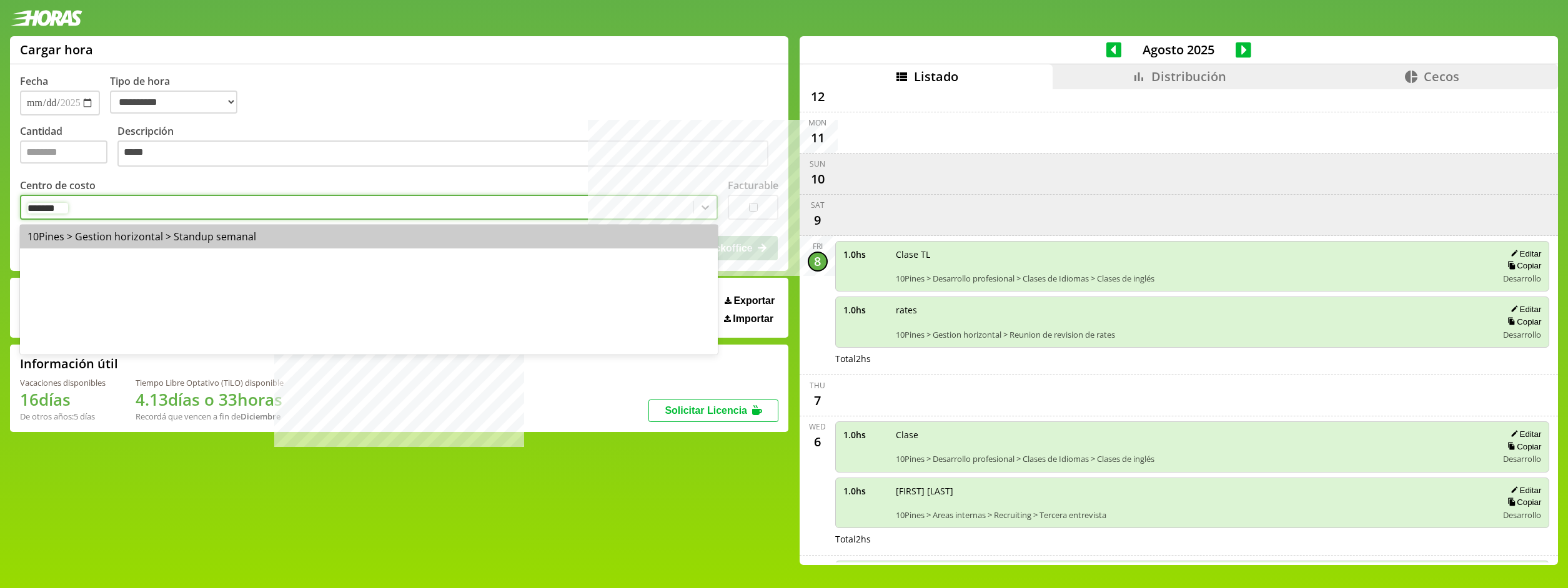 click on "10Pines > Gestion horizontal > Standup semanal" at bounding box center (369, 237) 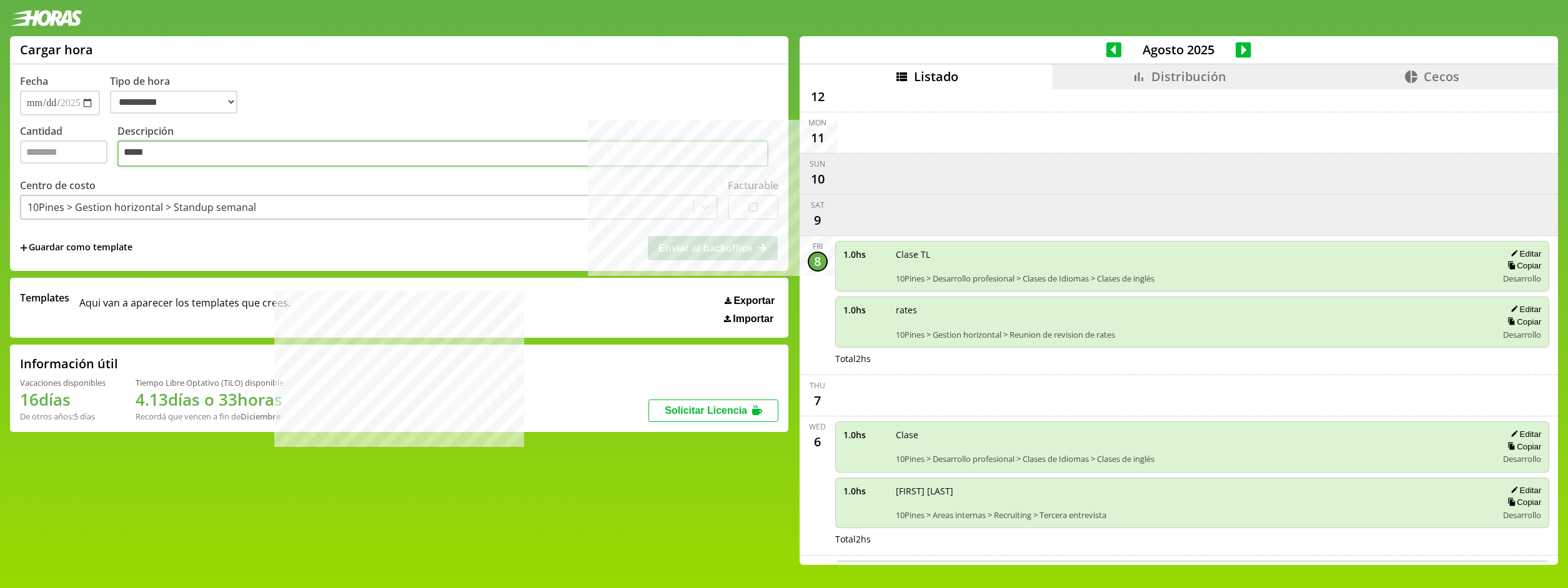 click on "*****" at bounding box center [443, 154] 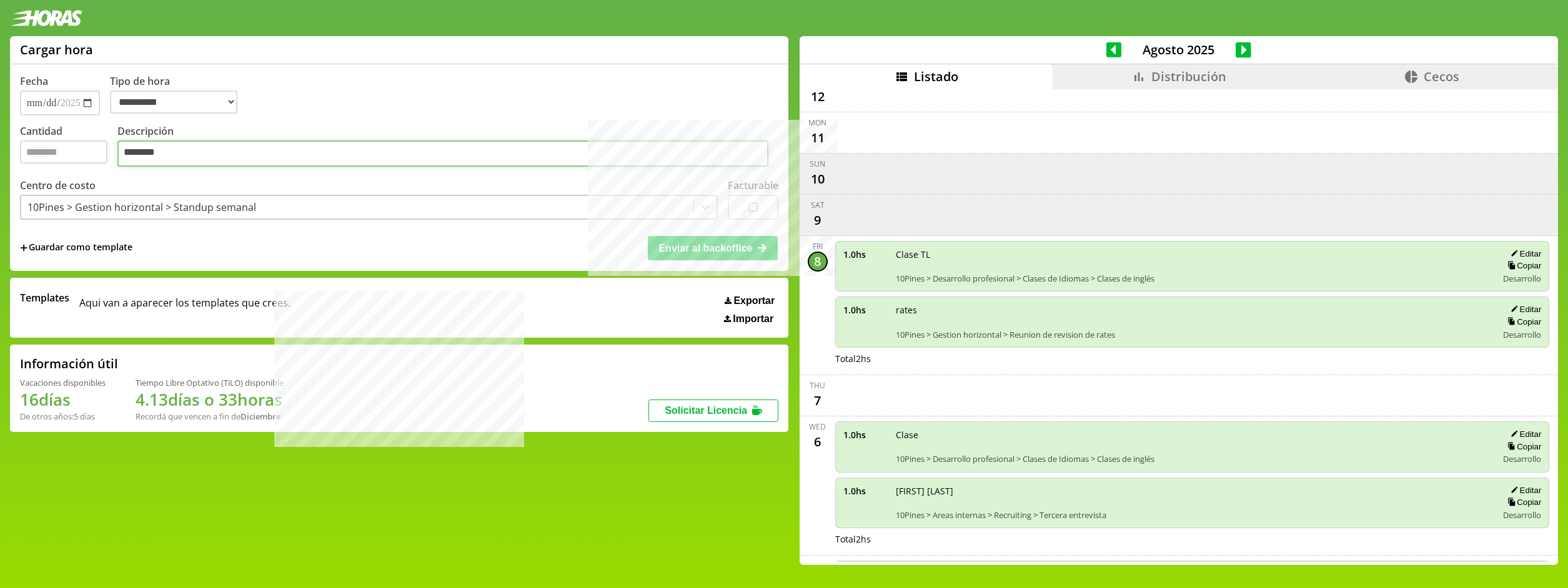 type on "********" 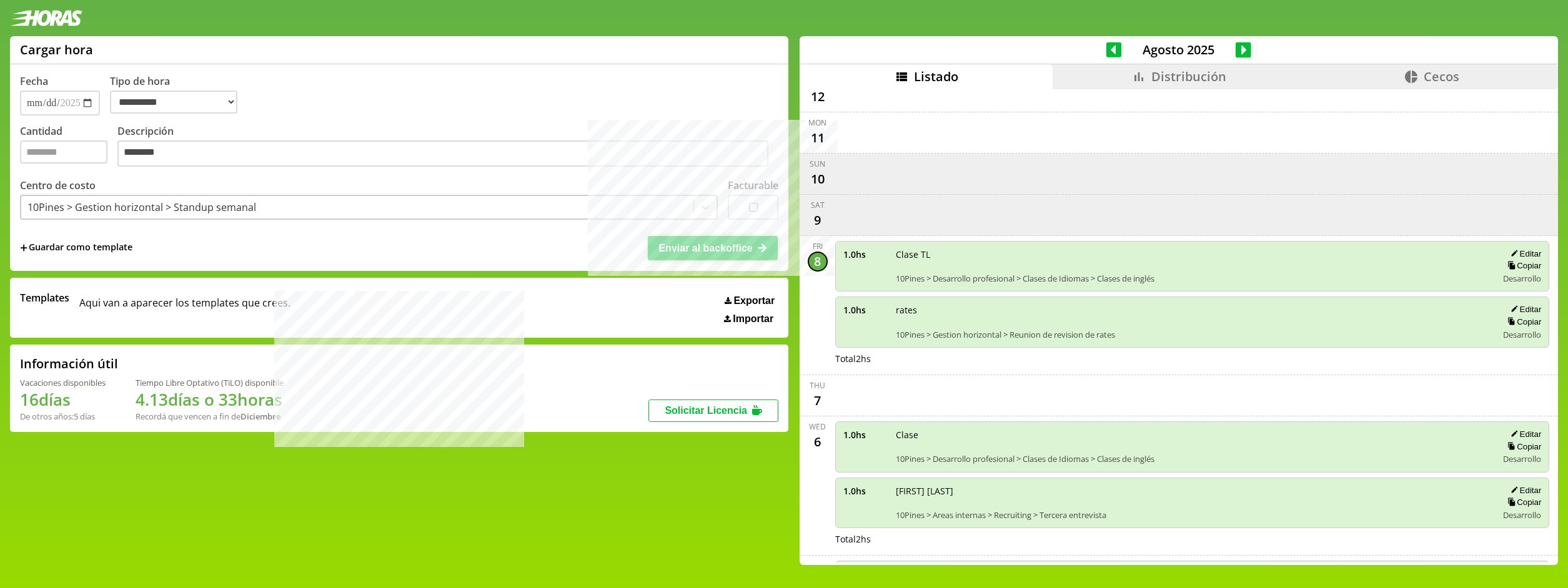 click on "Enviar al backoffice" at bounding box center (705, 248) 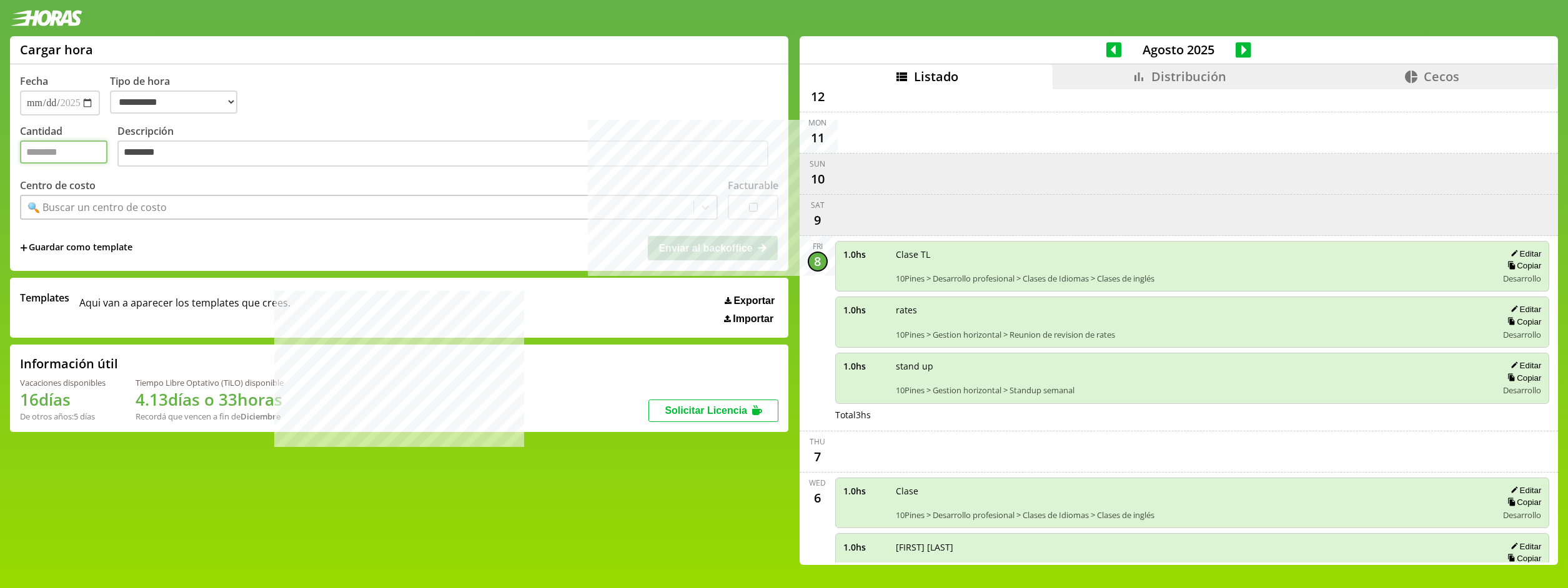 click on "Cantidad" at bounding box center (64, 152) 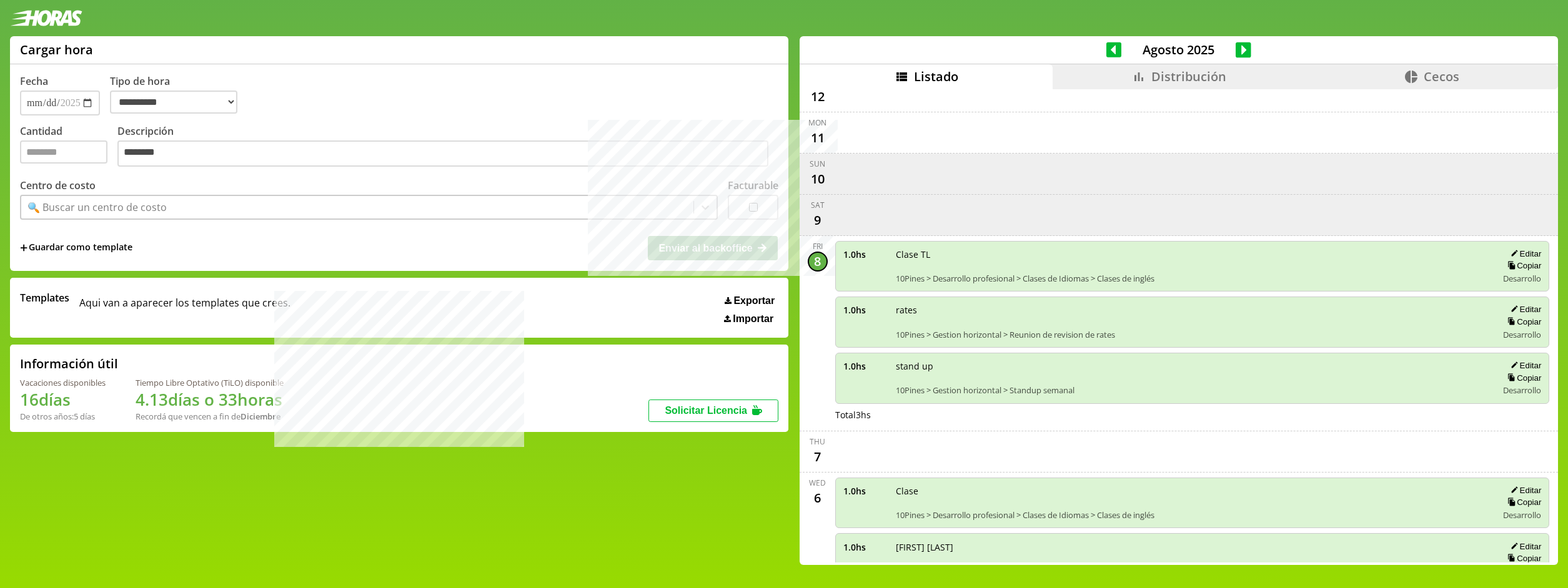 click on "🔍 Buscar un centro de costo" at bounding box center (97, 207) 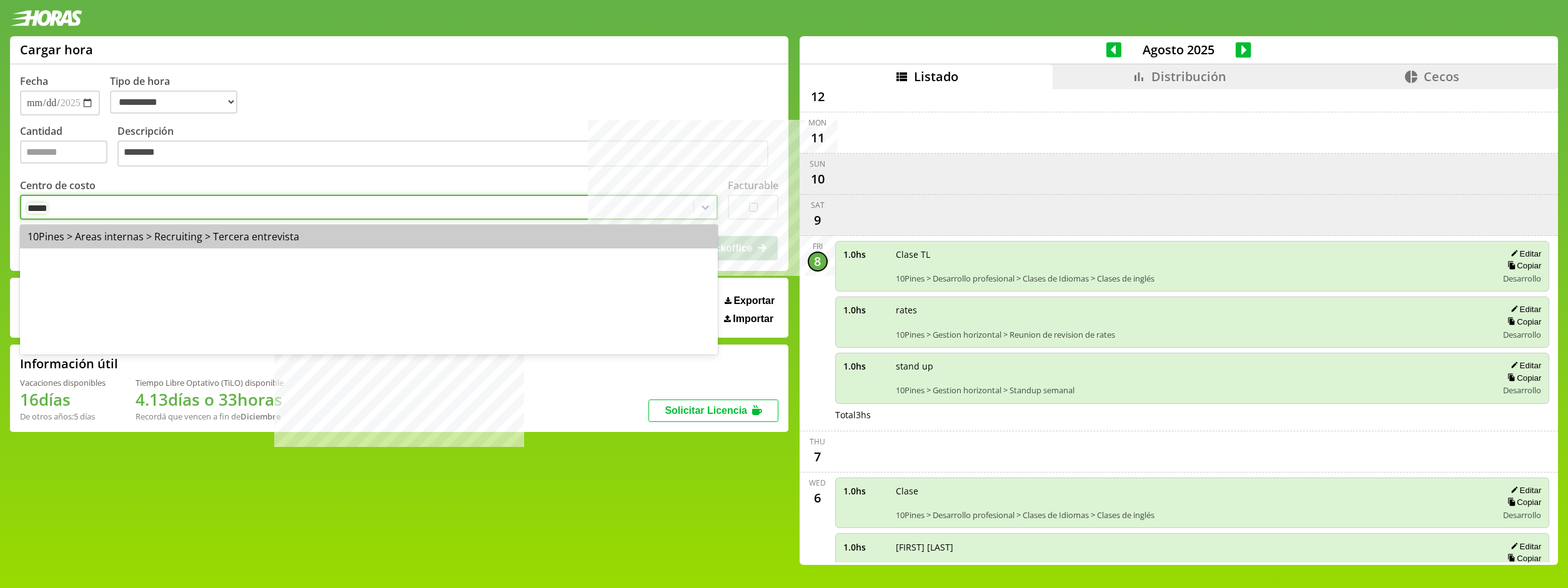 type on "******" 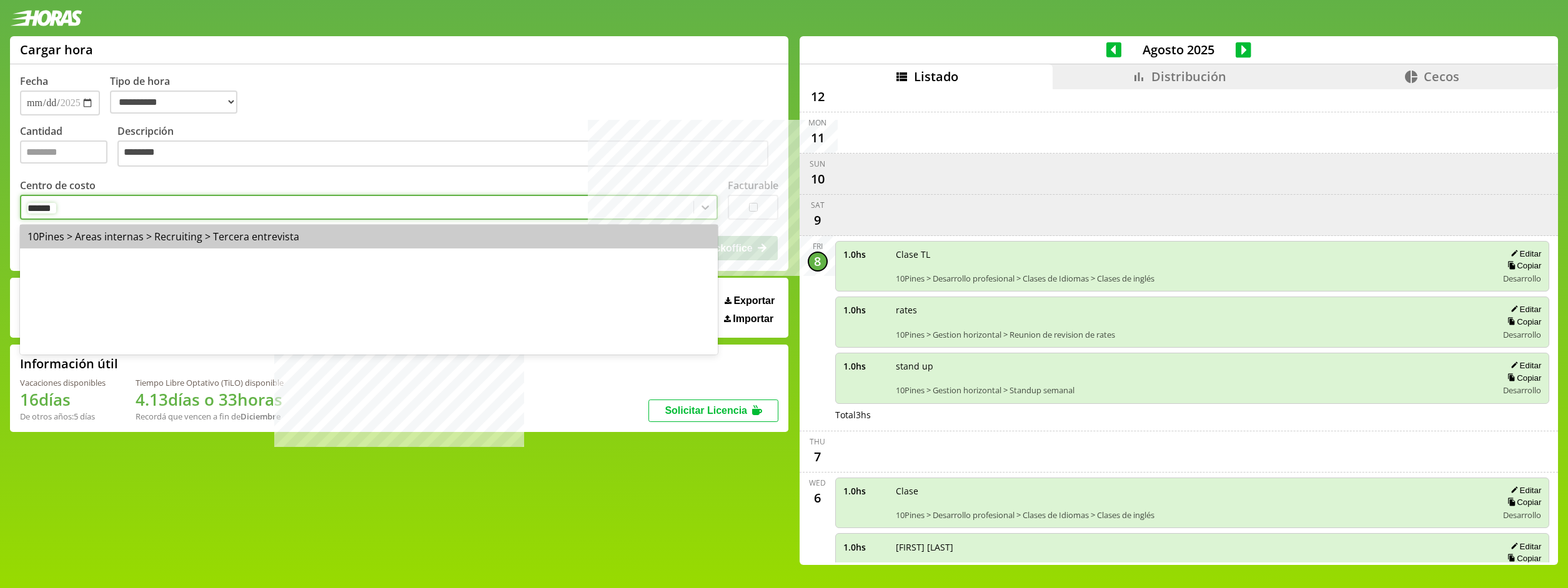 click on "10Pines > Areas internas > Recruiting > Tercera entrevista" at bounding box center [369, 237] 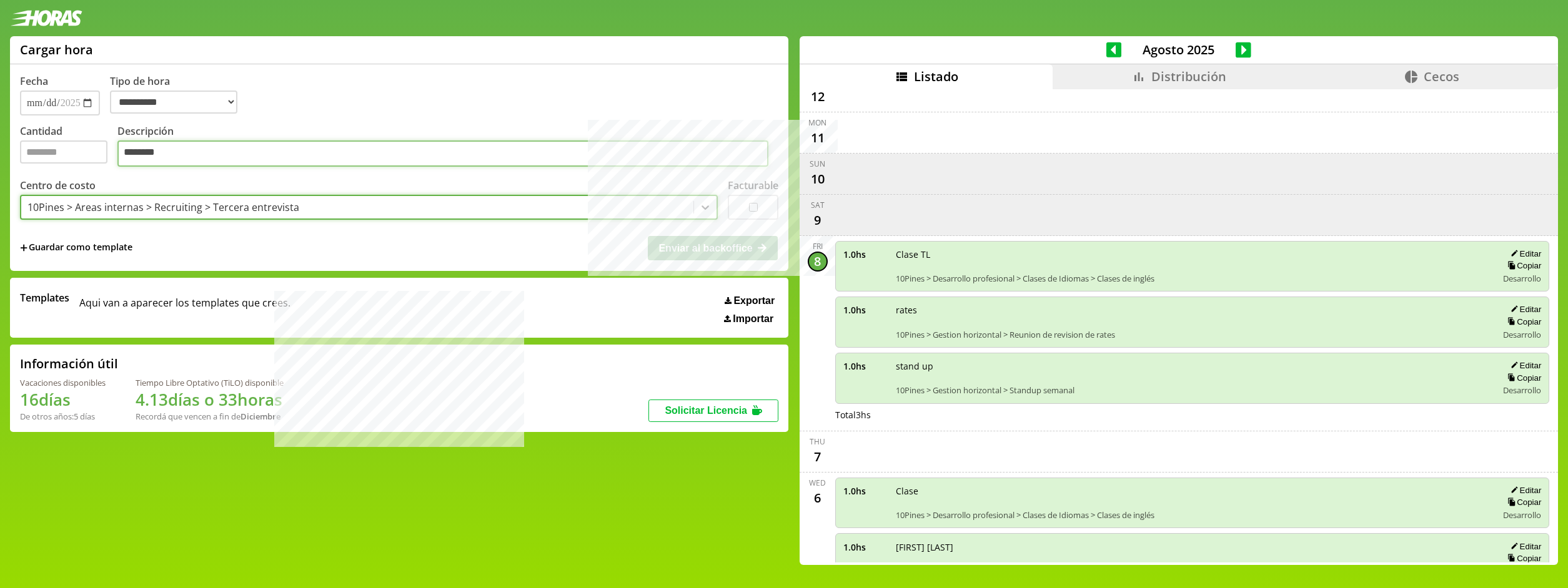 click on "********" at bounding box center (443, 154) 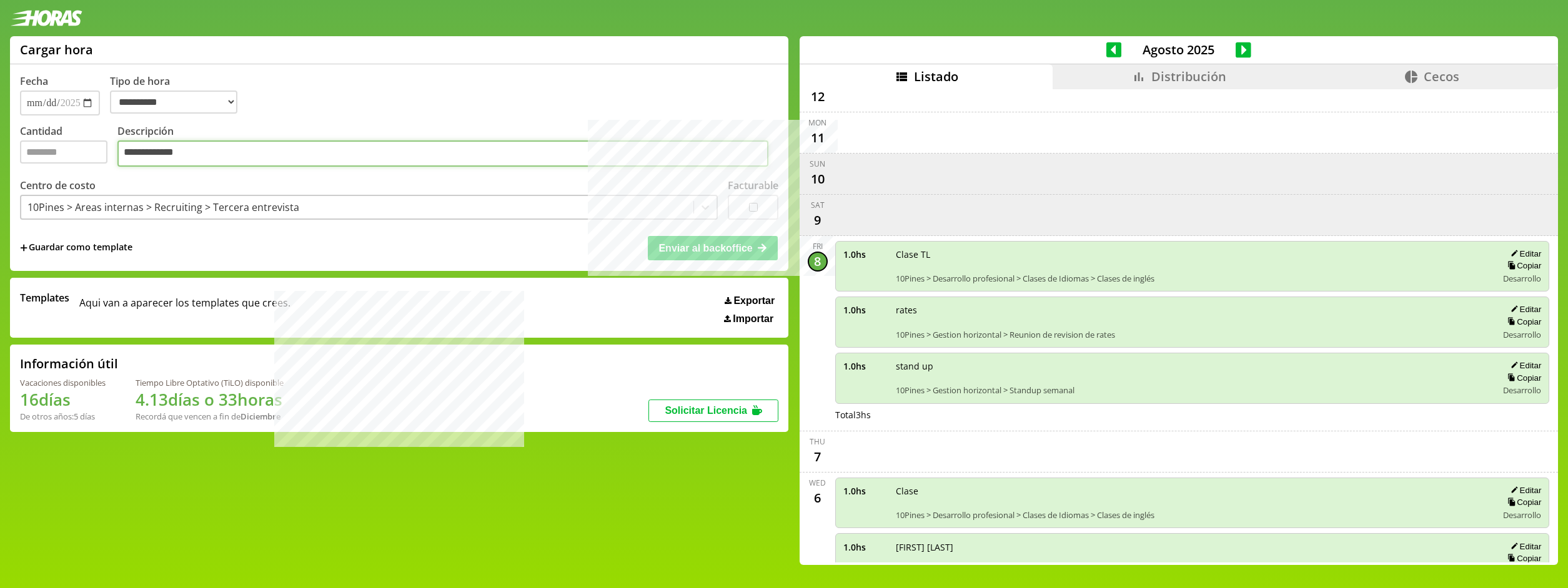 type on "**********" 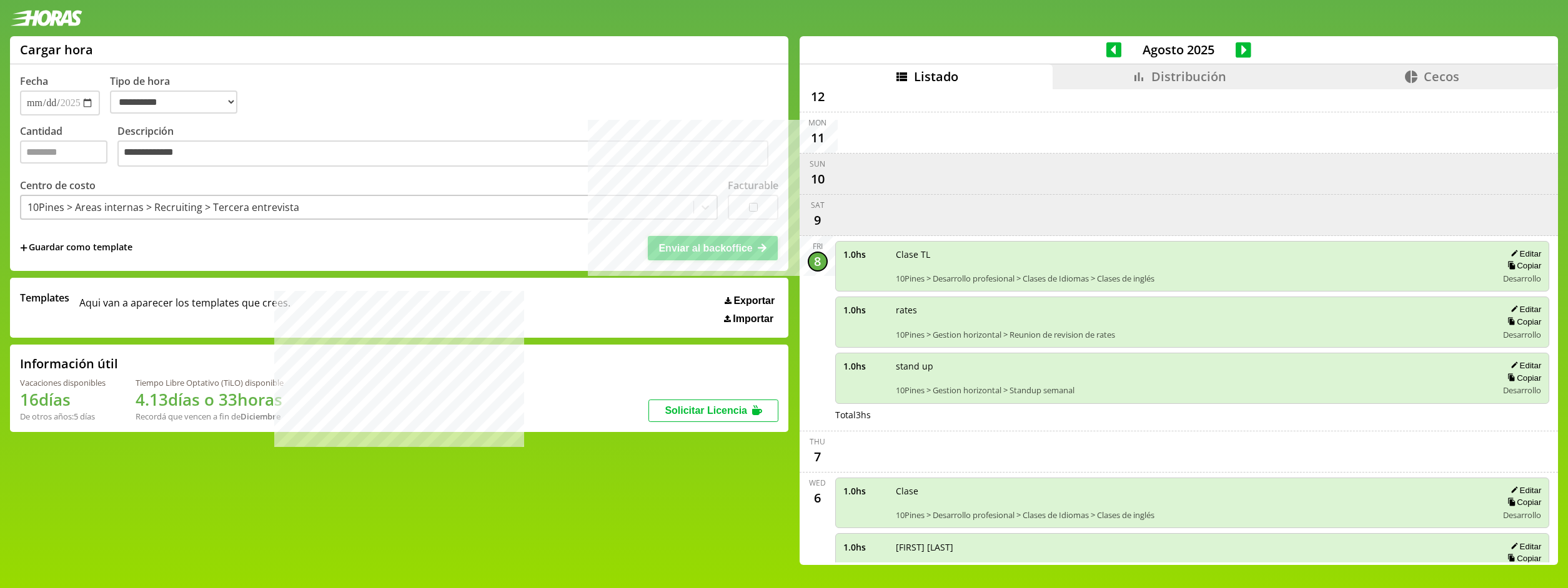 click on "Enviar al backoffice" at bounding box center [705, 248] 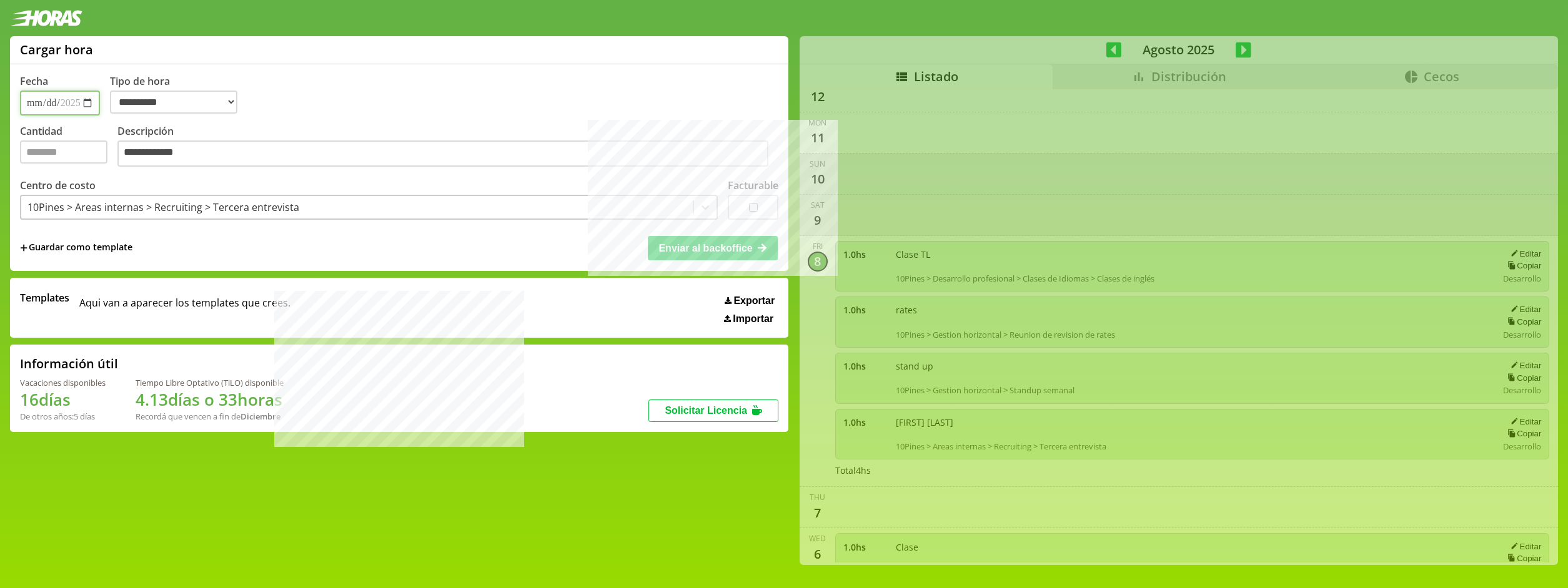 type 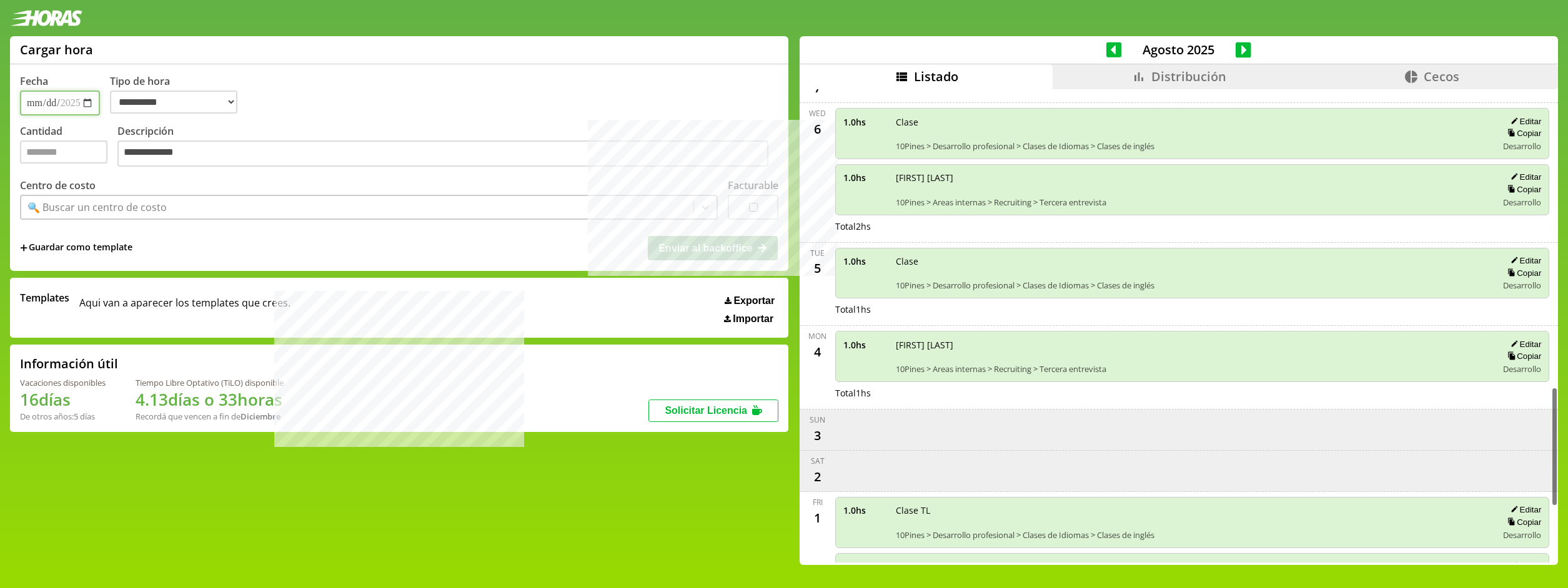 scroll, scrollTop: 1319, scrollLeft: 0, axis: vertical 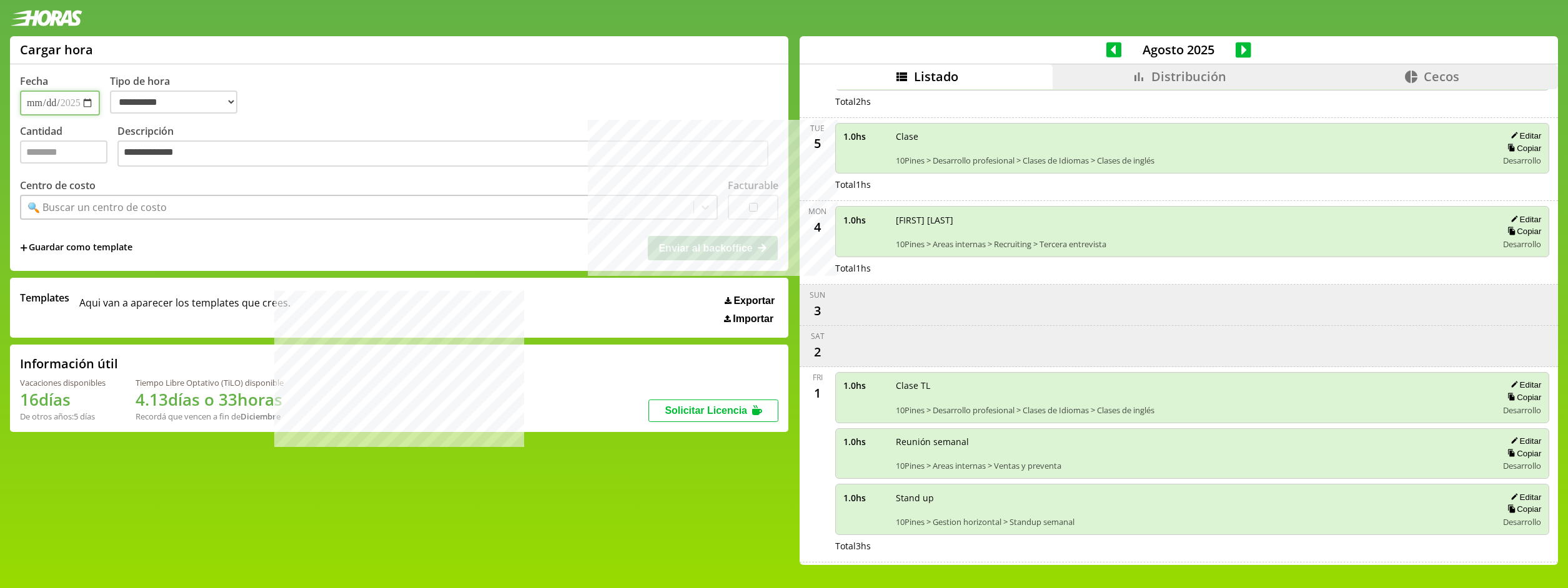 click on "**********" at bounding box center (60, 103) 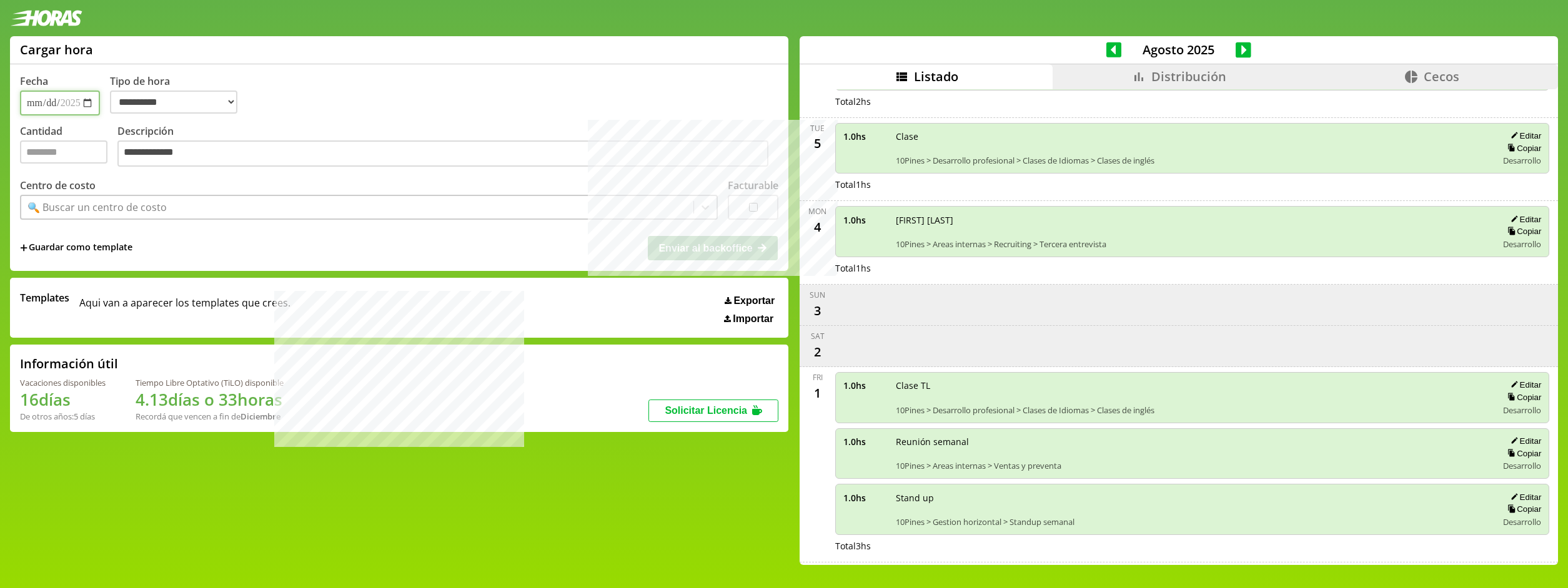 type on "**********" 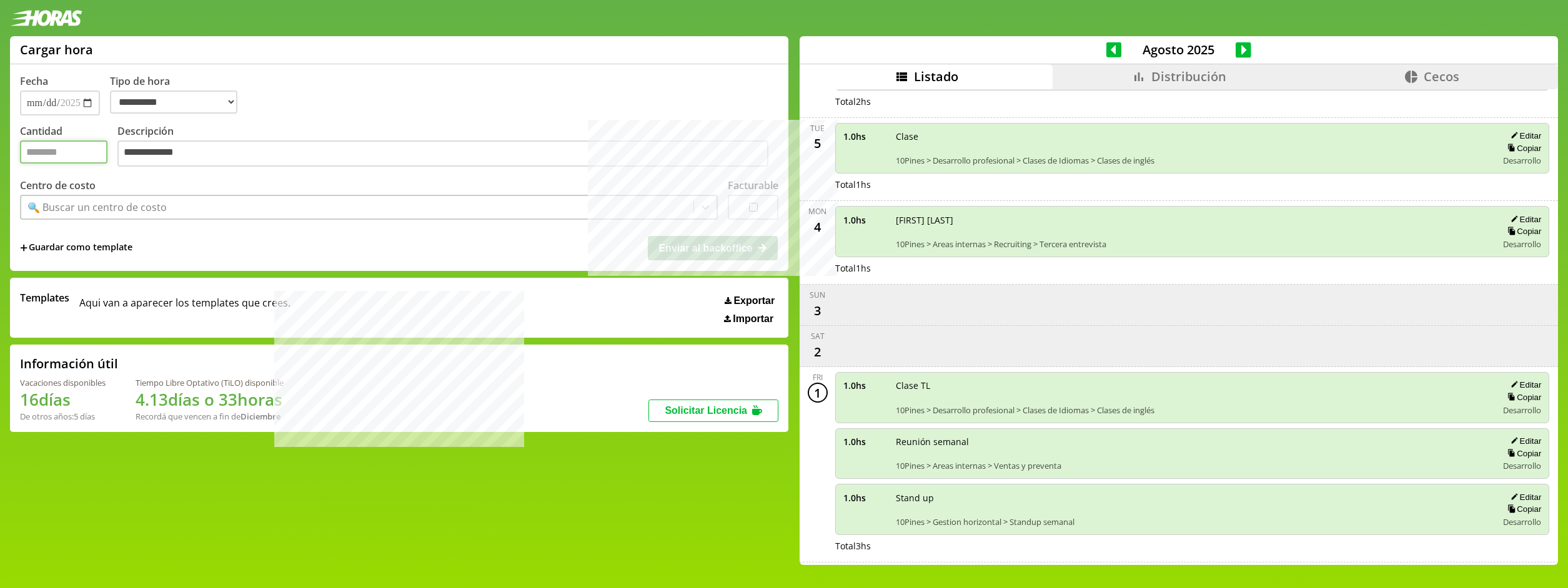 click on "Cantidad" at bounding box center [64, 152] 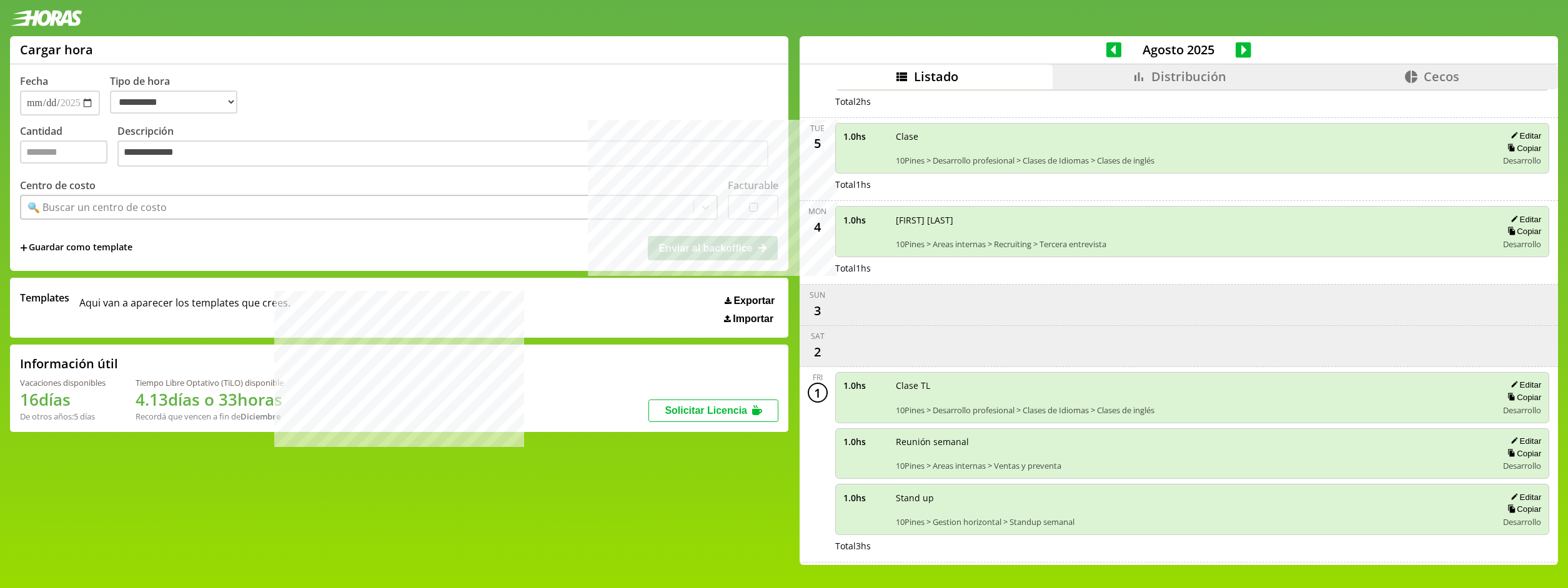 click at bounding box center (753, 207) 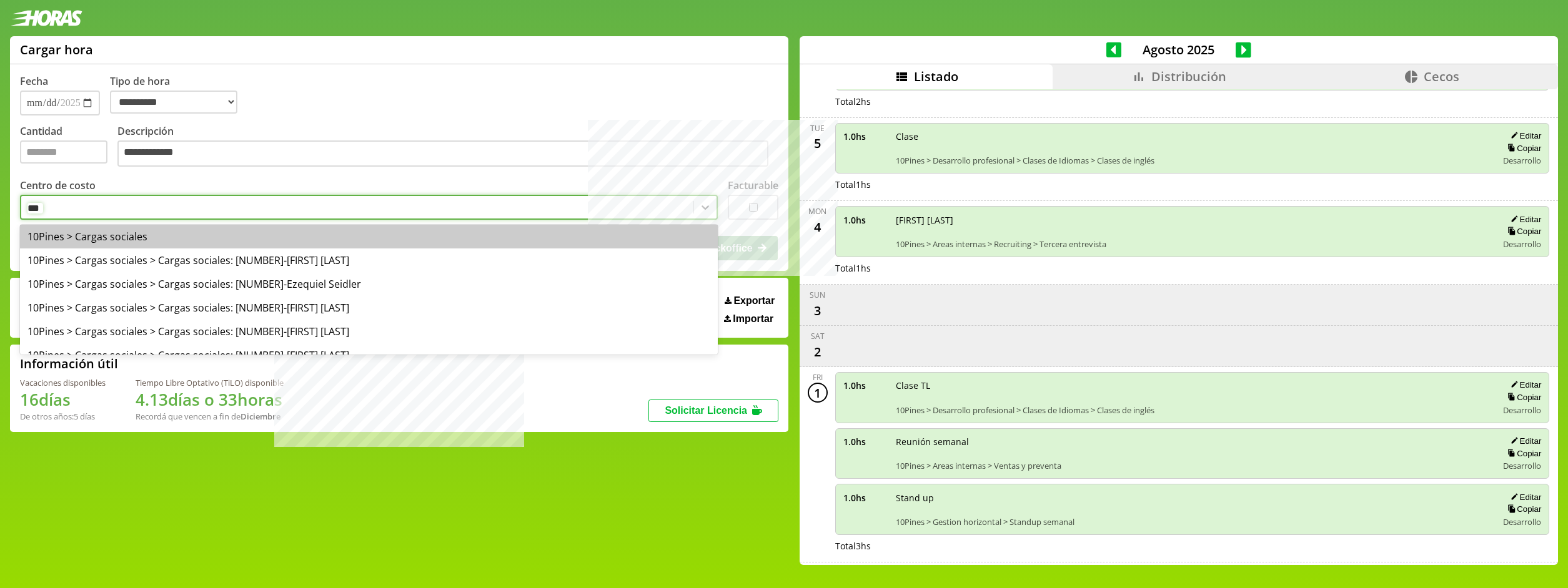 type on "****" 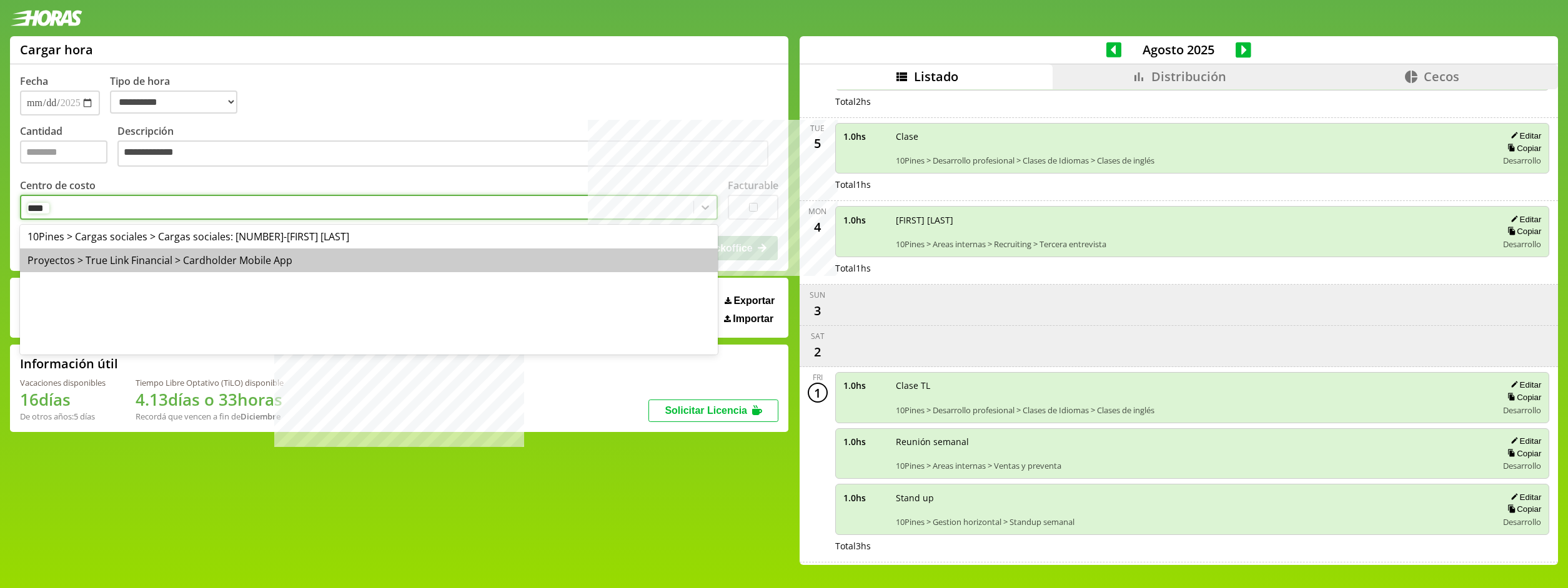click on "Proyectos > True Link Financial > Cardholder Mobile App" at bounding box center (369, 260) 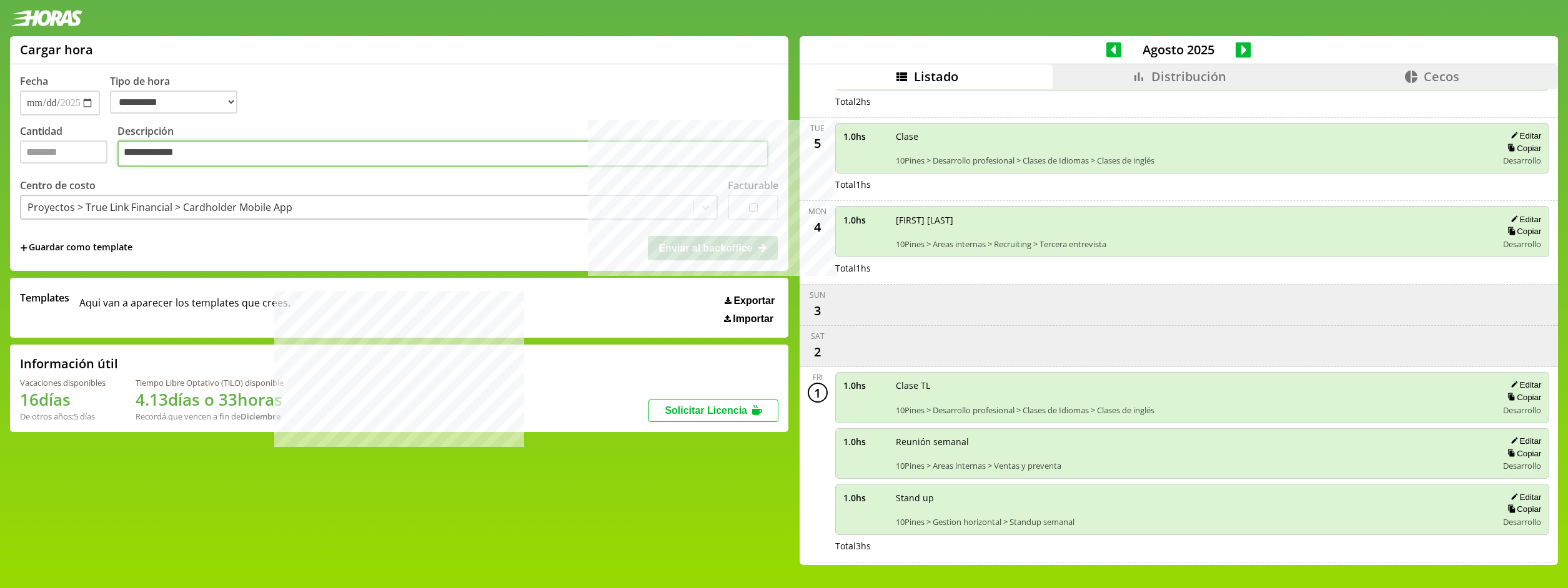 click on "**********" at bounding box center [443, 154] 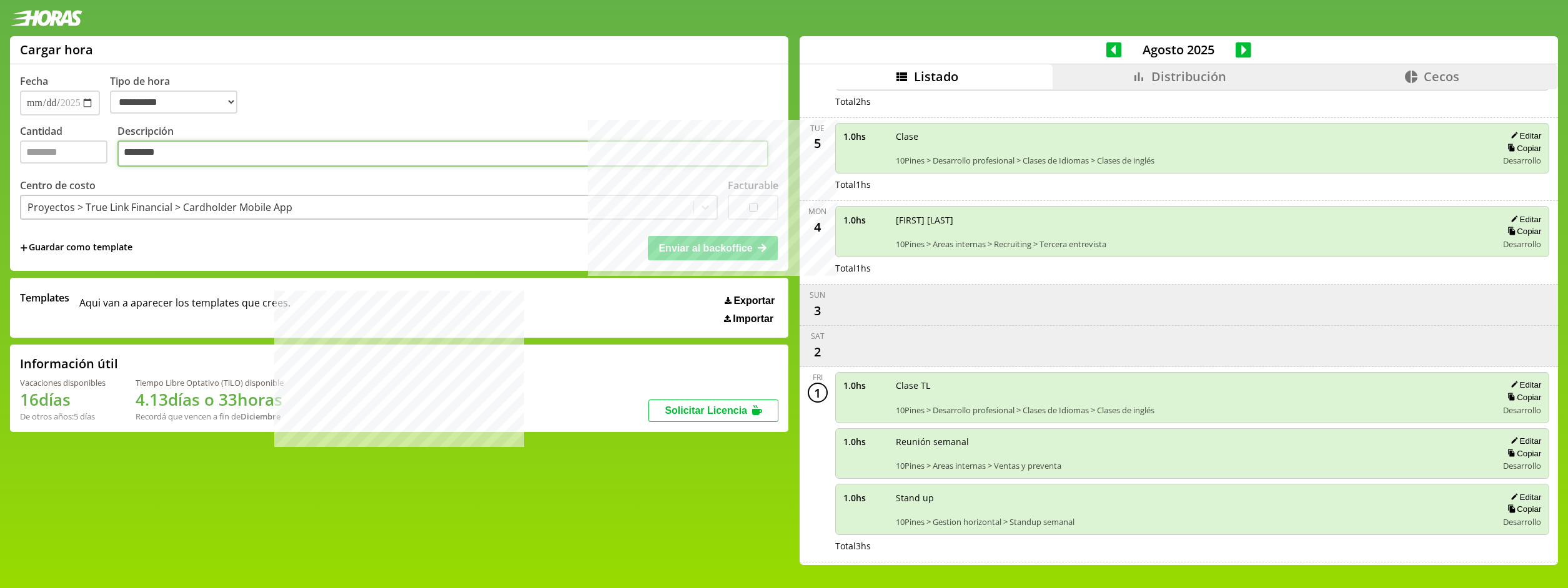 drag, startPoint x: 183, startPoint y: 157, endPoint x: 85, endPoint y: 157, distance: 98 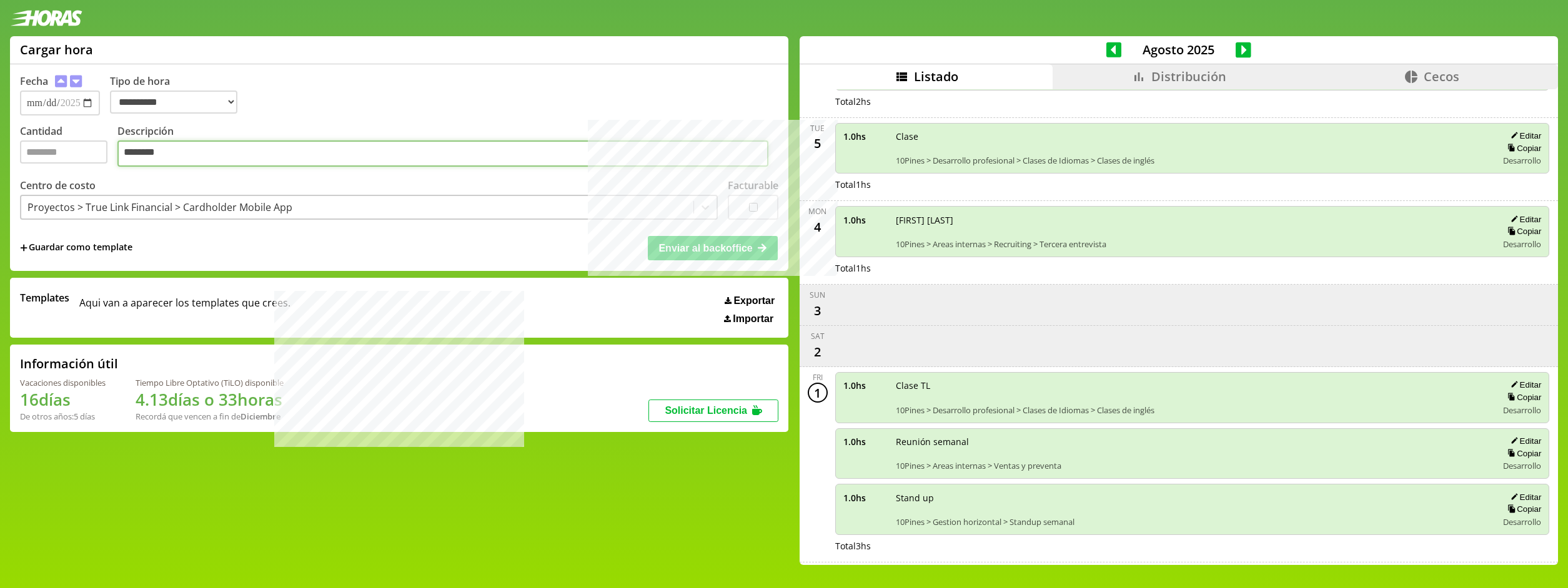 type on "********" 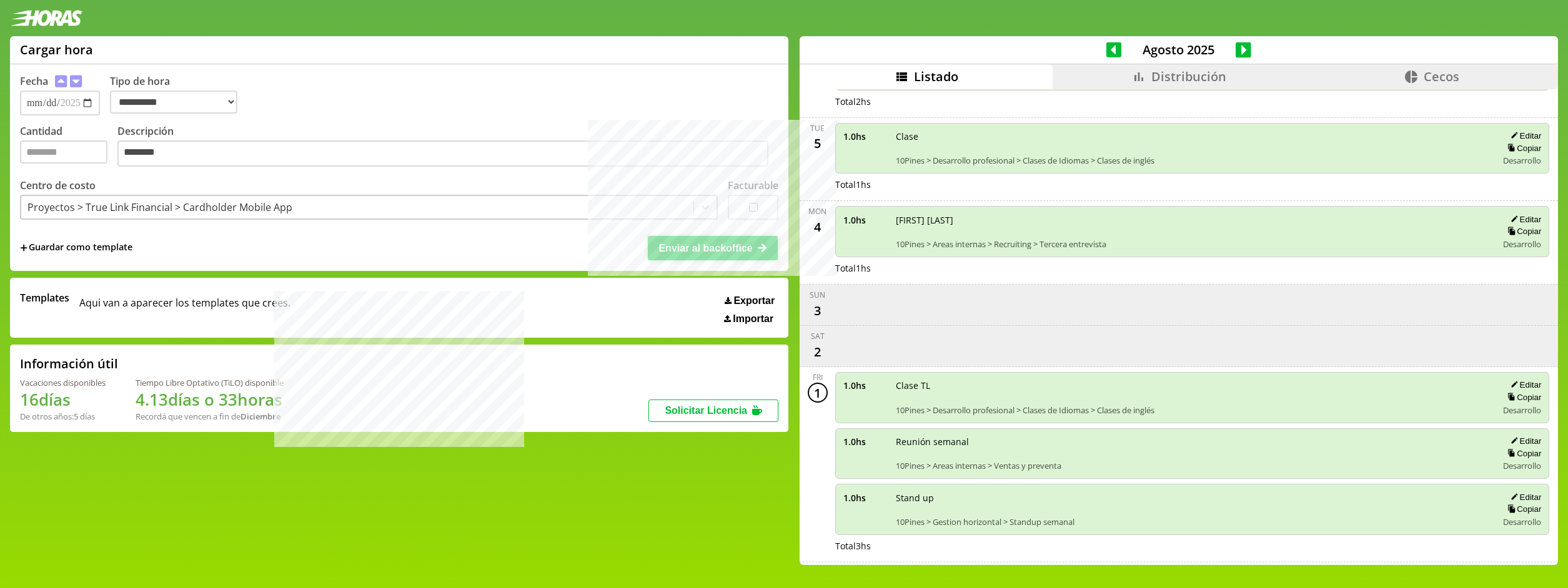 click on "Enviar al backoffice" at bounding box center (705, 248) 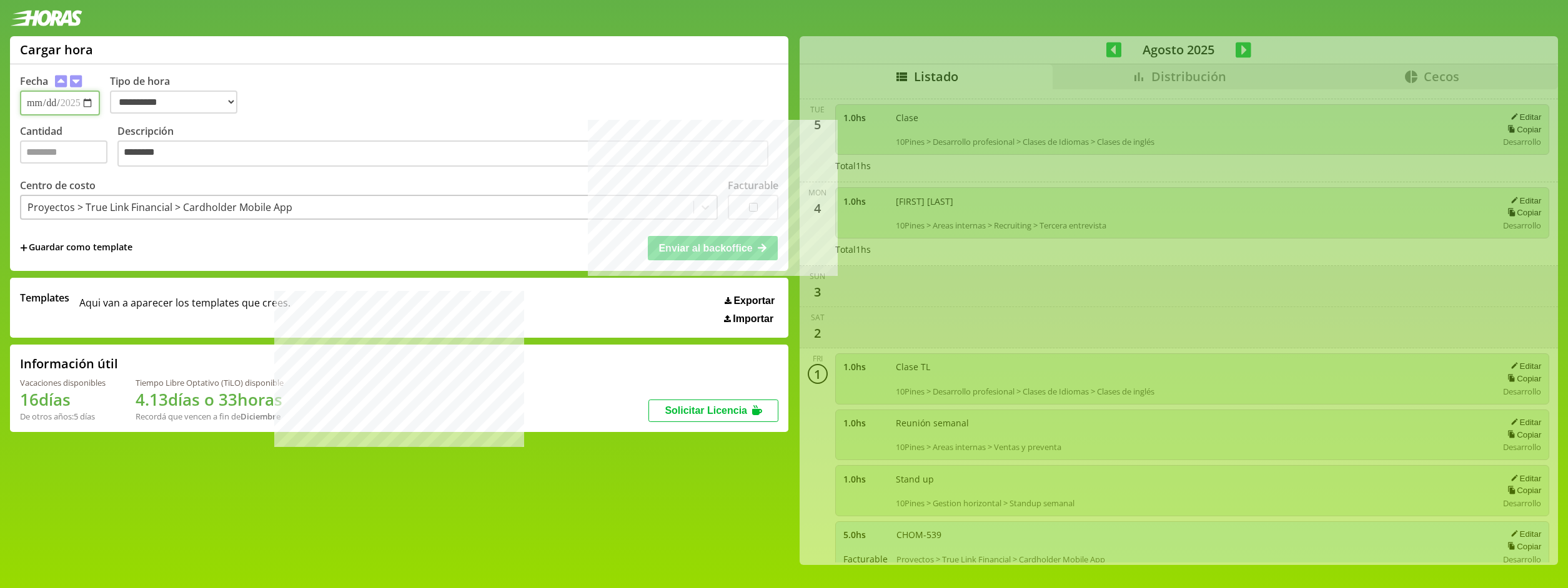 type 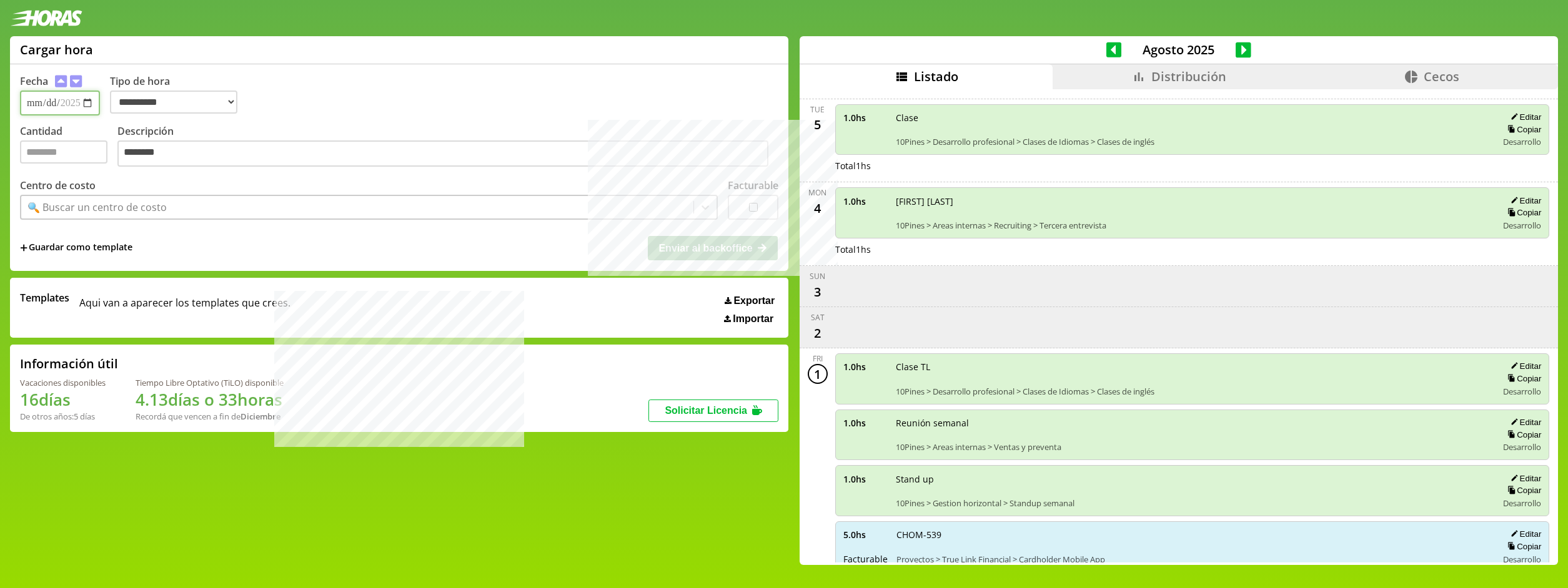 click on "**********" at bounding box center [60, 103] 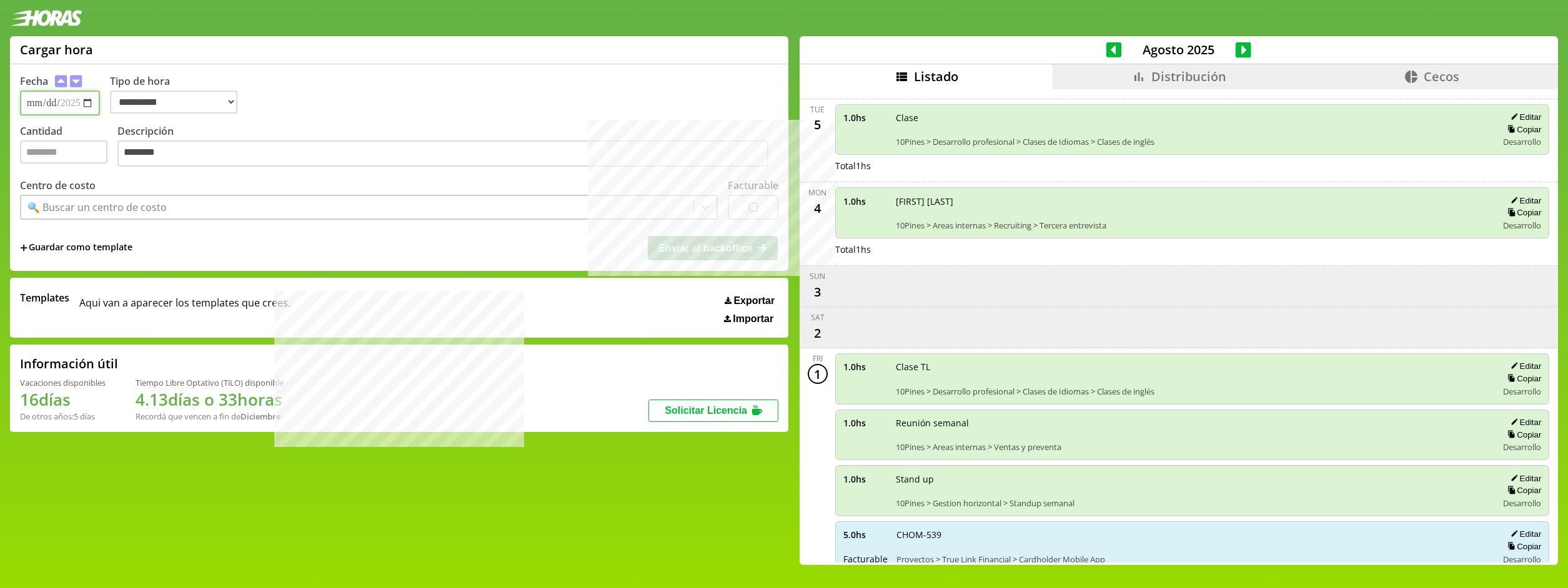 type on "**********" 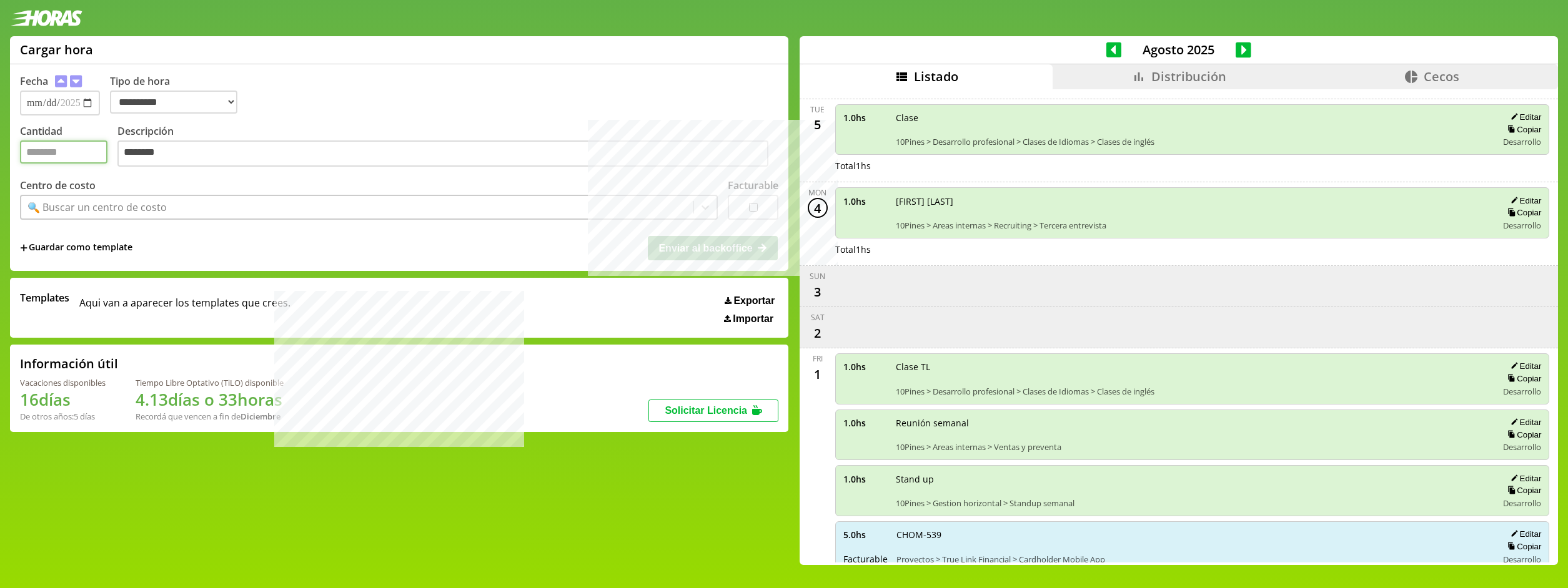 click on "Cantidad" at bounding box center [64, 152] 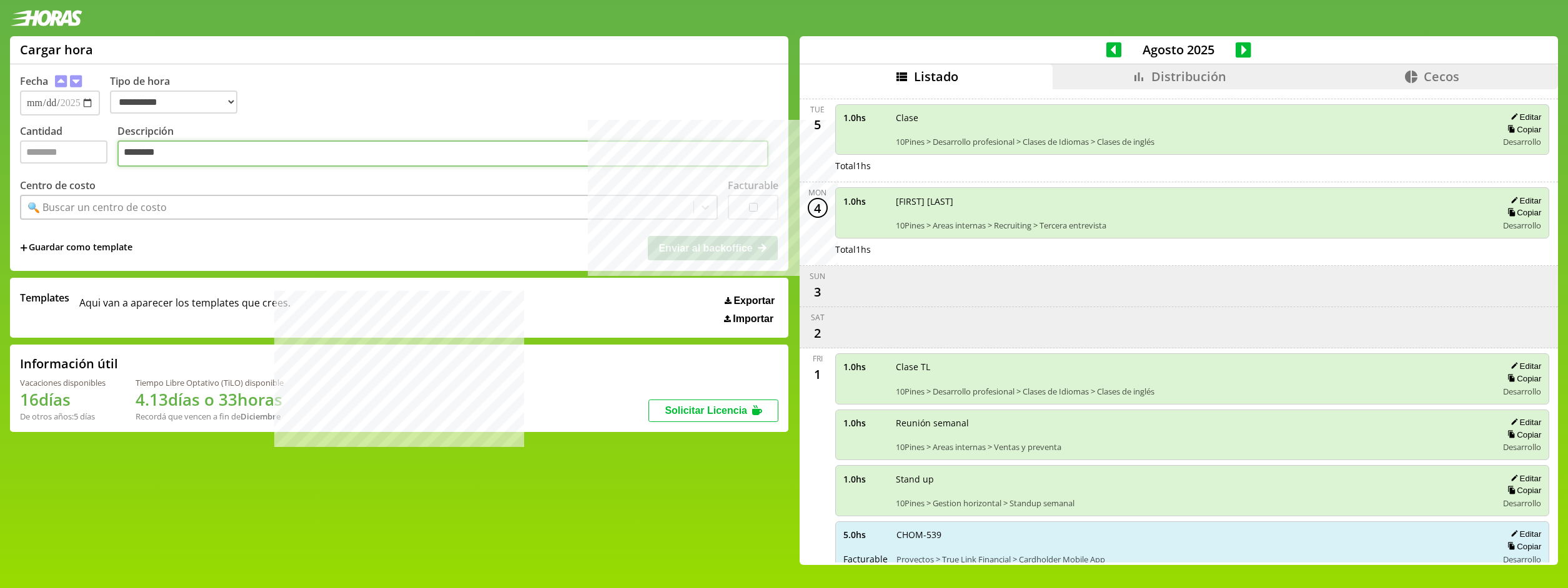 click on "********" at bounding box center (443, 154) 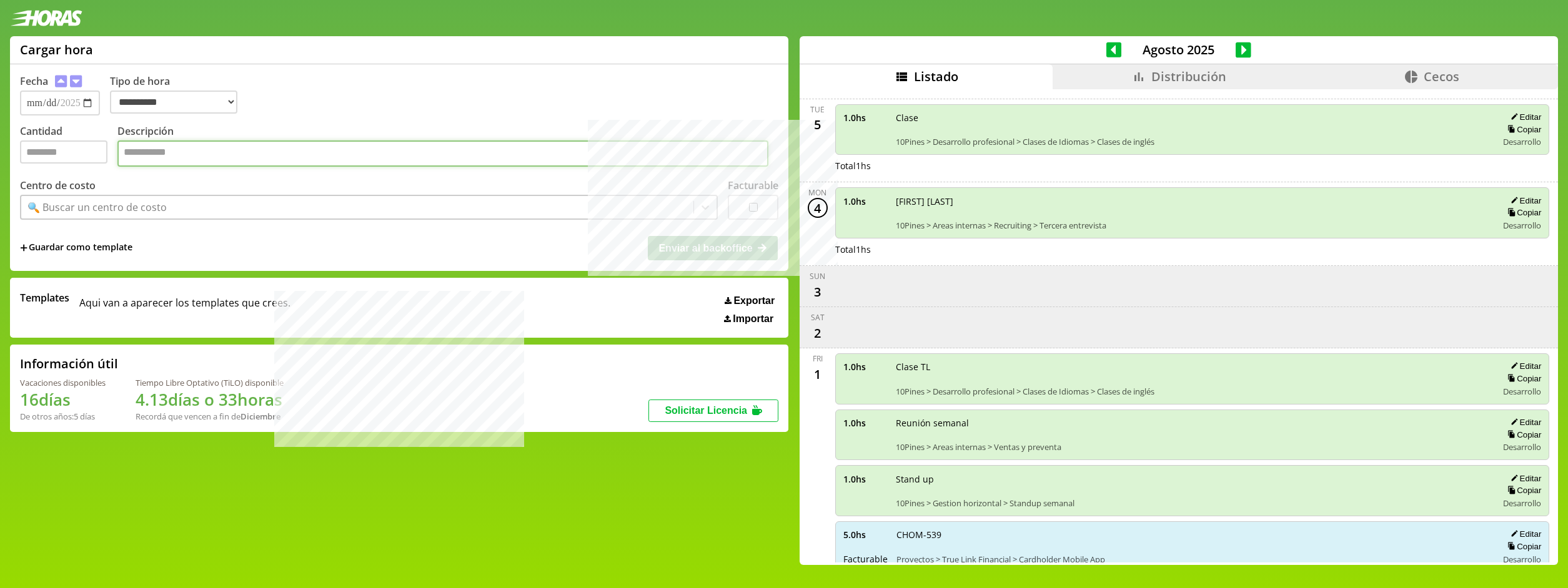paste on "********" 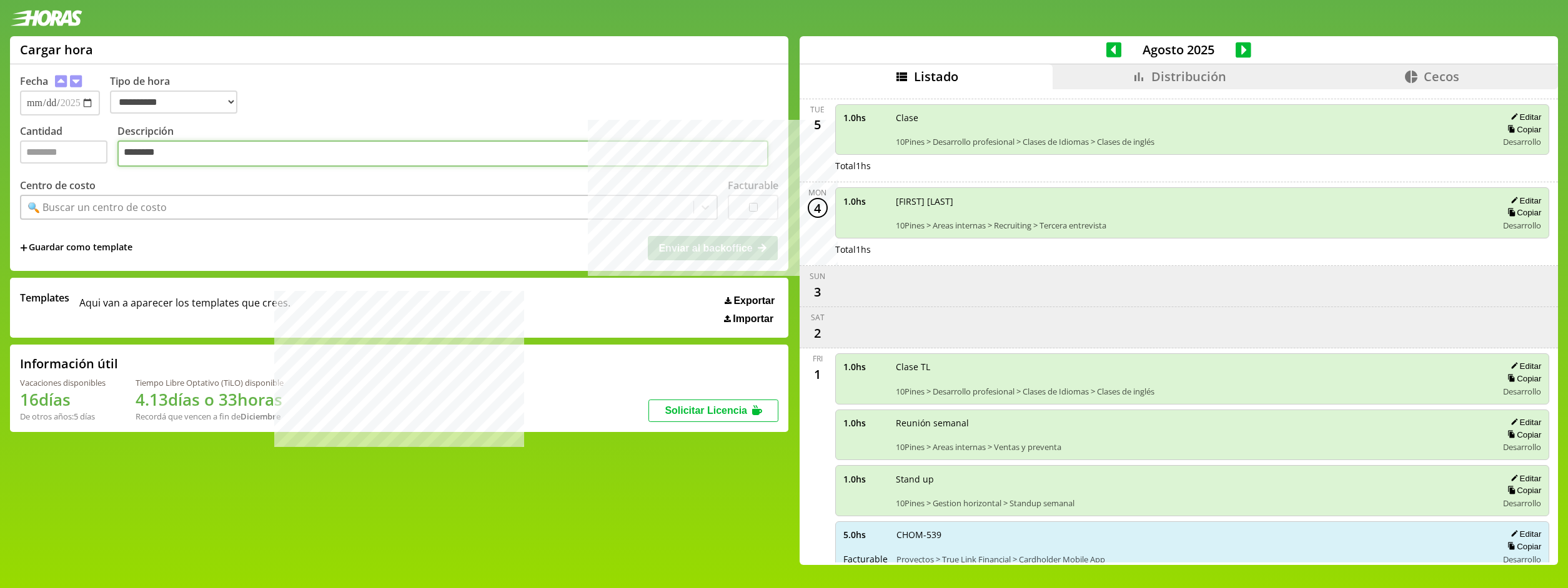 type on "********" 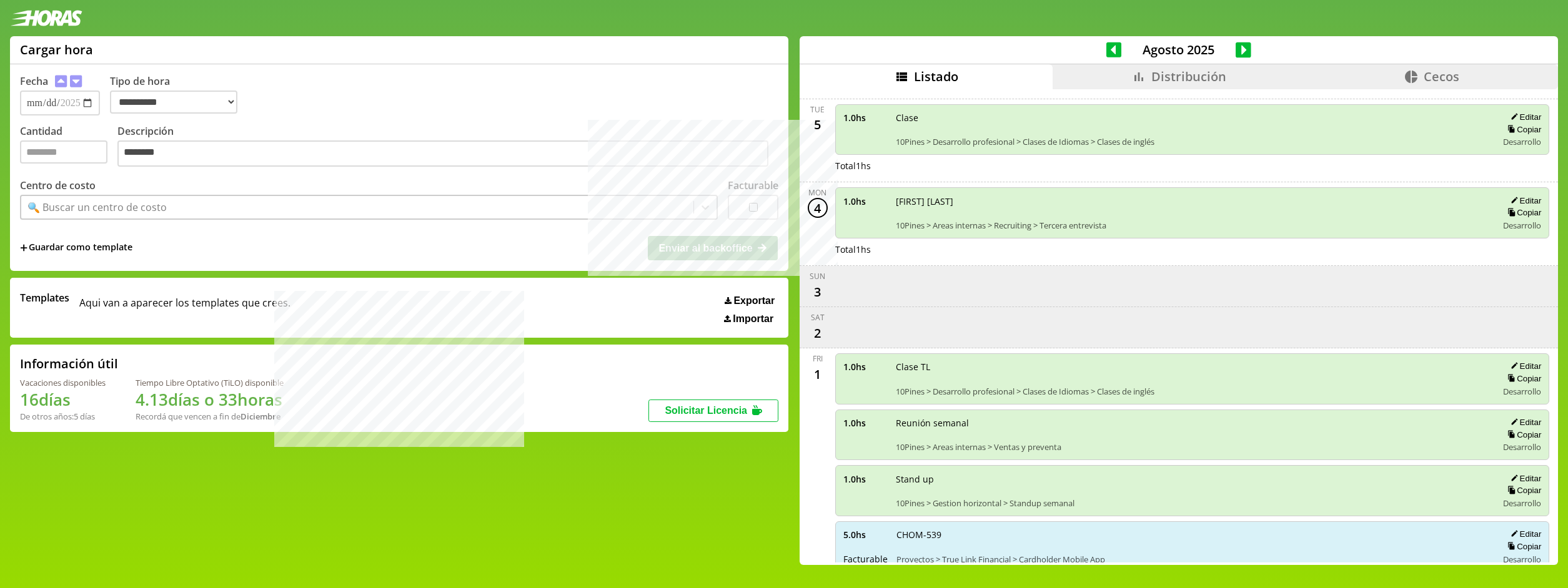 click on "🔍 Buscar un centro de costo" at bounding box center (357, 207) 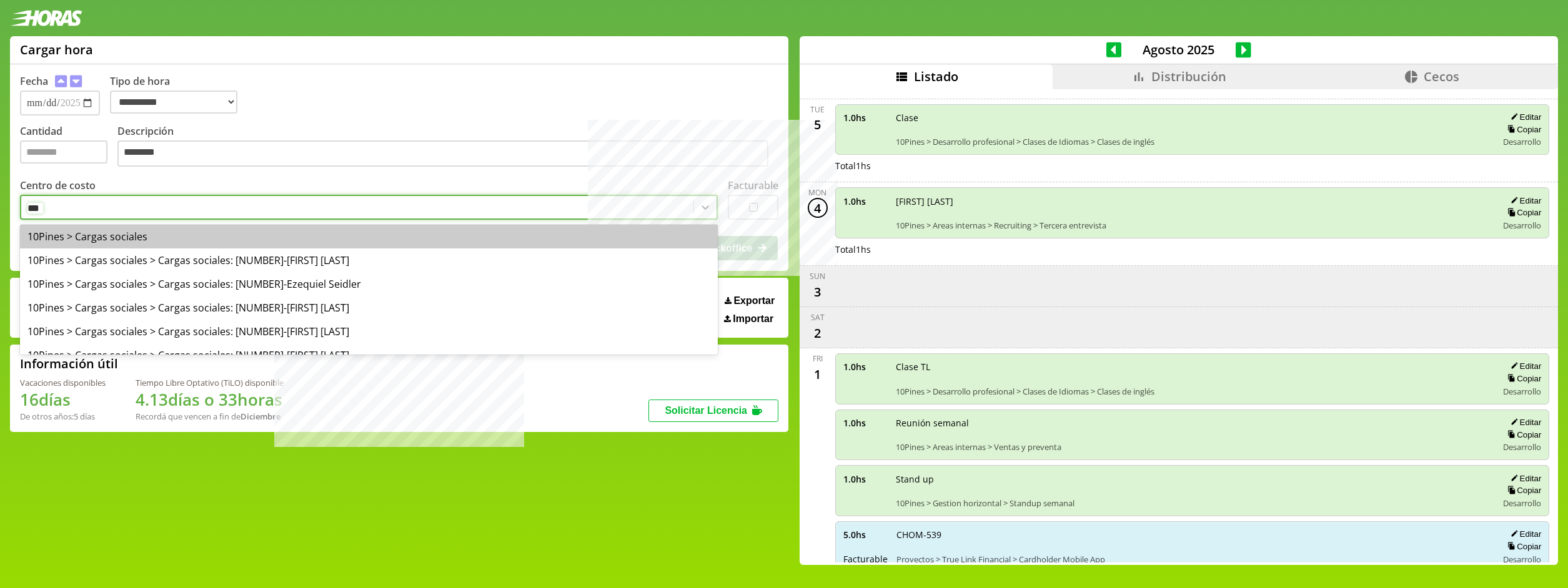 type on "****" 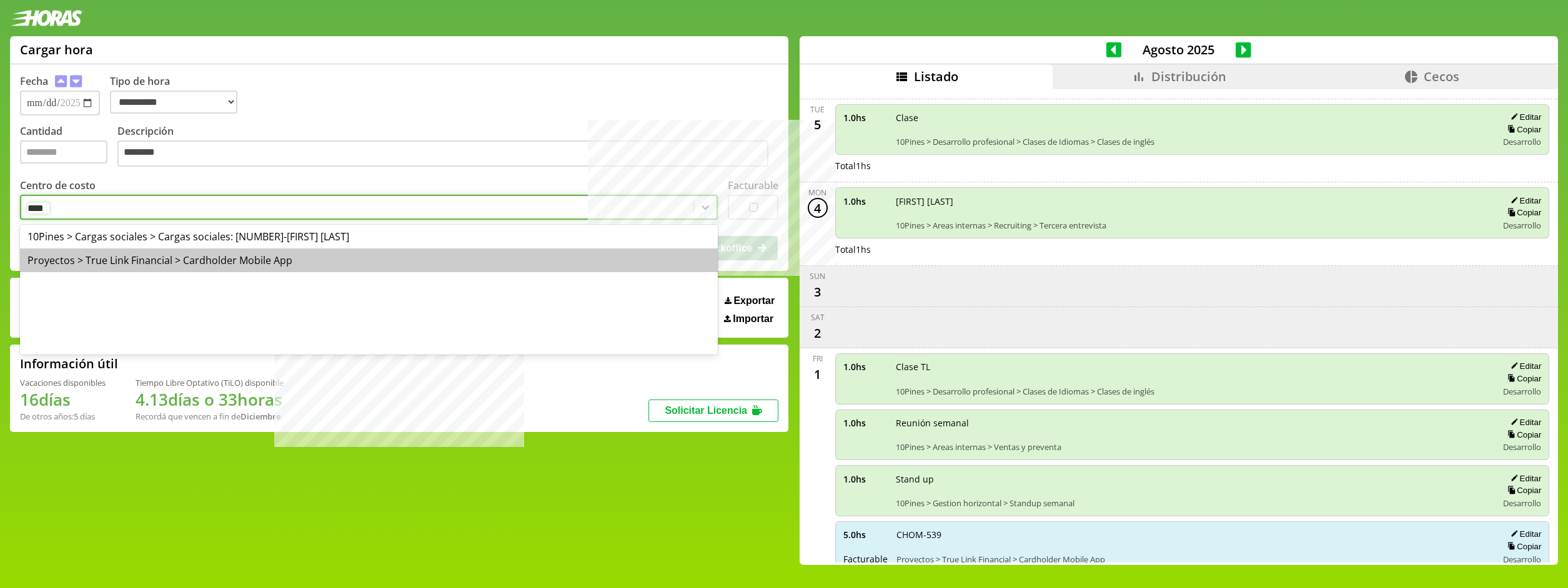 click on "Proyectos > True Link Financial > Cardholder Mobile App" at bounding box center (369, 260) 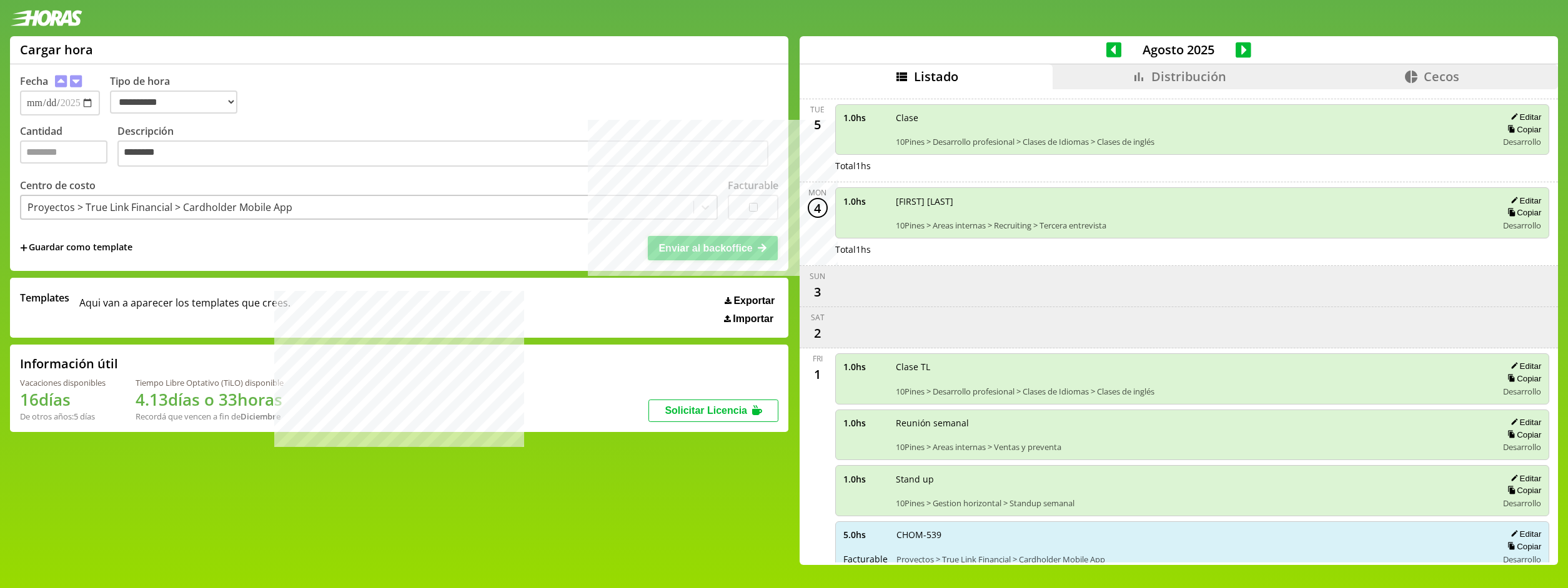 click on "Enviar al backoffice" at bounding box center [705, 248] 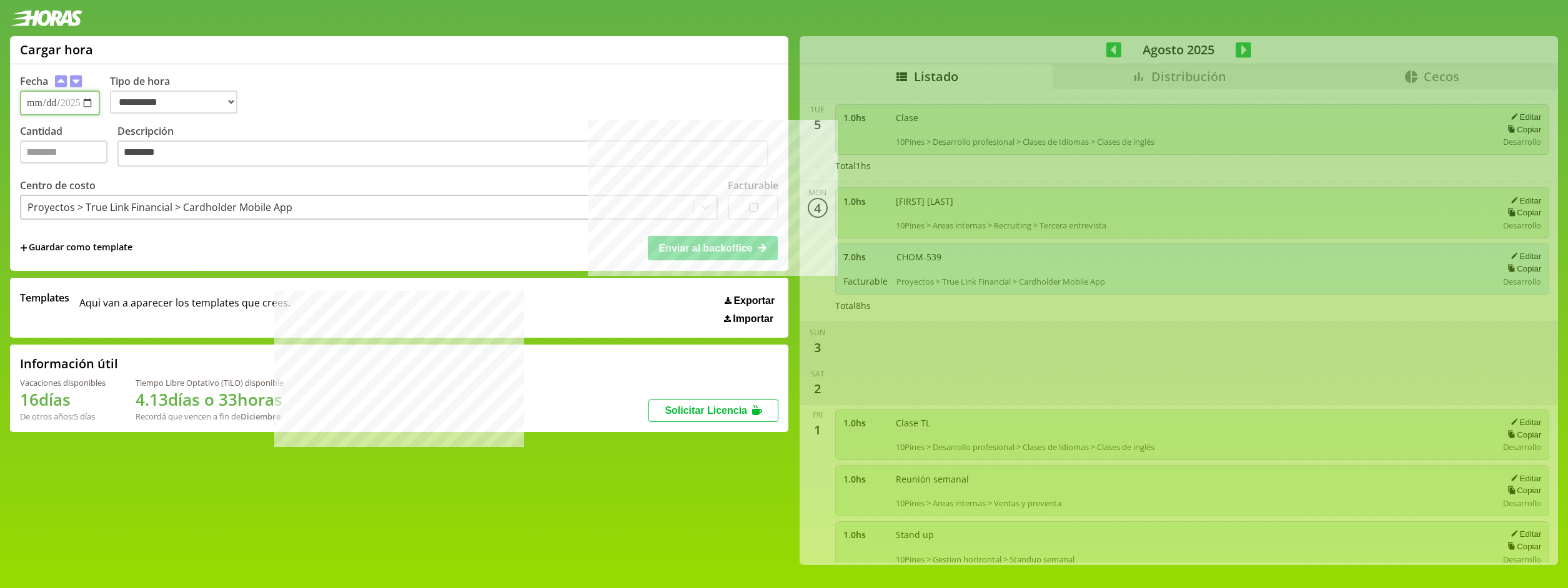 type 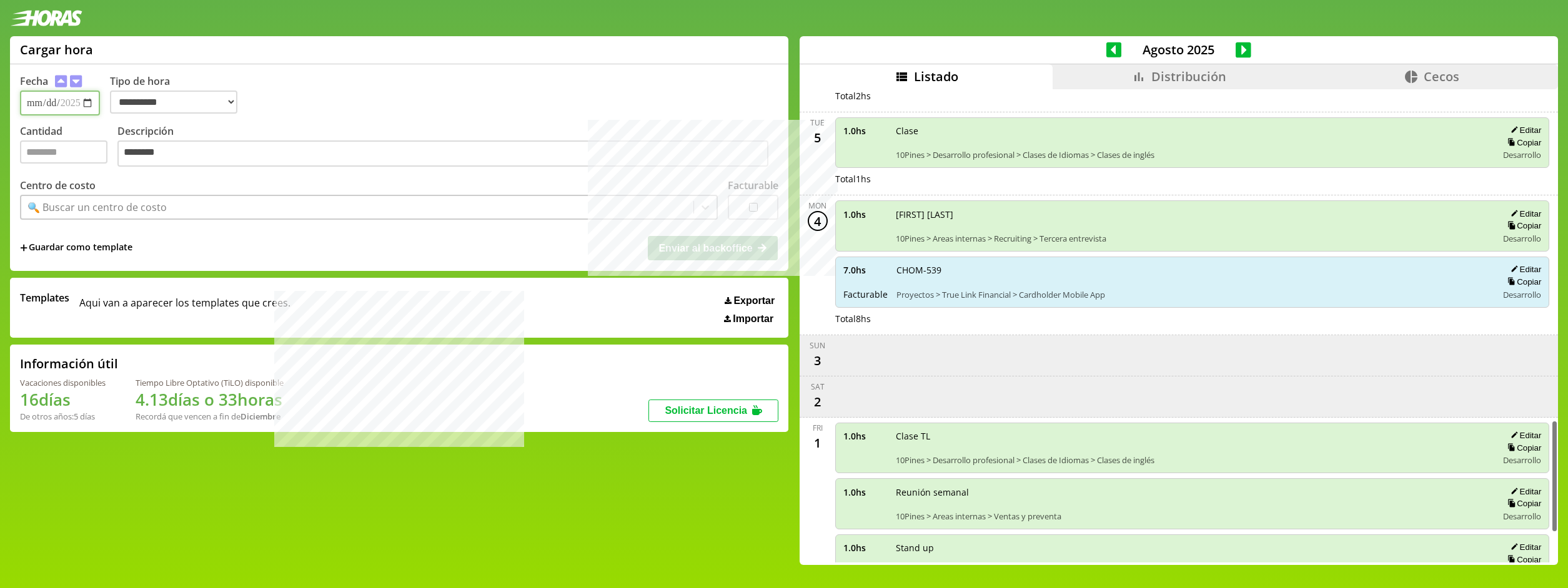 scroll, scrollTop: 1388, scrollLeft: 0, axis: vertical 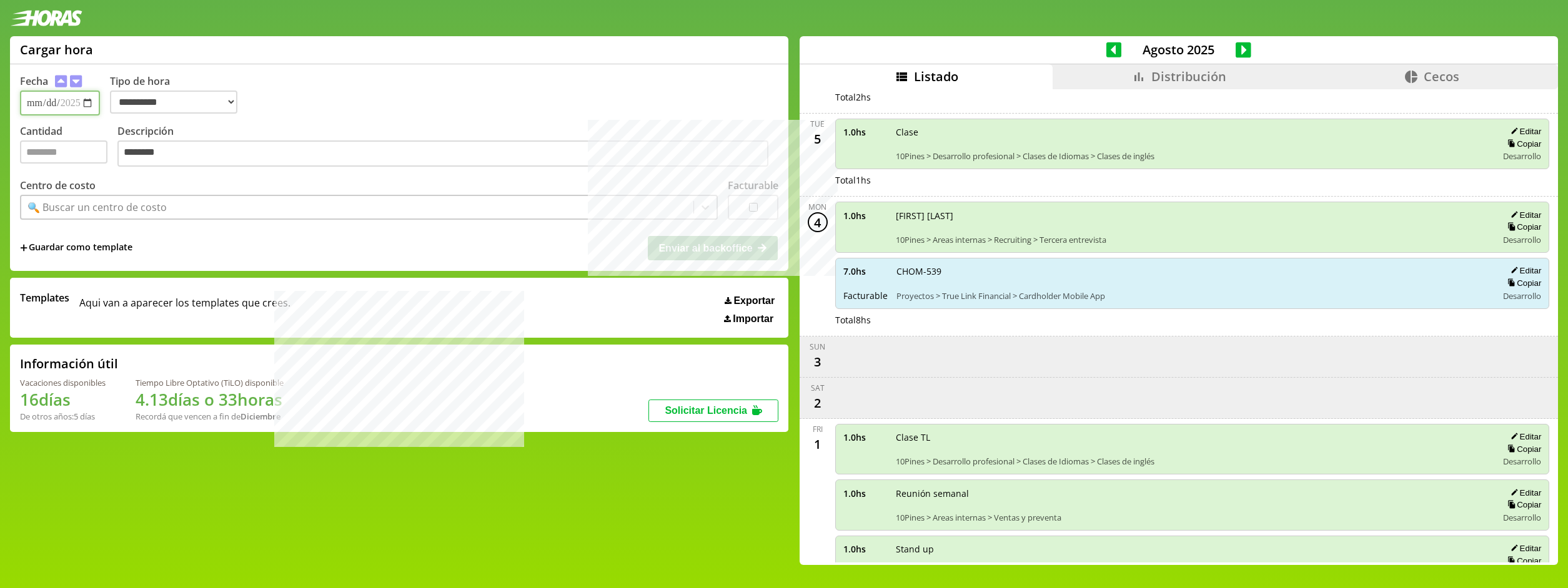 click on "**********" at bounding box center (60, 103) 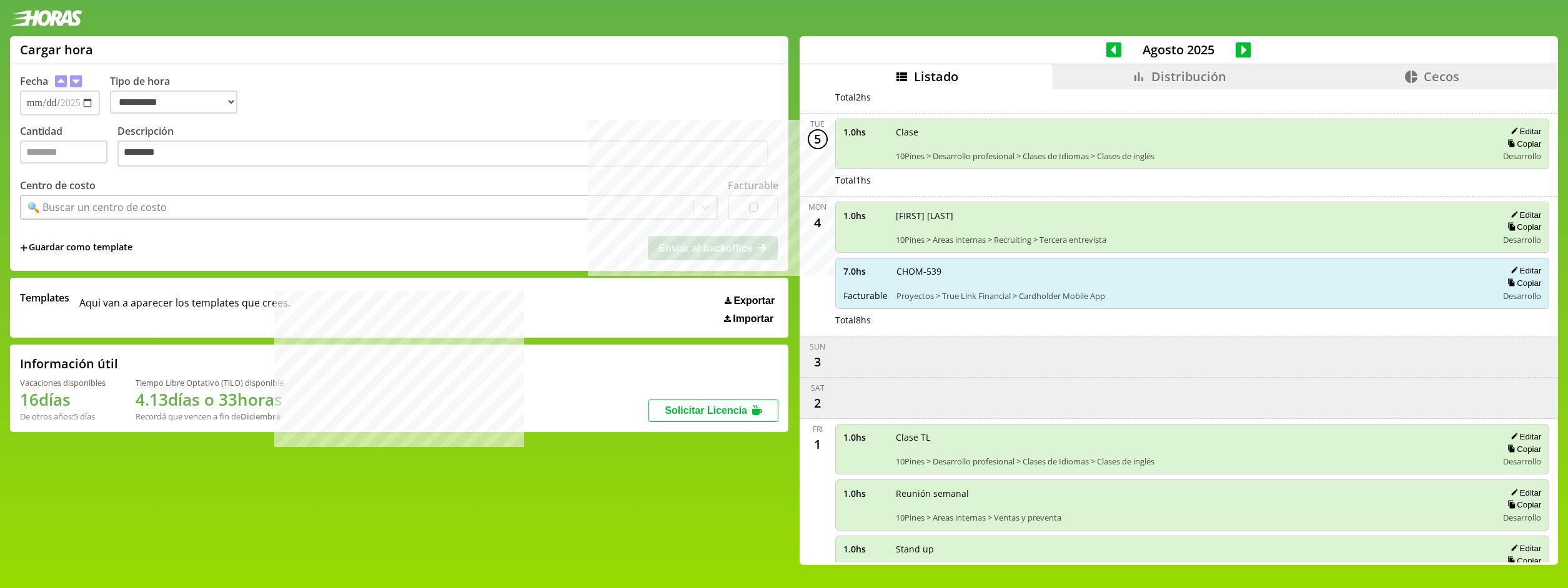 click at bounding box center [753, 207] 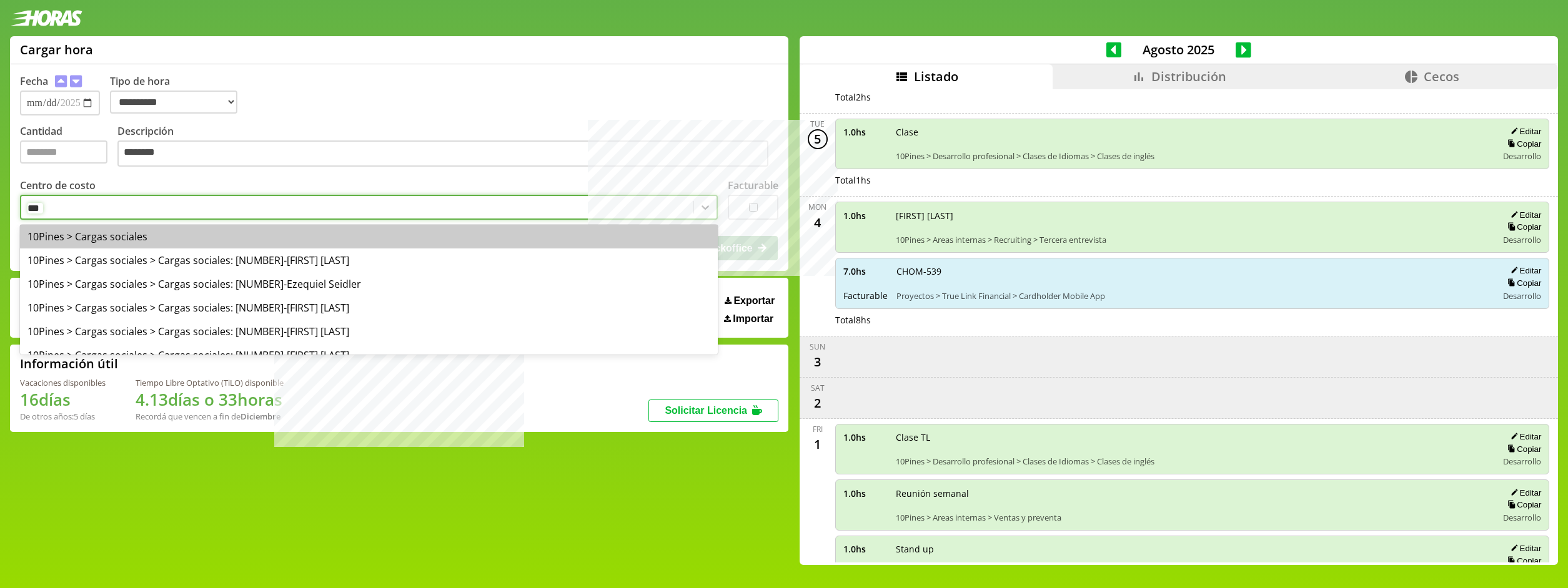 type on "****" 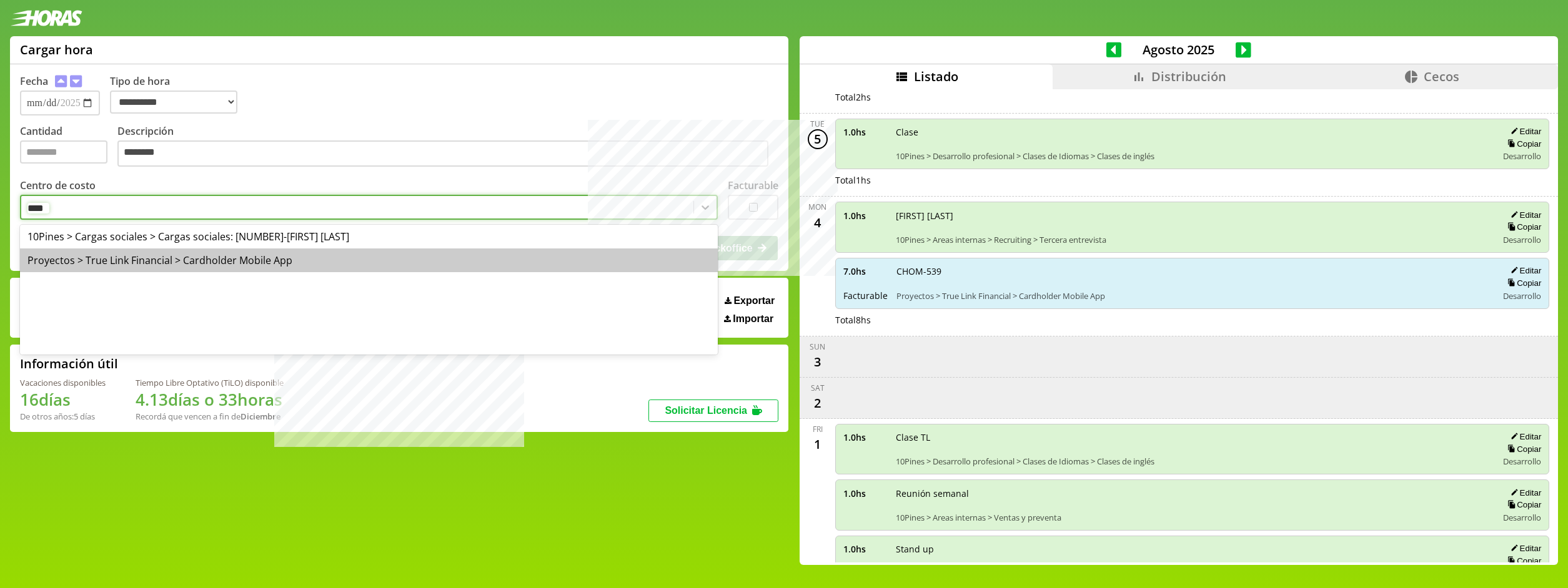 click on "Proyectos > True Link Financial > Cardholder Mobile App" at bounding box center (369, 260) 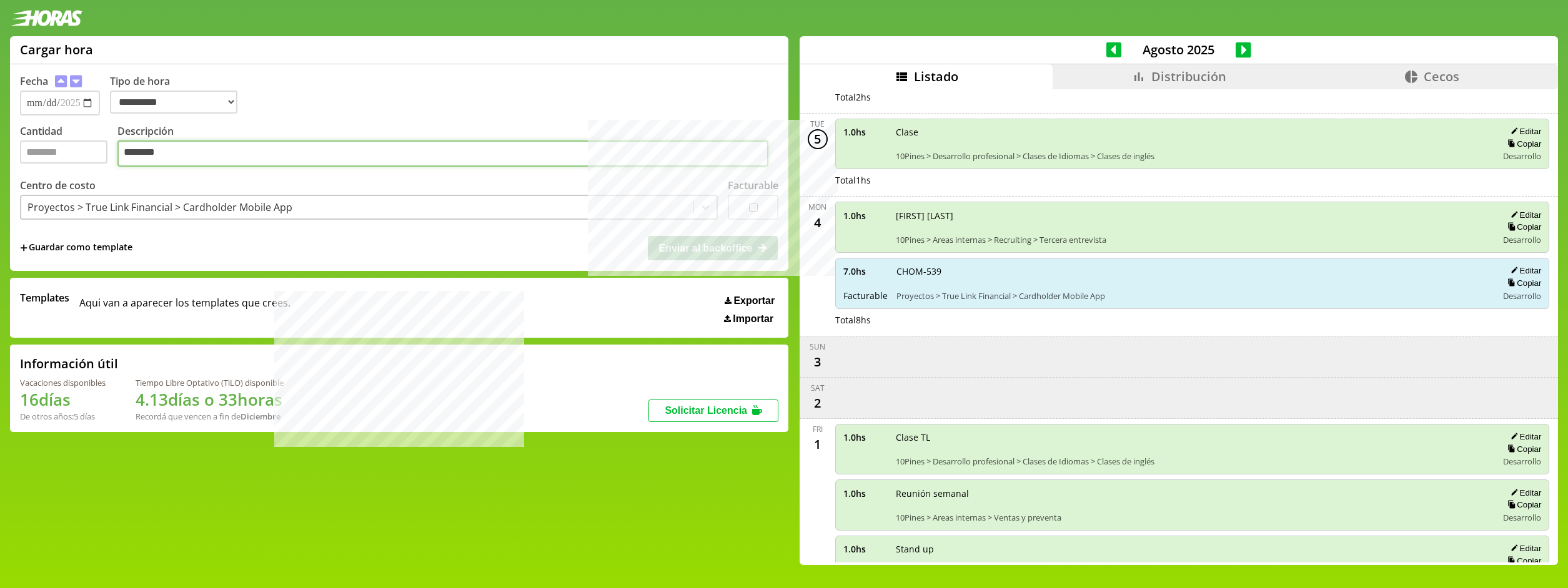 click on "********" at bounding box center (443, 154) 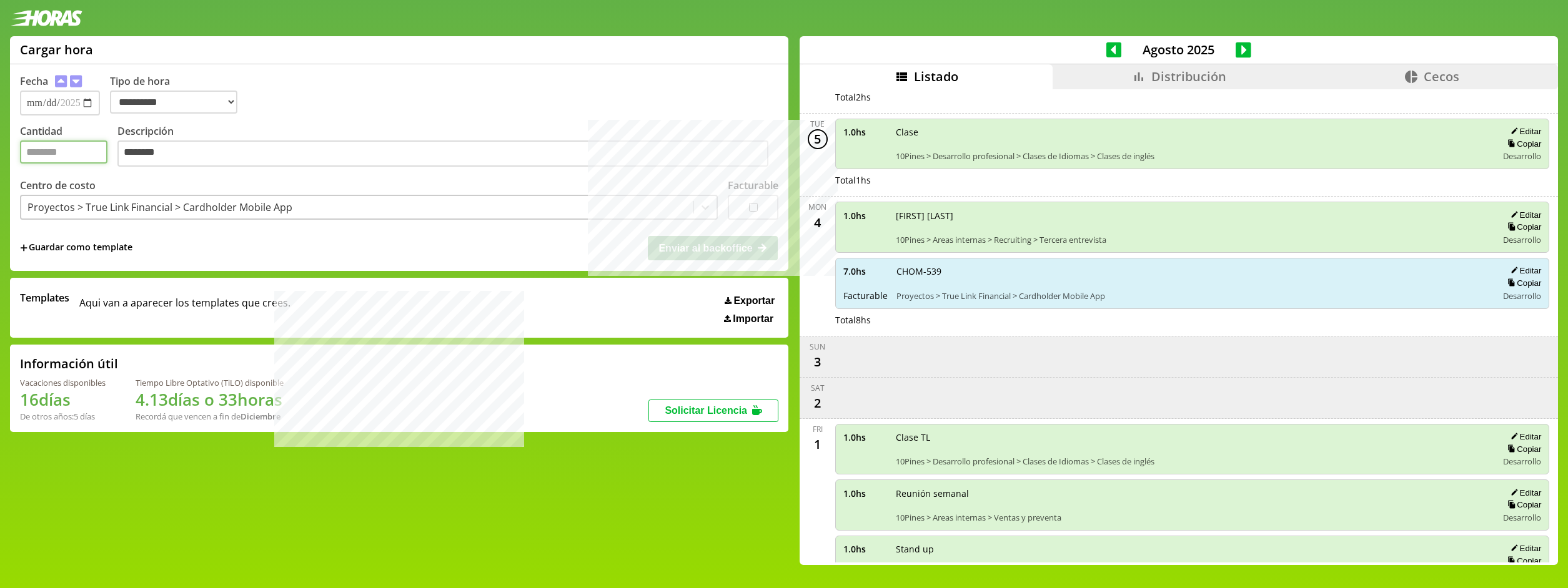 click on "Cantidad" at bounding box center [64, 152] 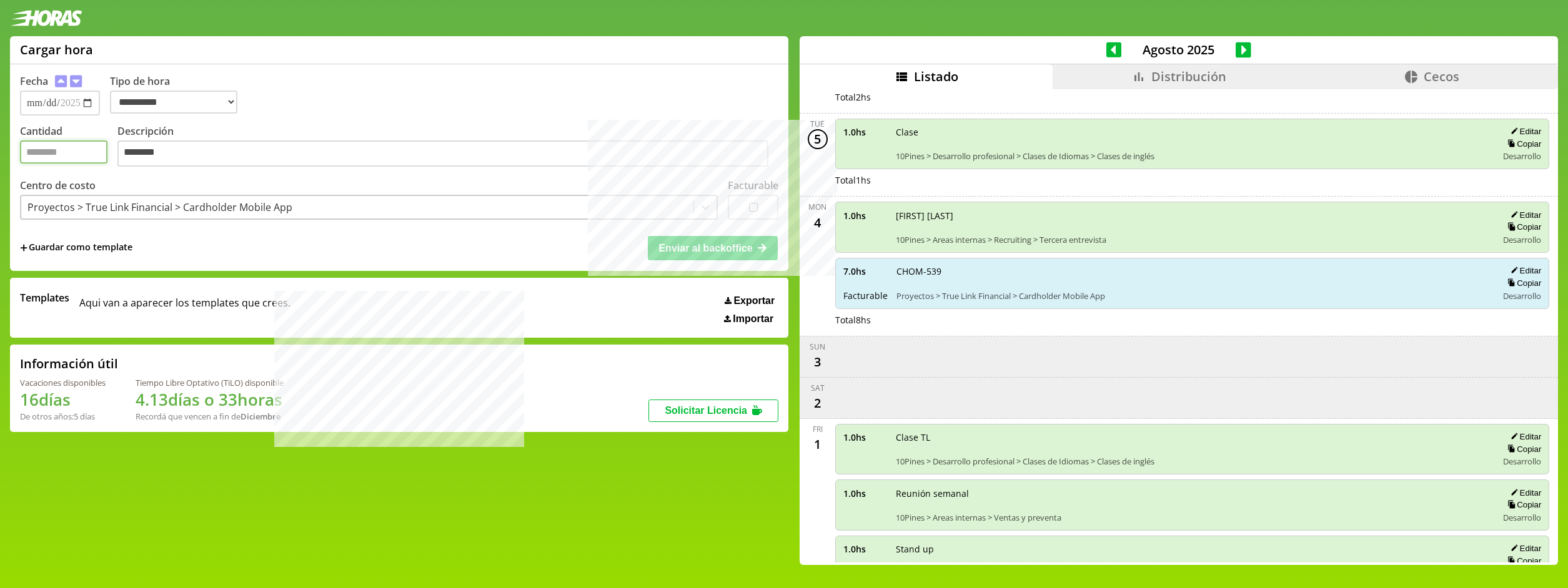 type on "*" 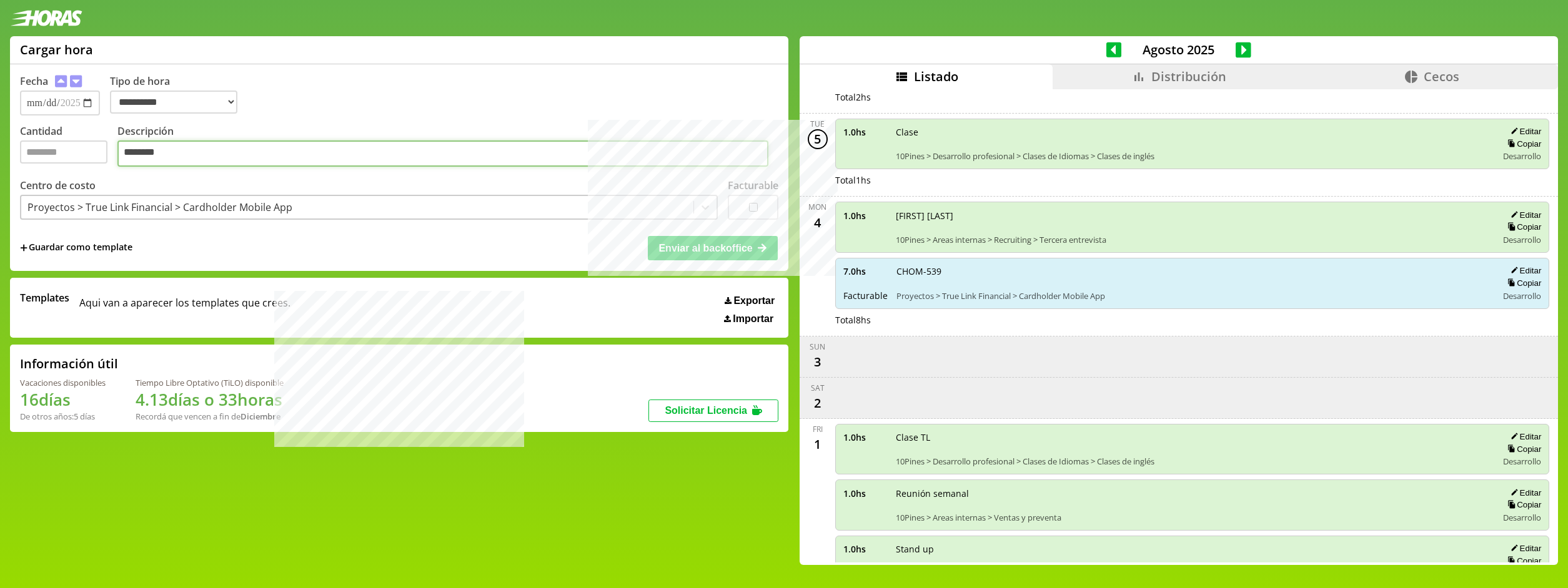 click on "********" at bounding box center [443, 154] 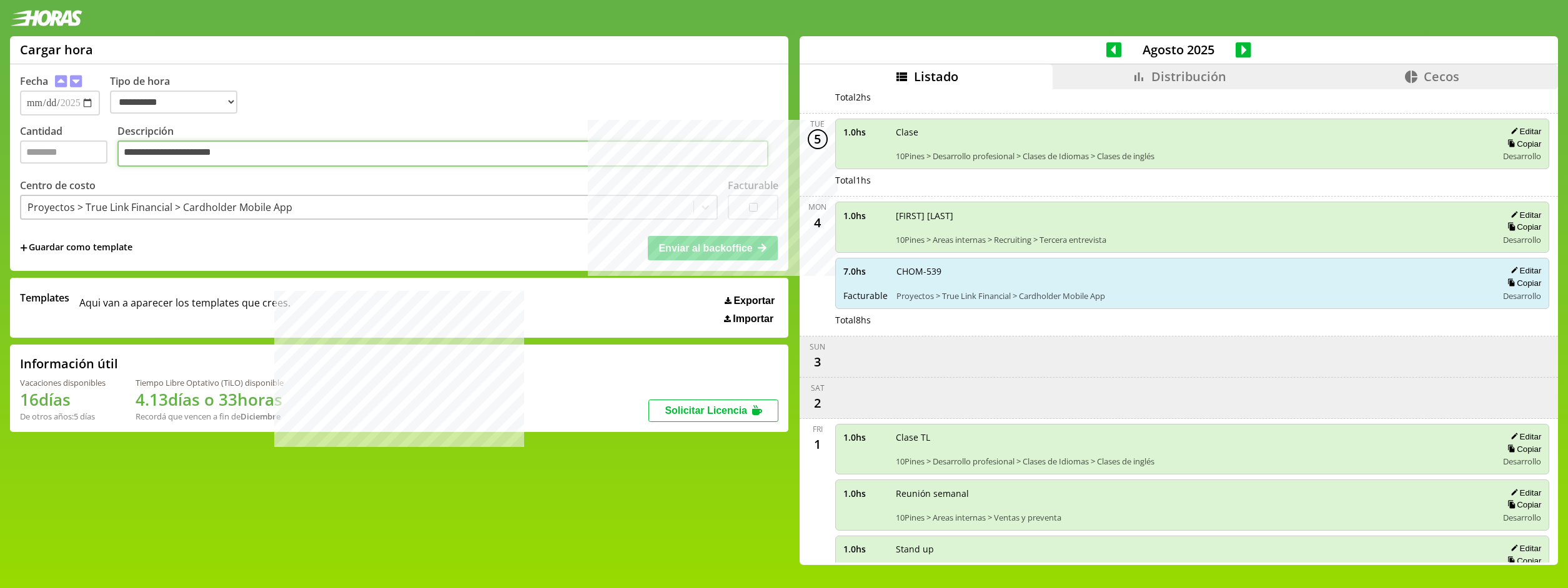 type on "**********" 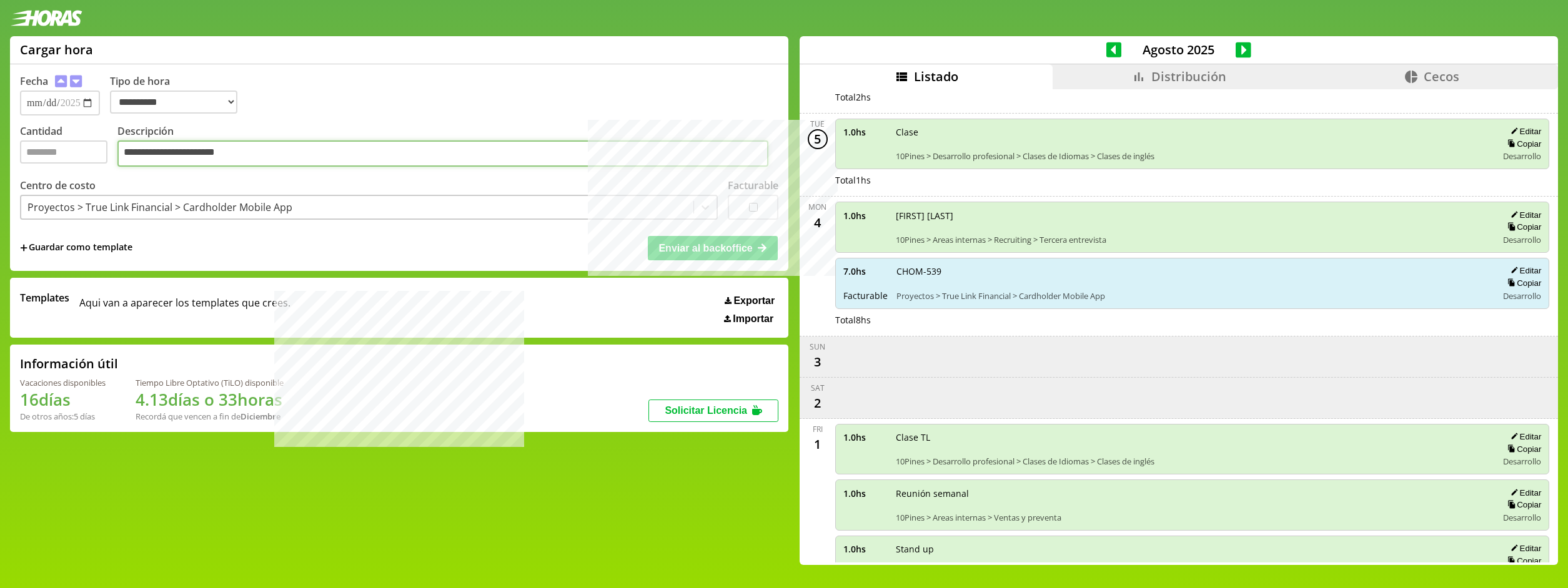 type on "**********" 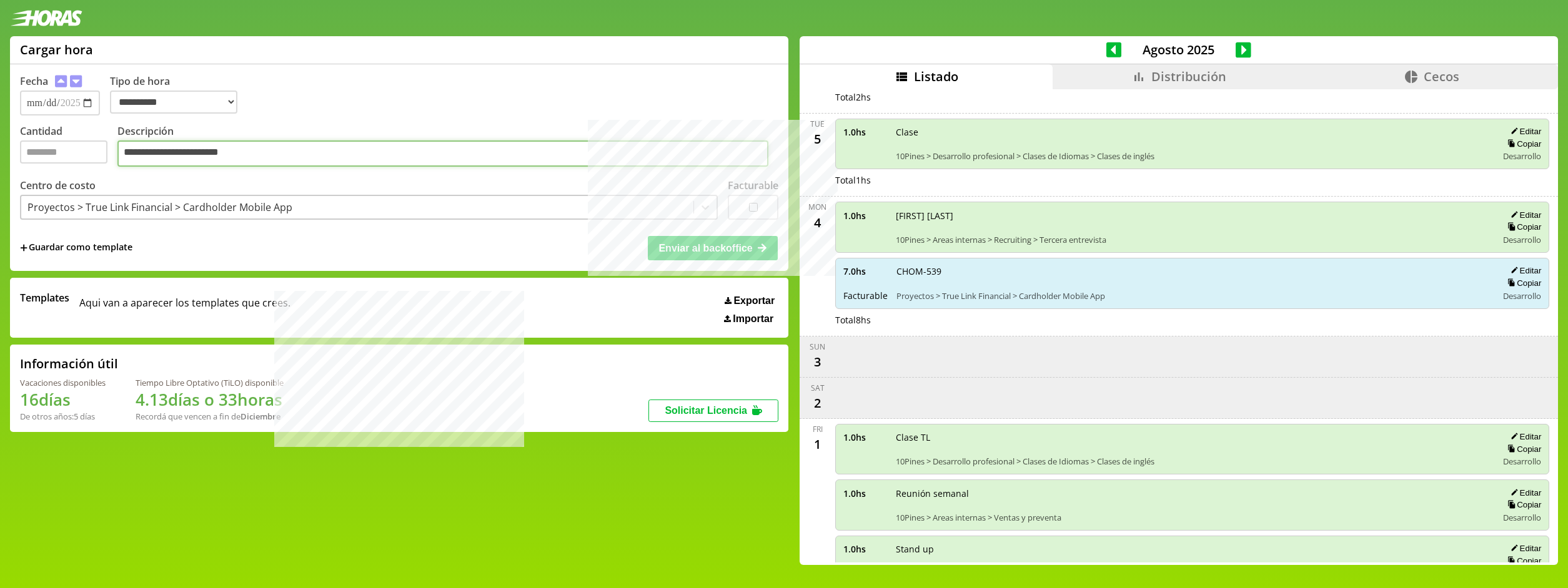click on "**********" at bounding box center (443, 154) 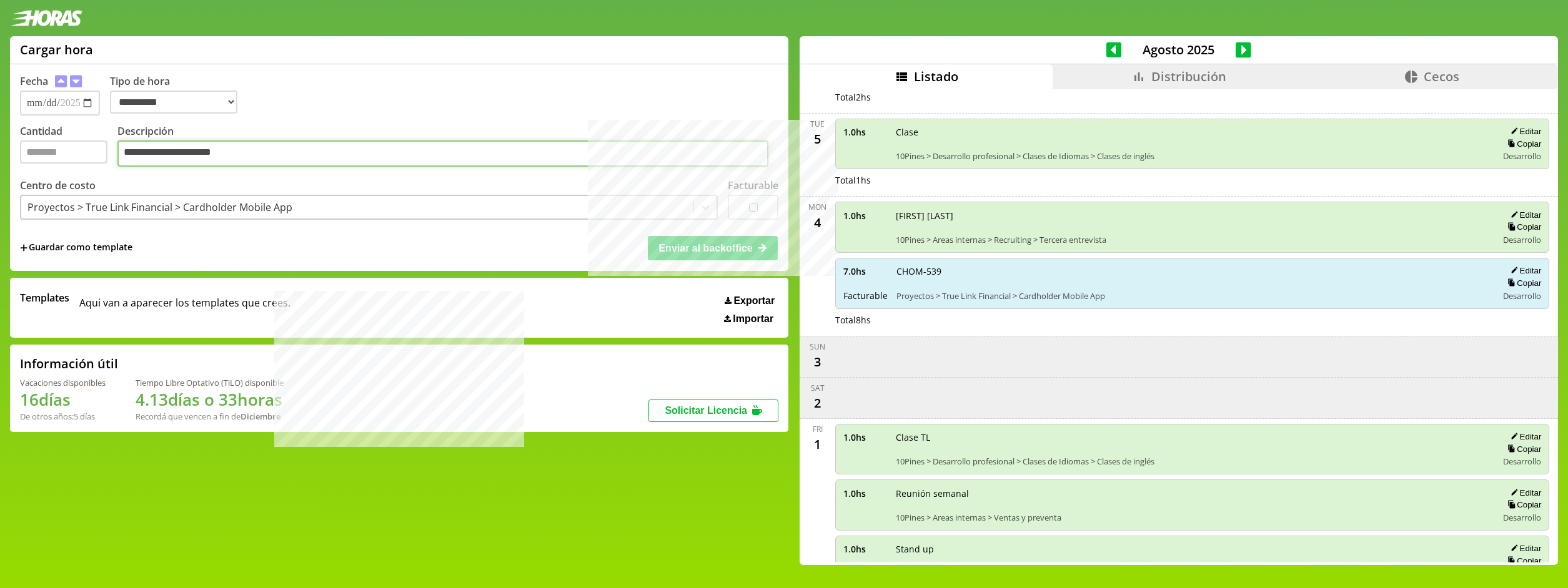 type on "**********" 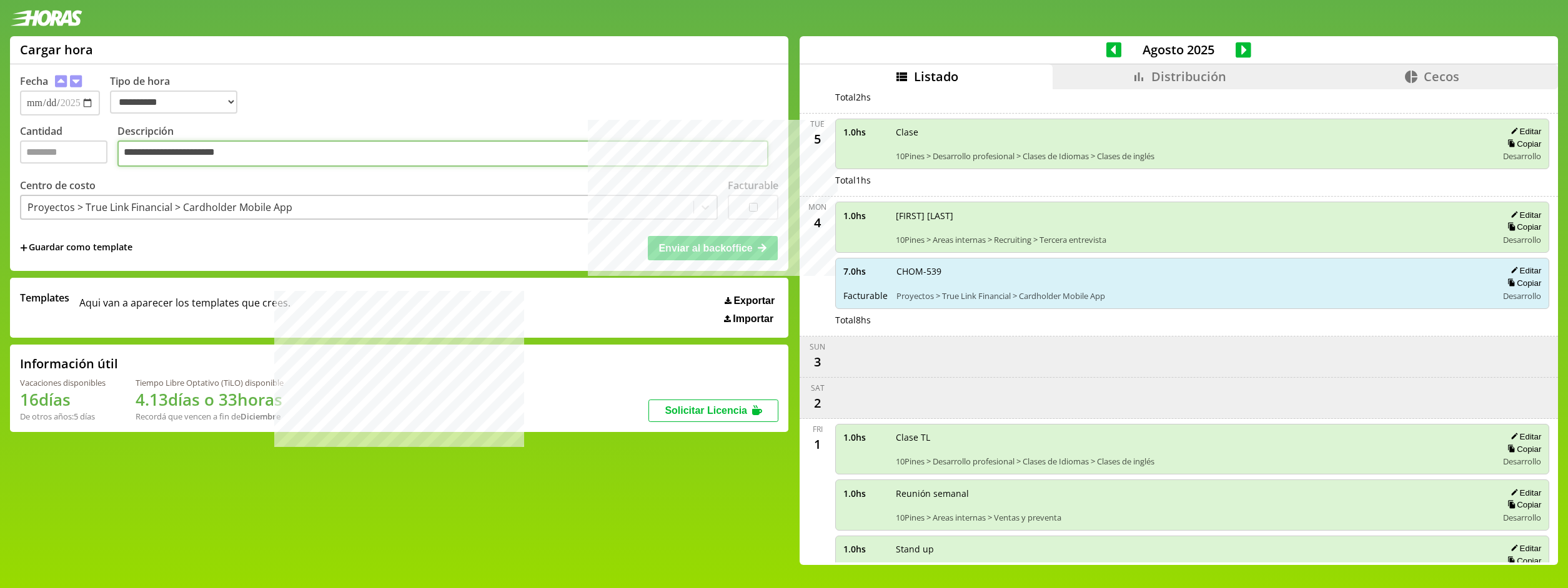 type on "**********" 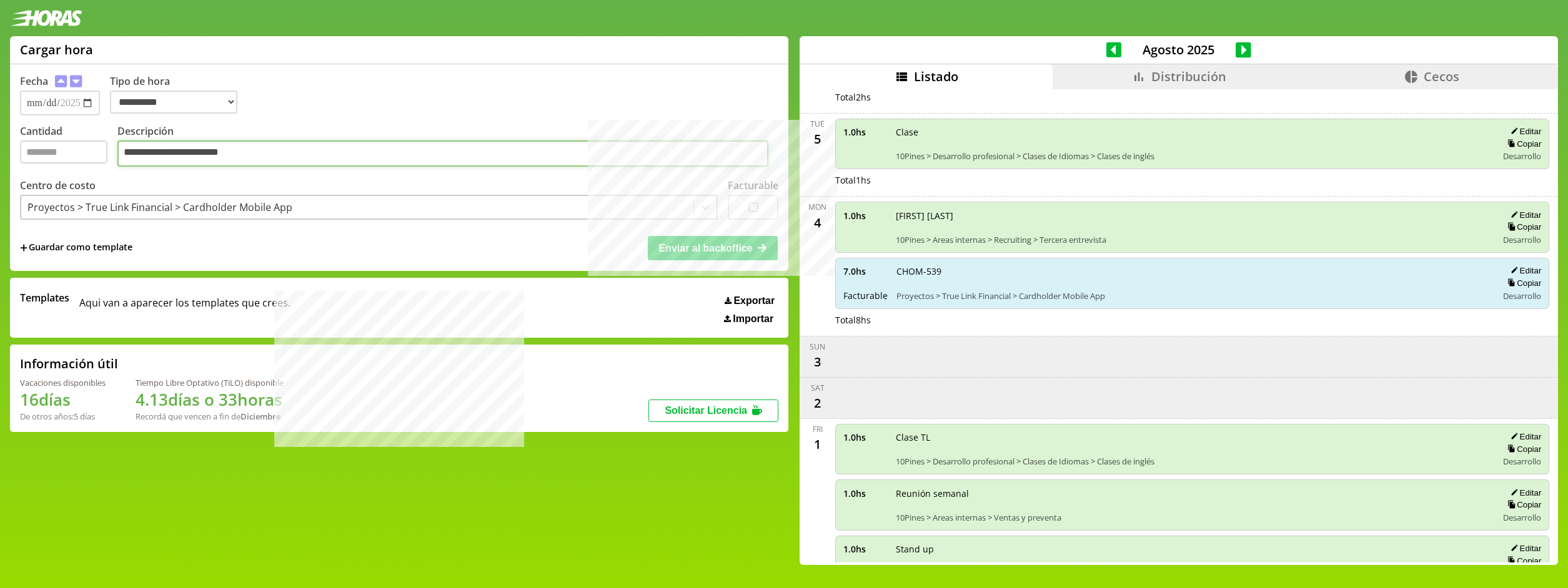 click on "**********" at bounding box center [443, 154] 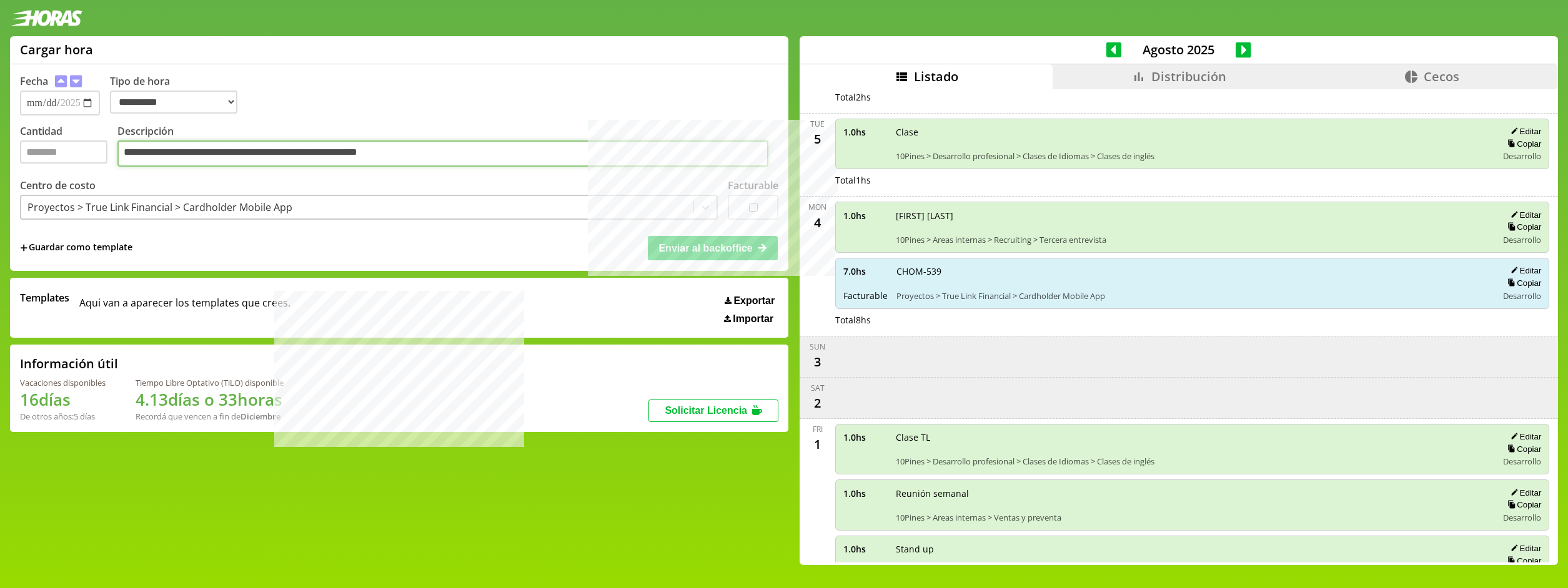 click on "**********" at bounding box center [443, 154] 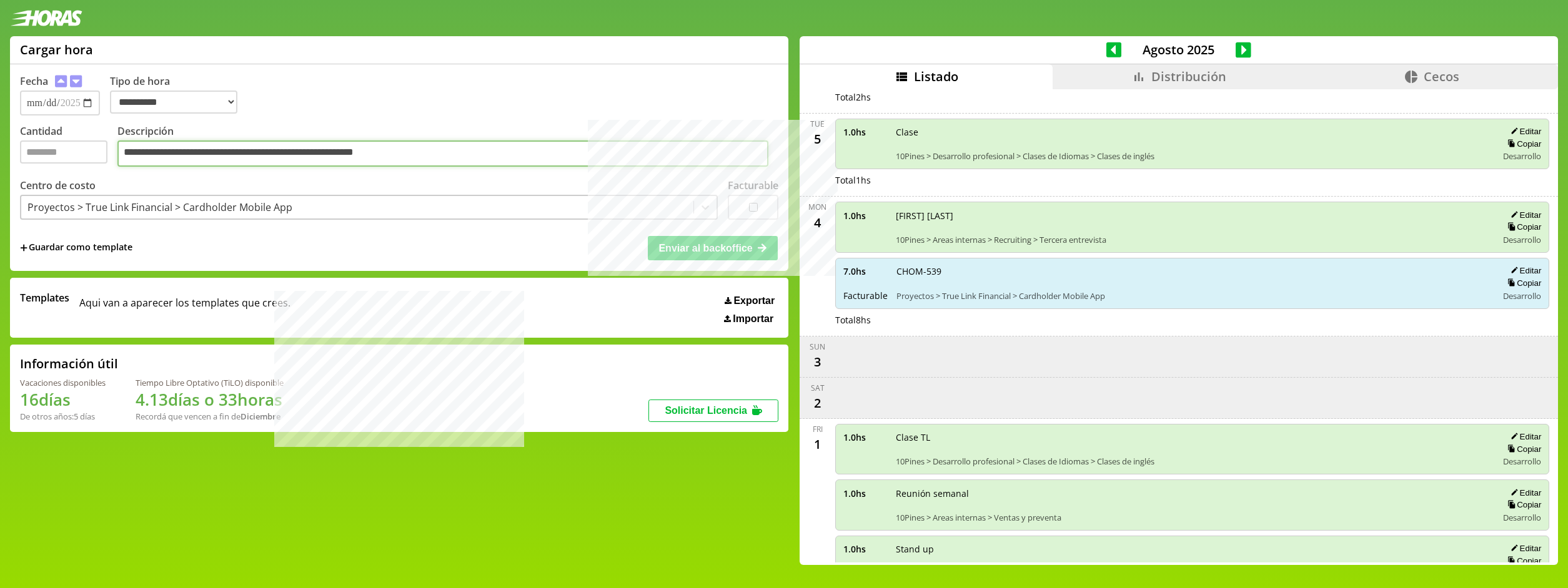 click on "**********" at bounding box center (443, 154) 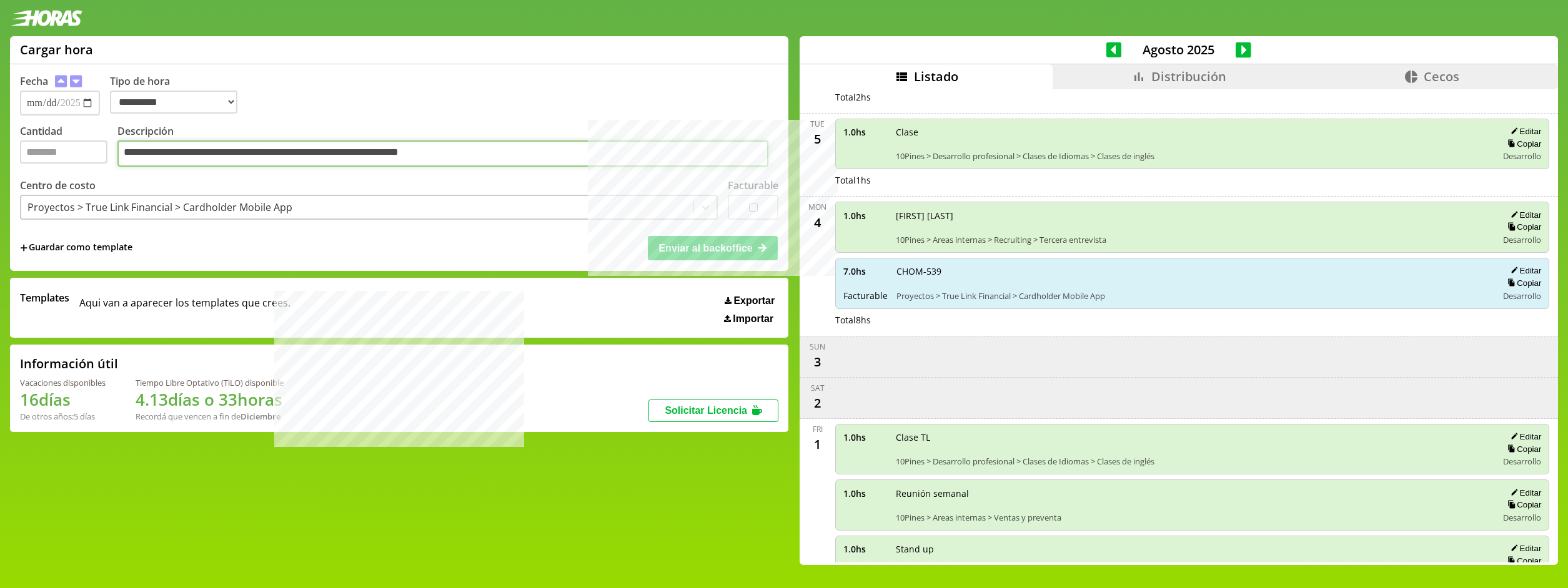 type on "**********" 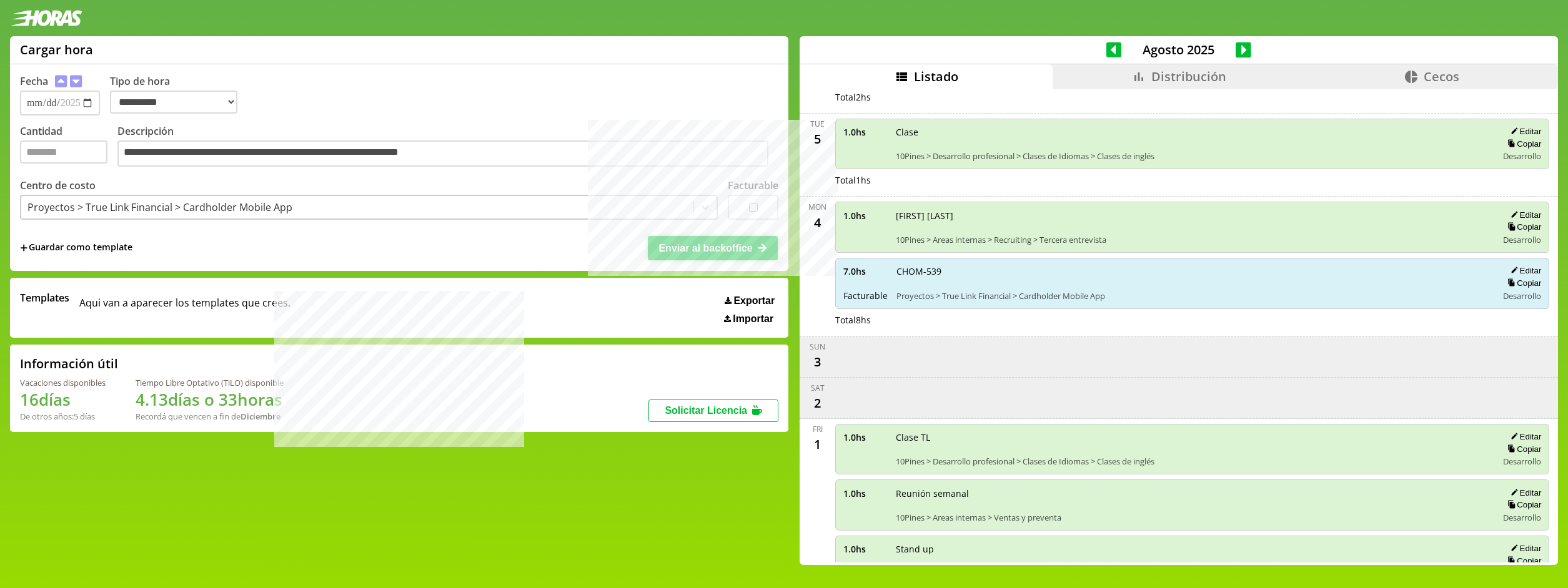 click on "Enviar al backoffice" at bounding box center [705, 248] 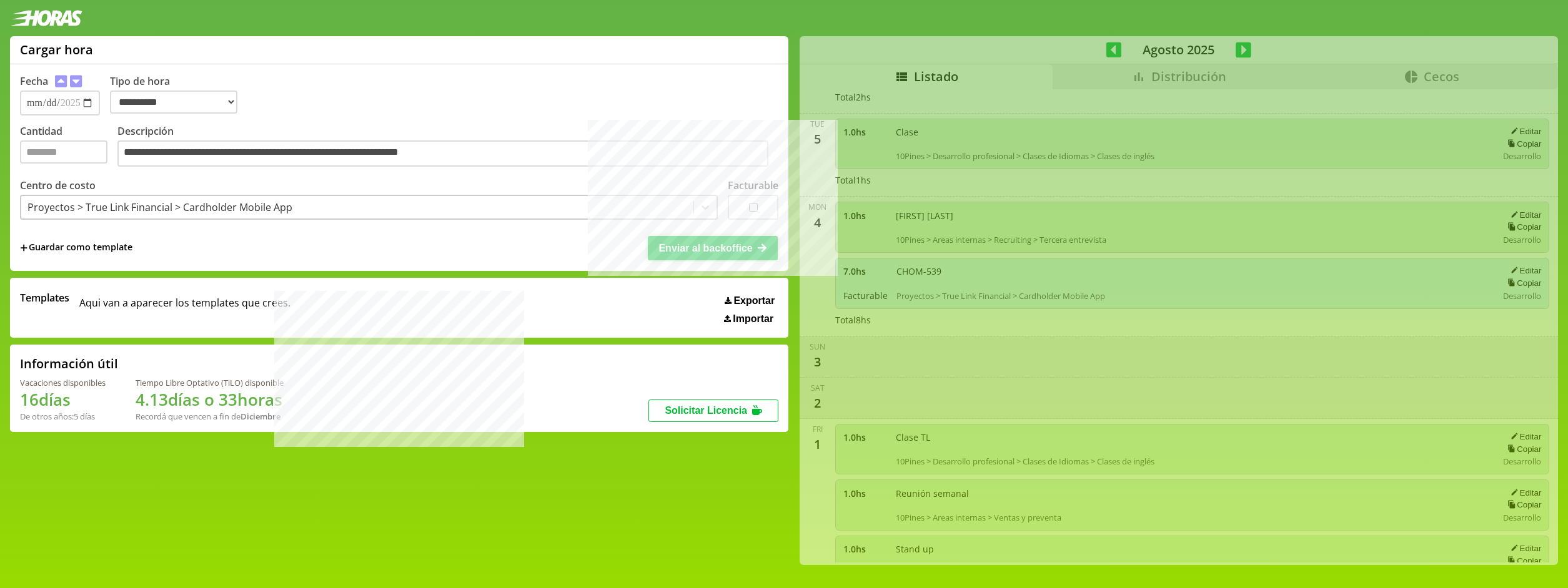 scroll, scrollTop: 1432, scrollLeft: 0, axis: vertical 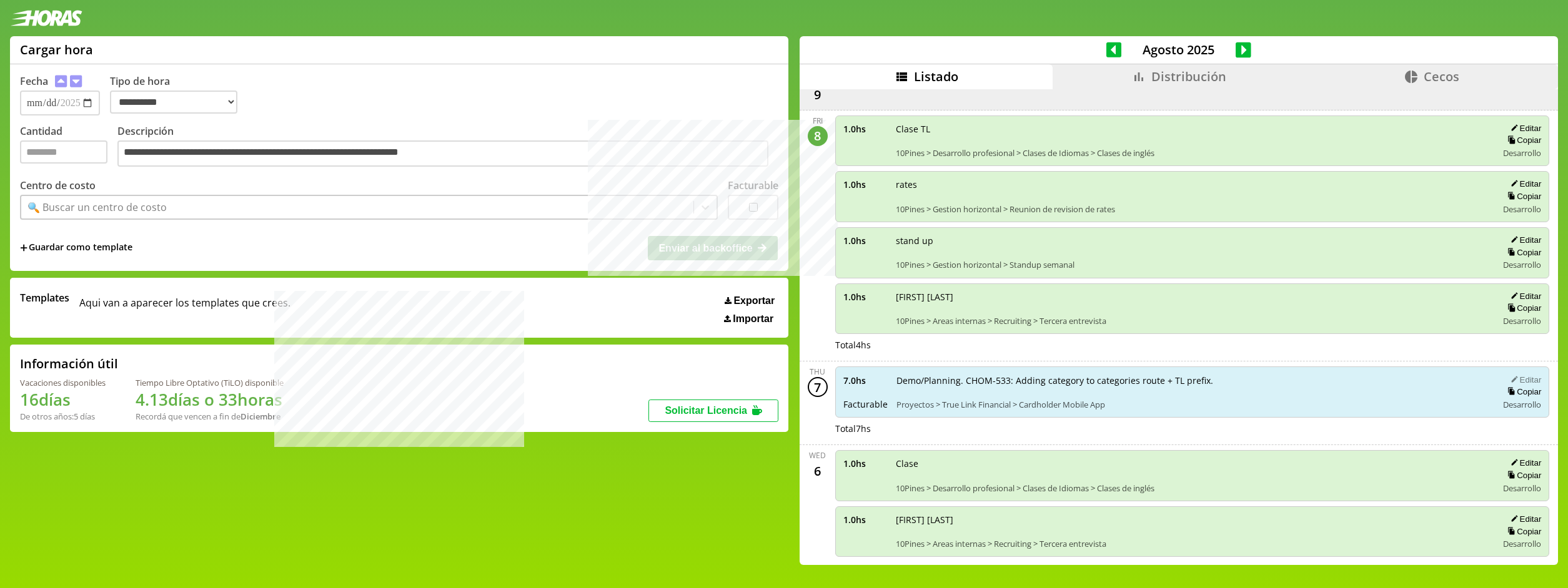 click on "Editar" at bounding box center [1524, 380] 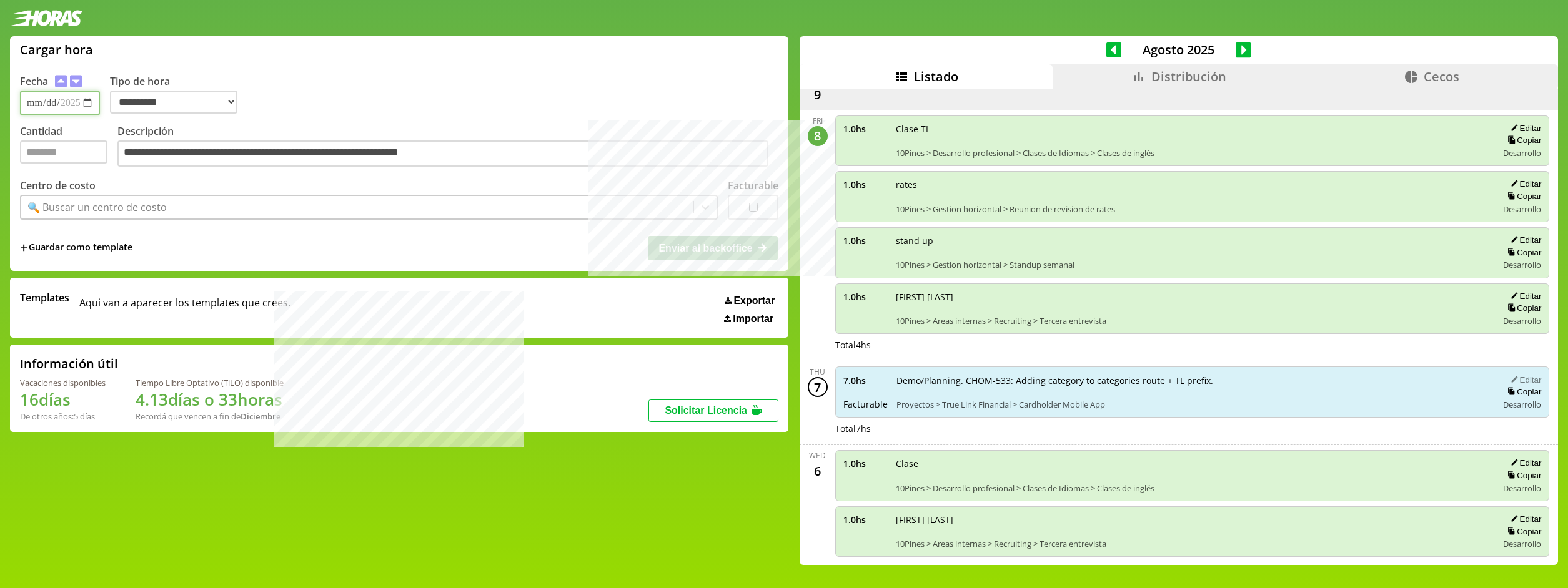 type on "*" 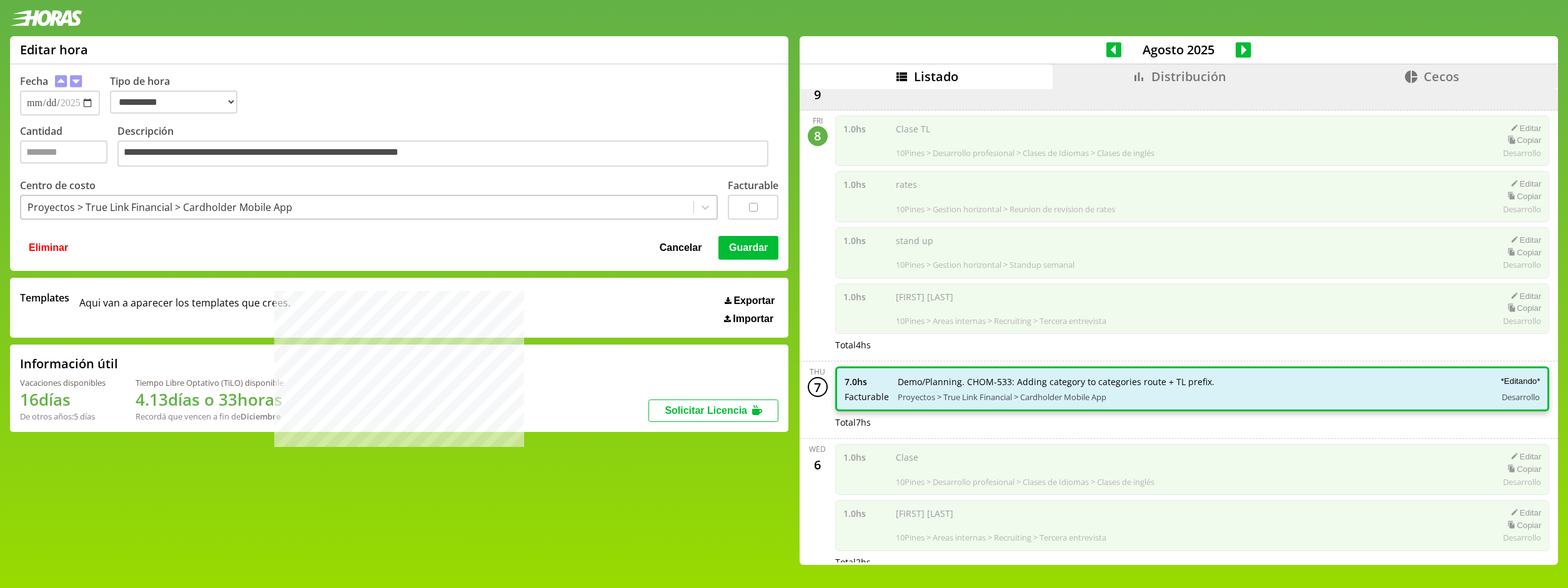 click on "7.0  hs  Facturable Demo/Planning. CHOM-533: Adding category to categories route + TL prefix. Proyectos > True Link Financial > Cardholder Mobile App *Editando* Desarrollo Total  7 hs" at bounding box center [1193, 399] 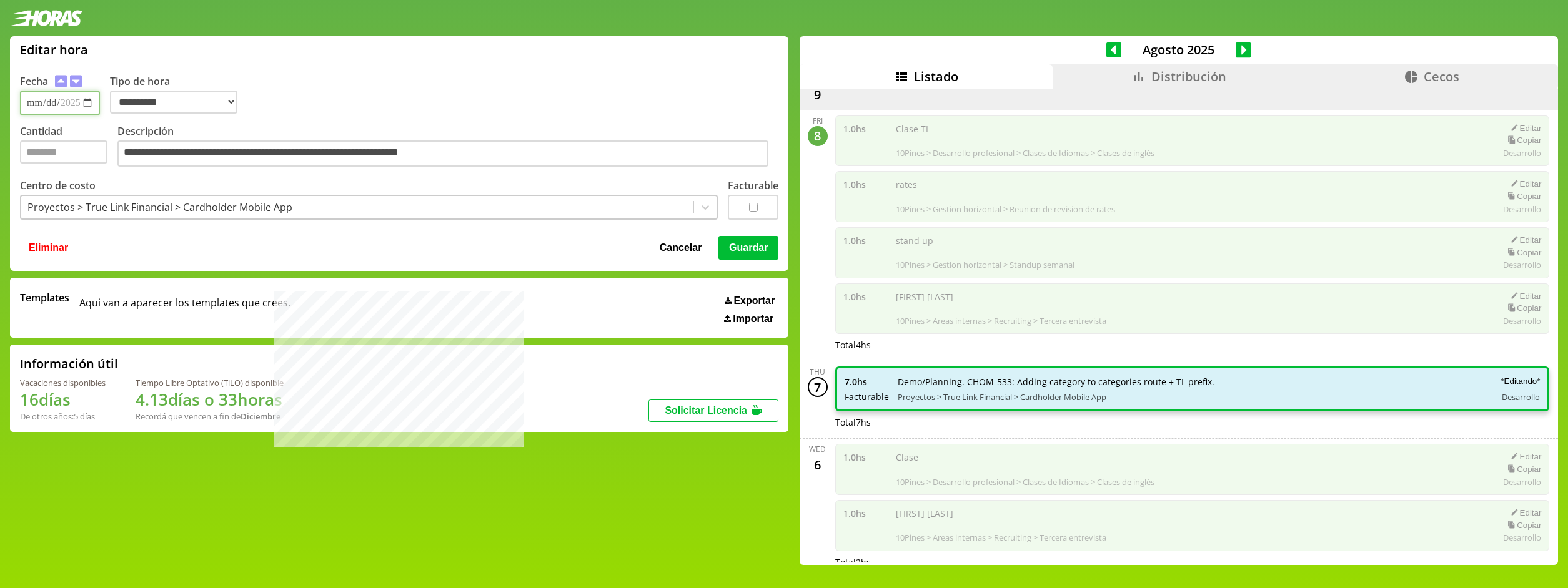 click on "**********" at bounding box center (60, 103) 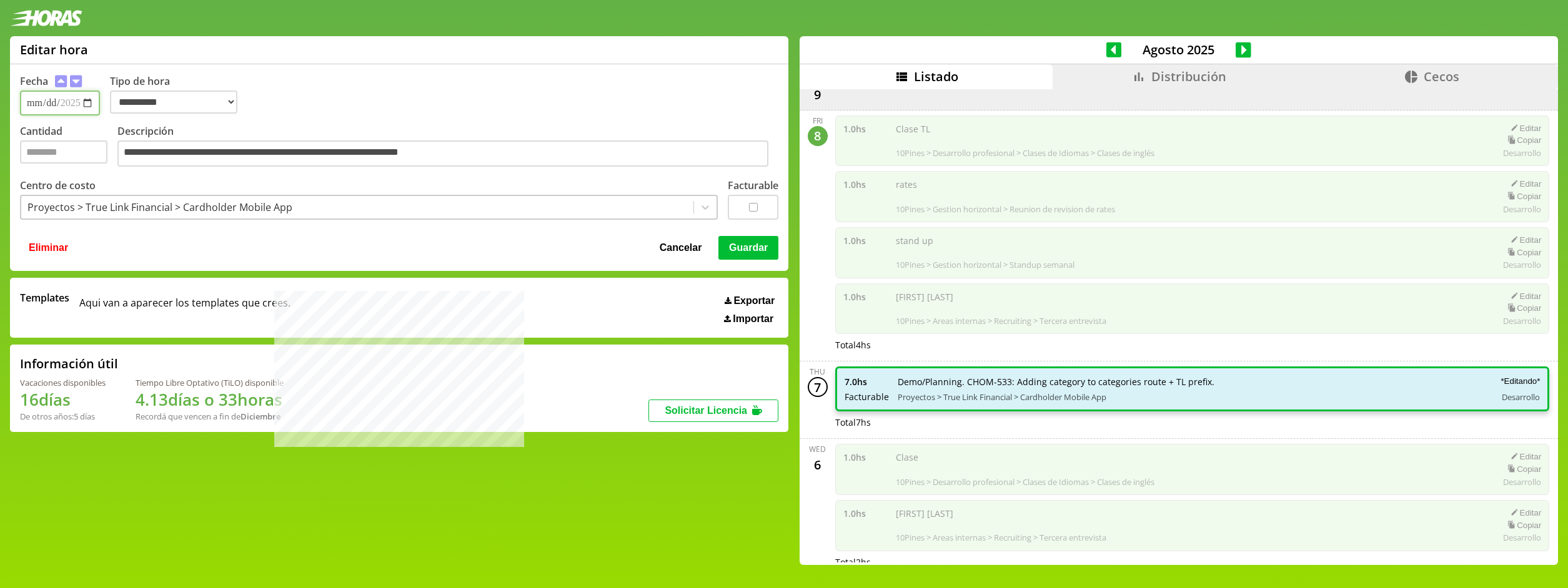 type on "**********" 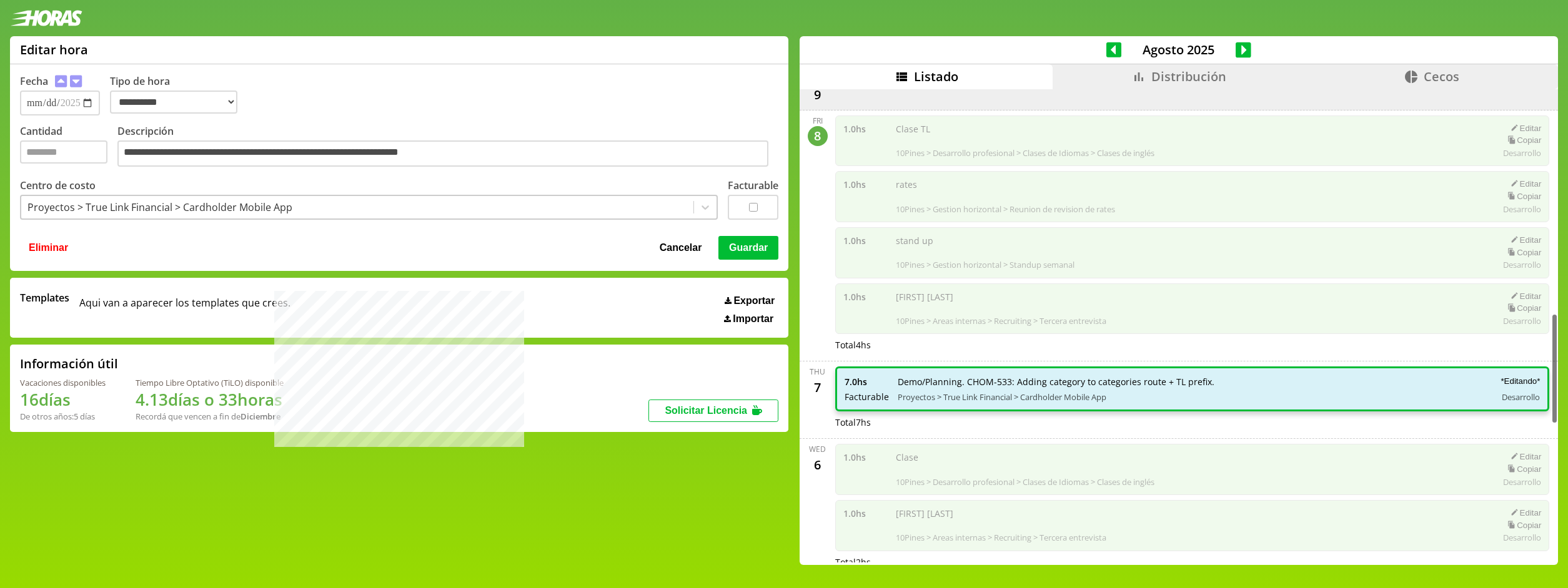click on "Guardar" at bounding box center (748, 248) 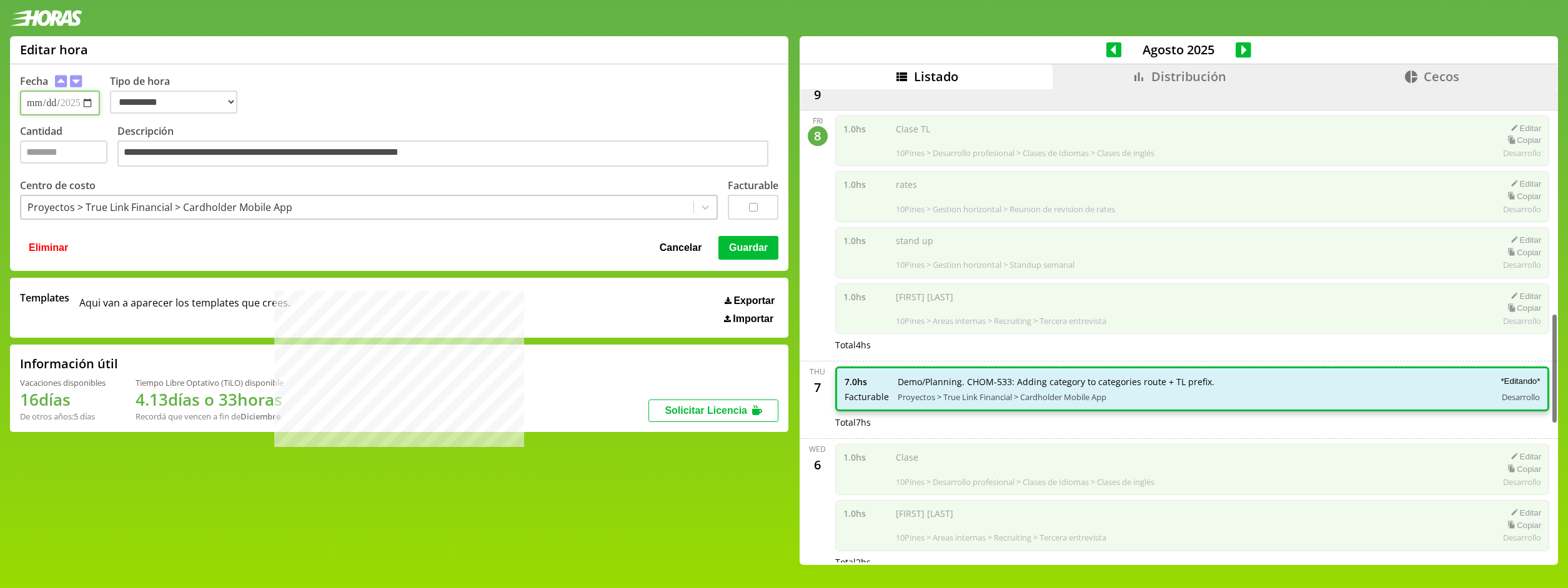 type 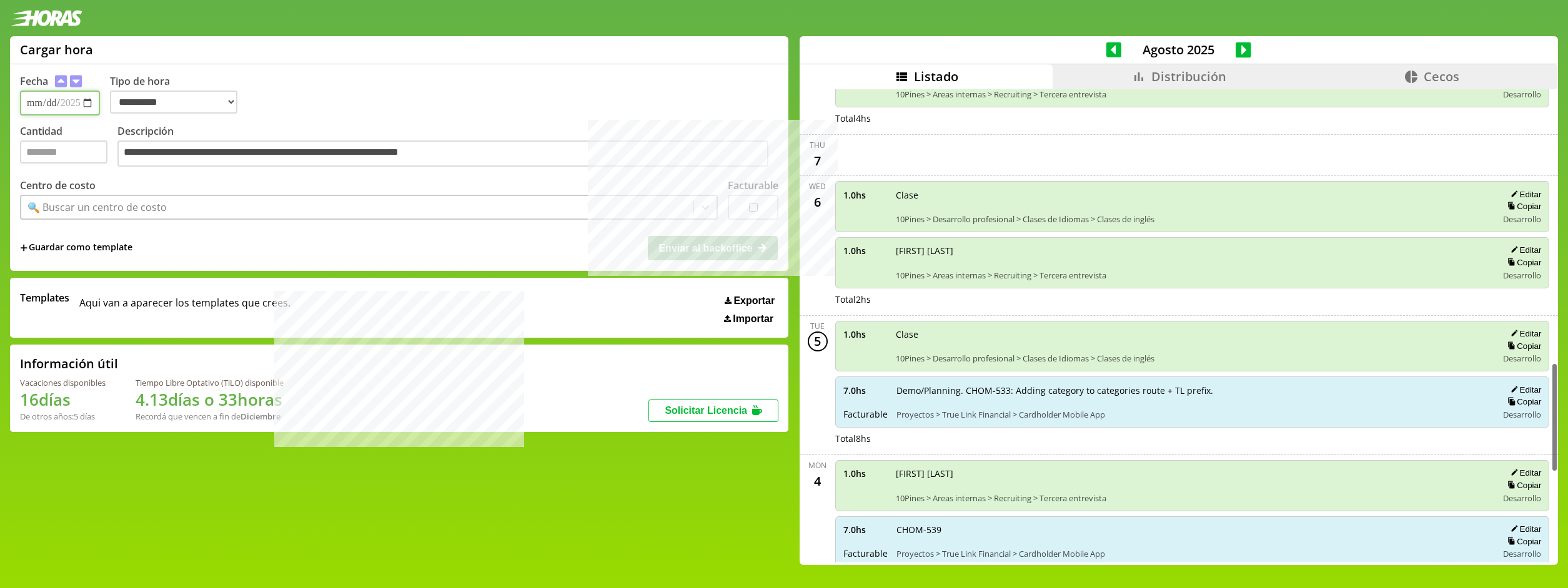 scroll, scrollTop: 1175, scrollLeft: 0, axis: vertical 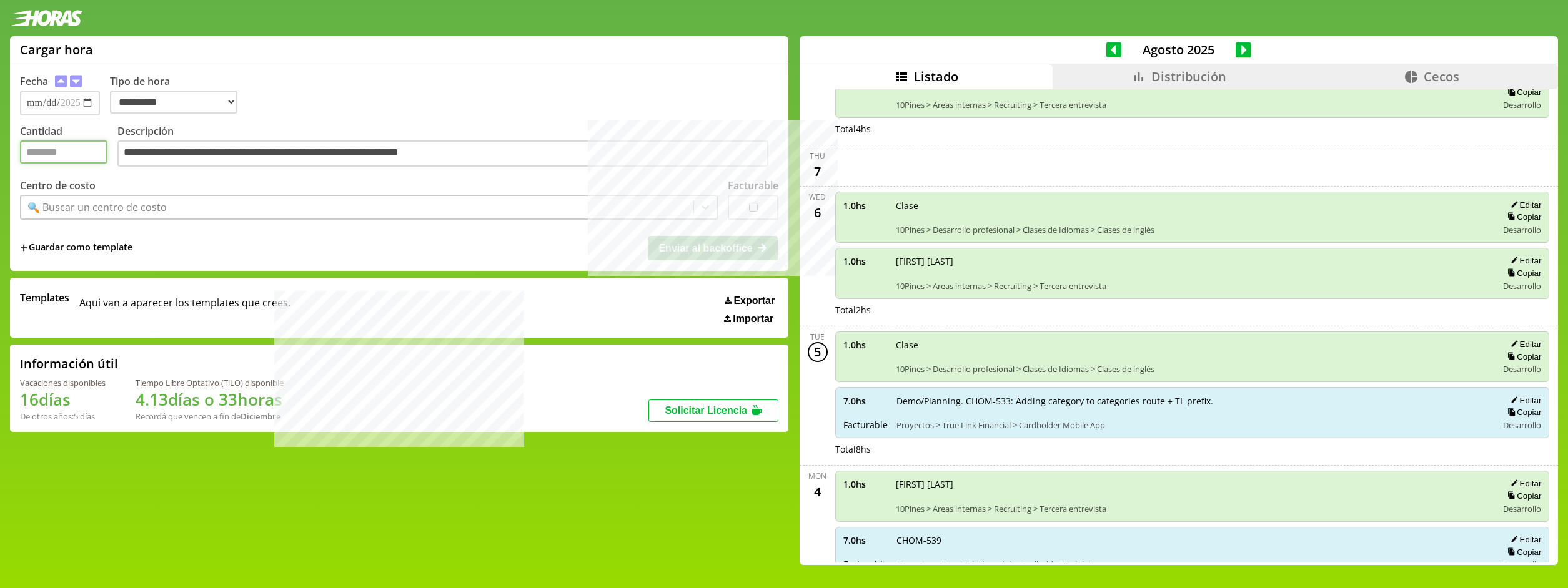click on "Cantidad" at bounding box center [64, 152] 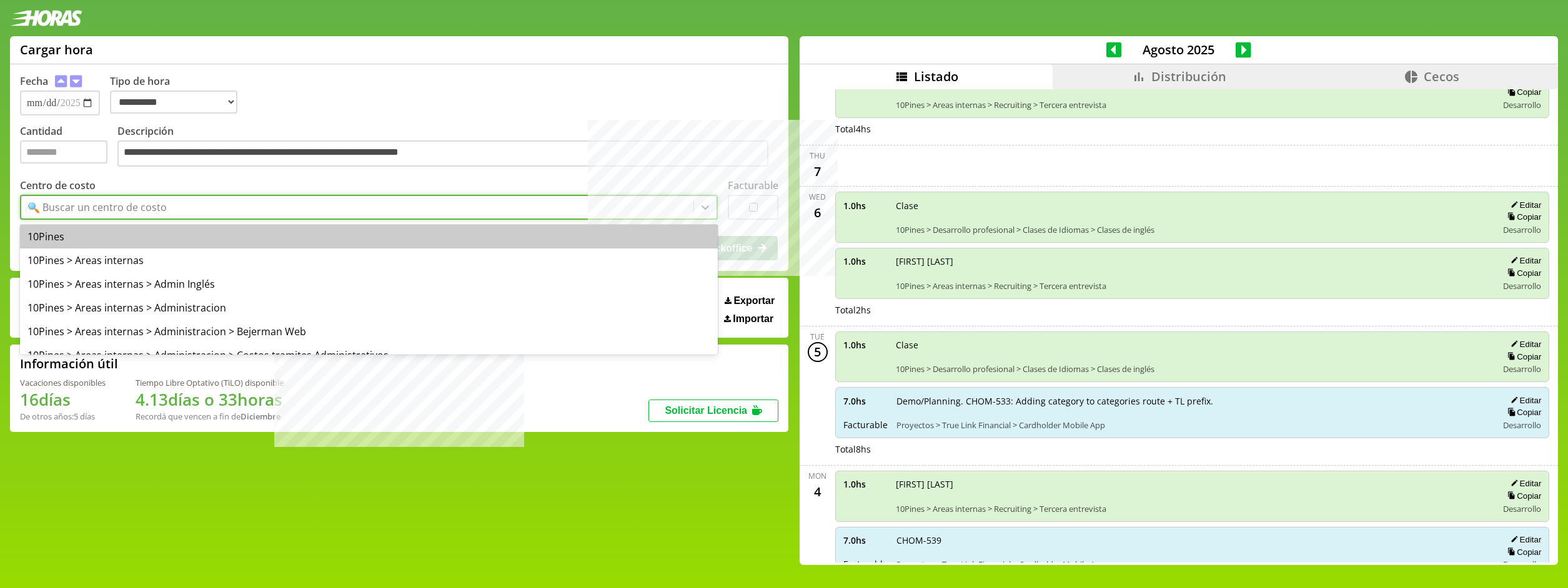 click on "🔍 Buscar un centro de costo" at bounding box center [357, 207] 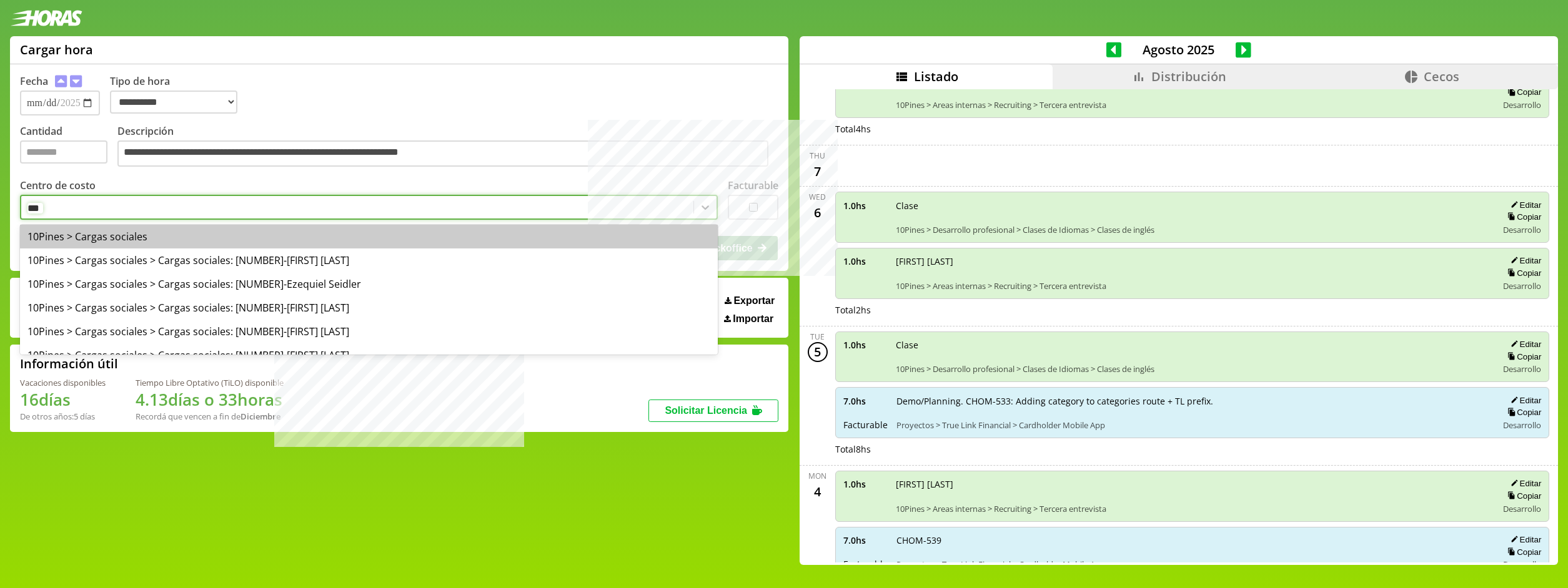 type on "****" 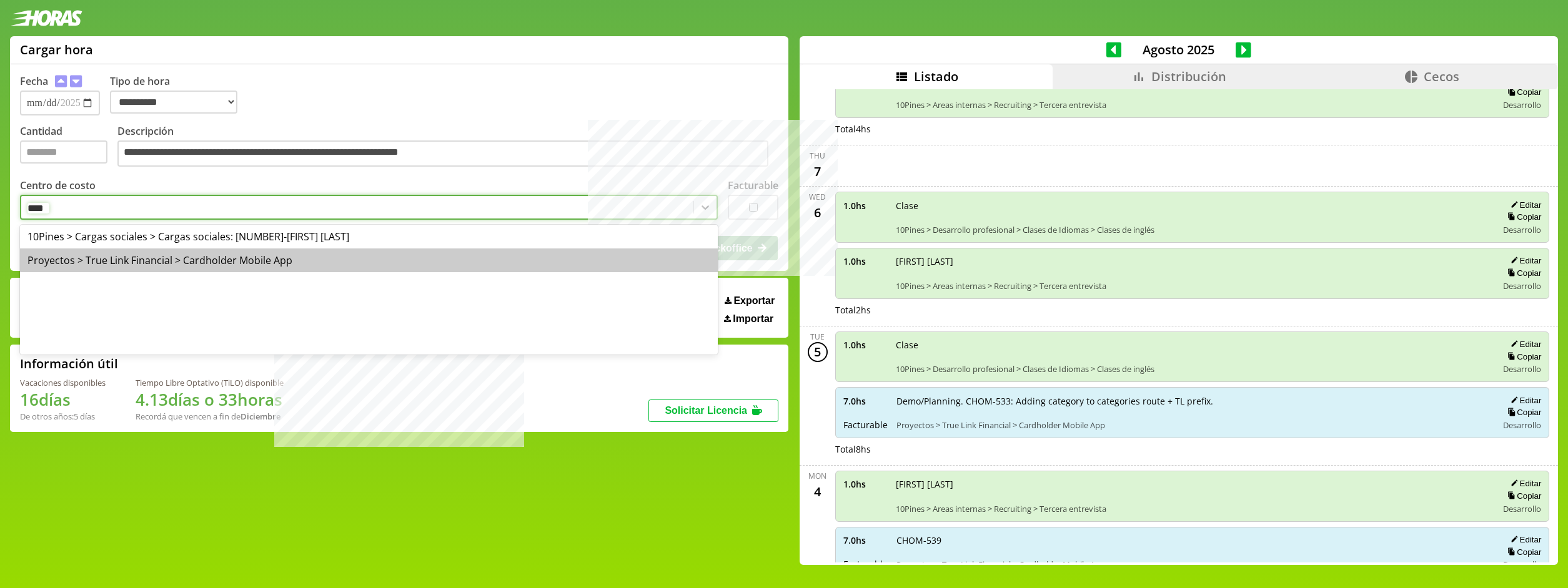 click on "Proyectos > True Link Financial > Cardholder Mobile App" at bounding box center [369, 260] 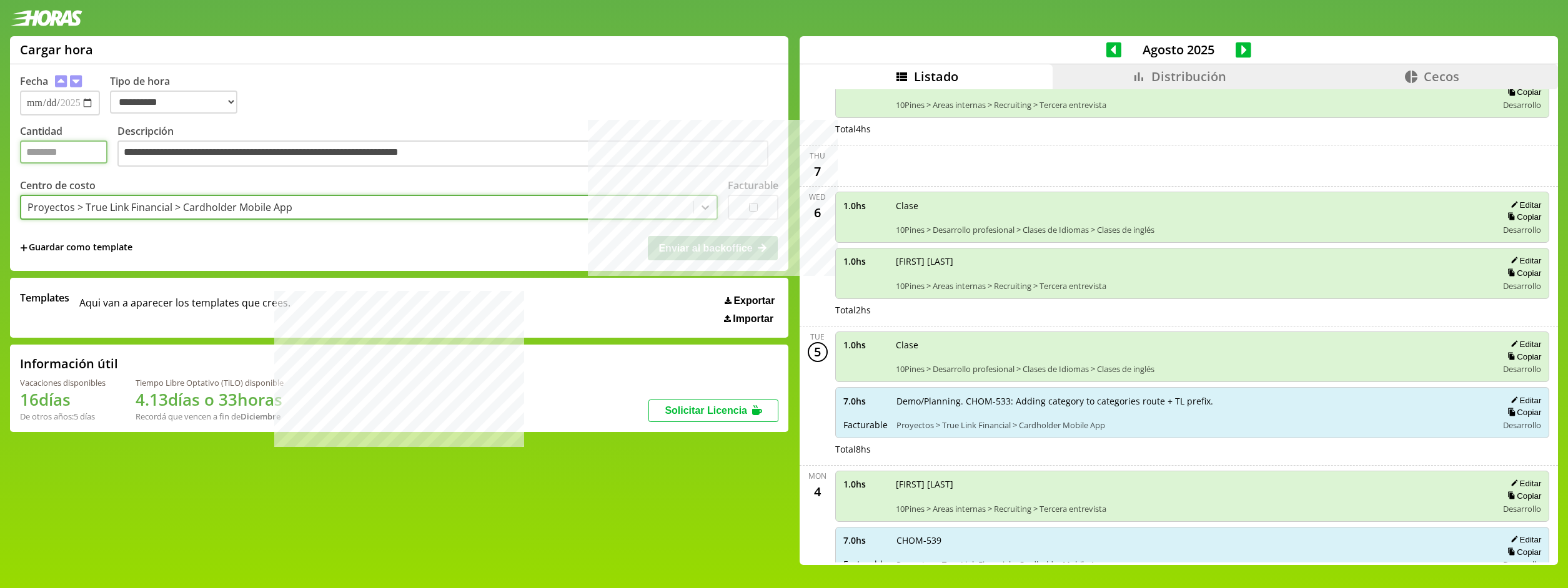 click on "Cantidad" at bounding box center [64, 152] 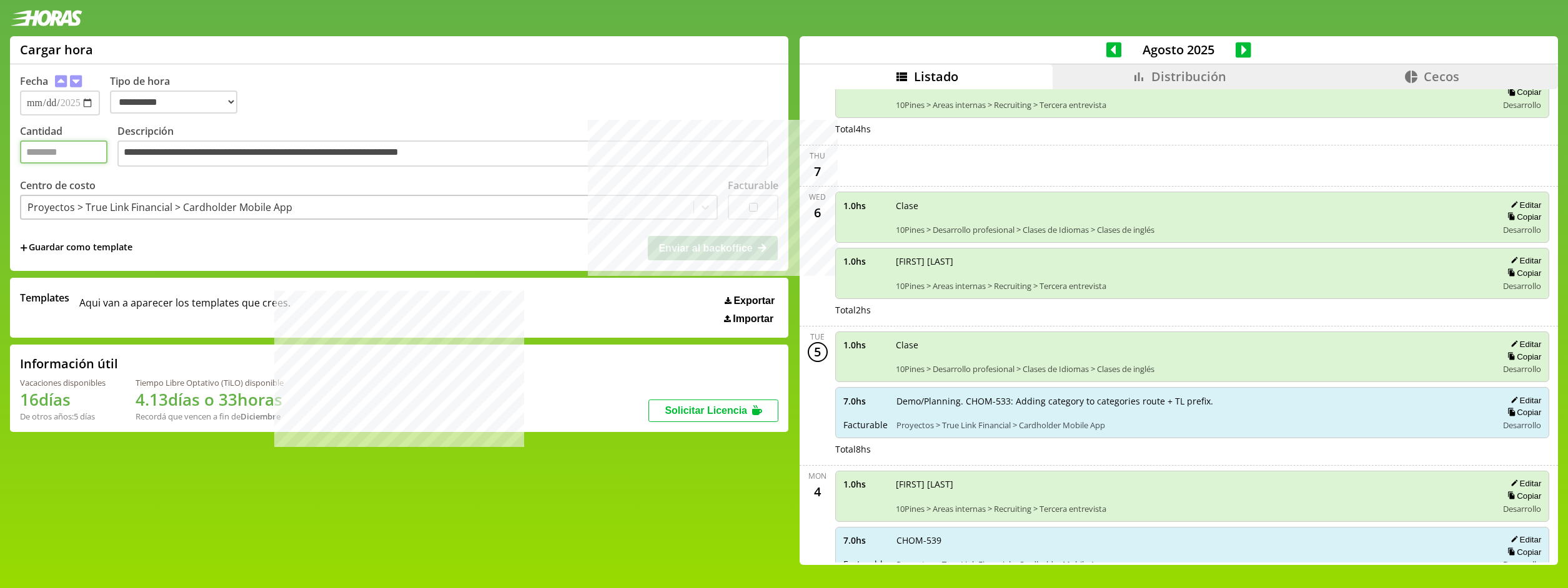 type on "*" 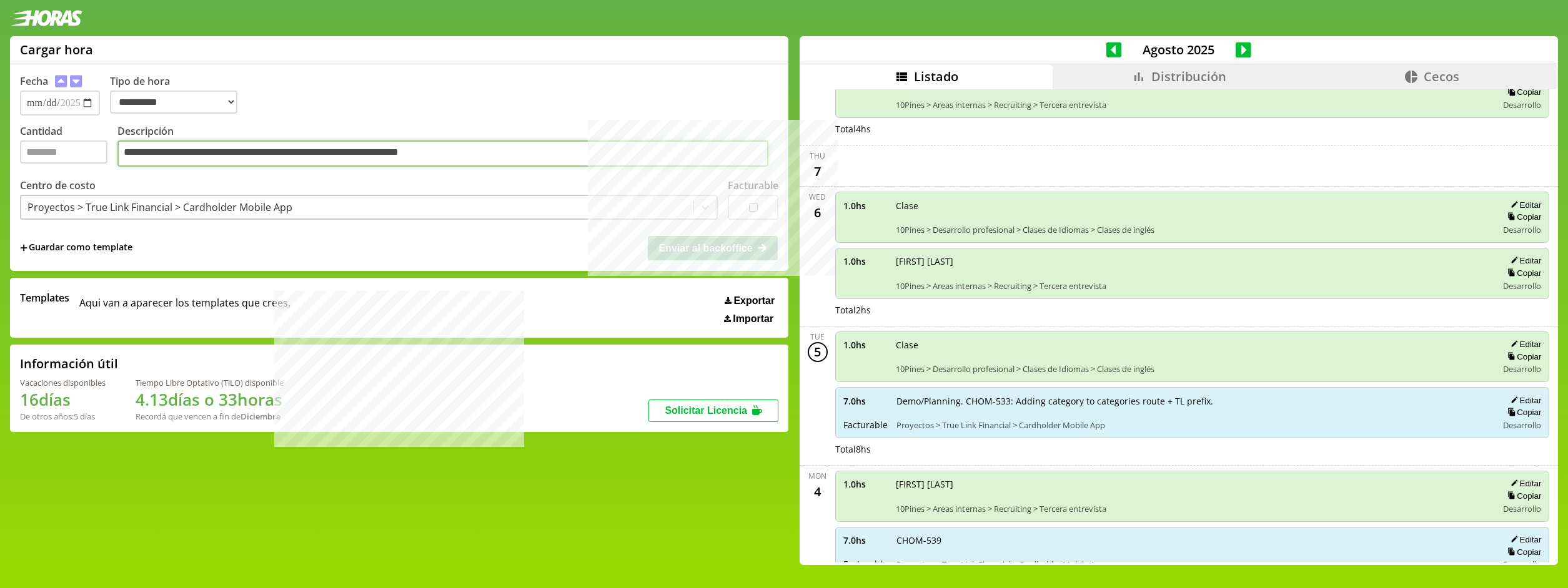 click on "**********" at bounding box center [443, 154] 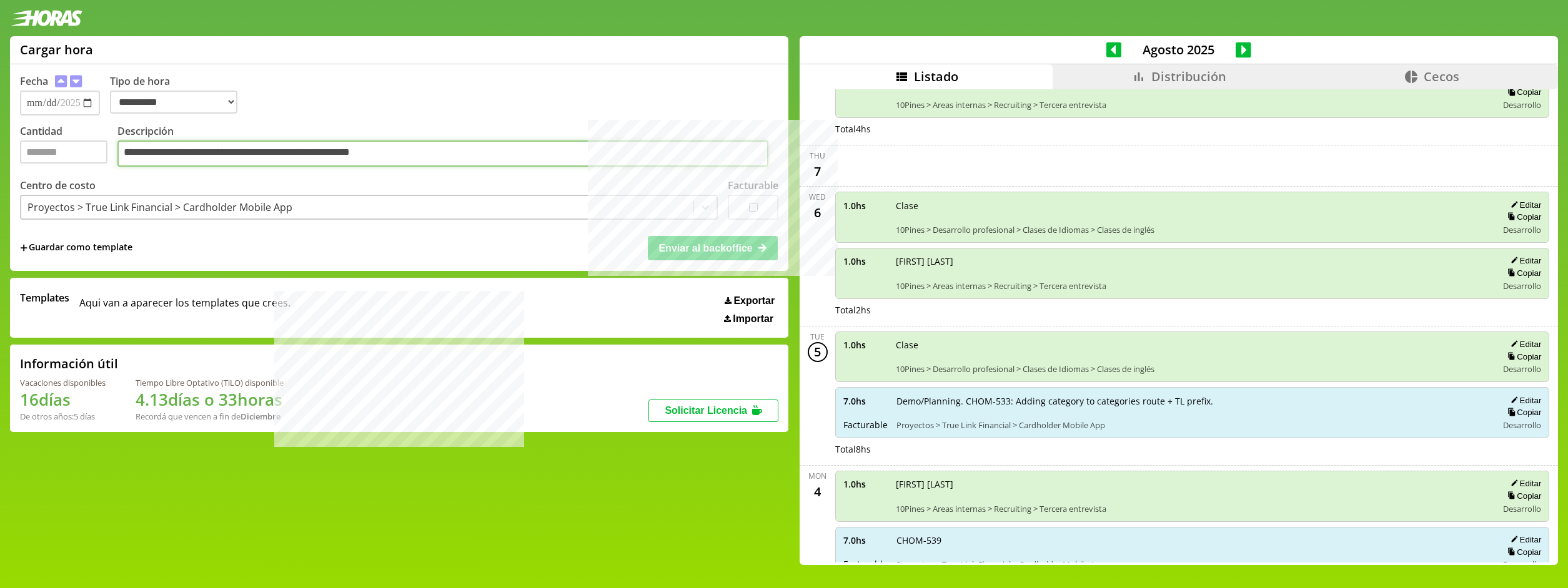 click on "**********" at bounding box center [443, 154] 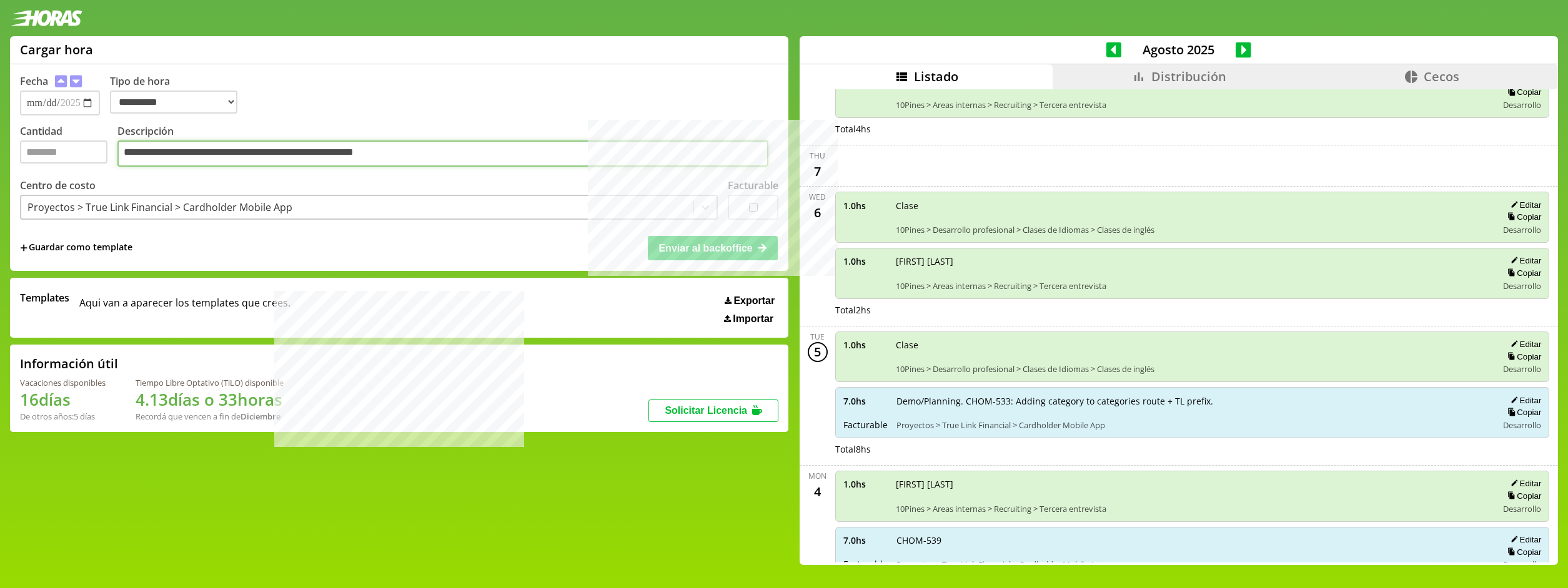 click on "**********" at bounding box center (443, 154) 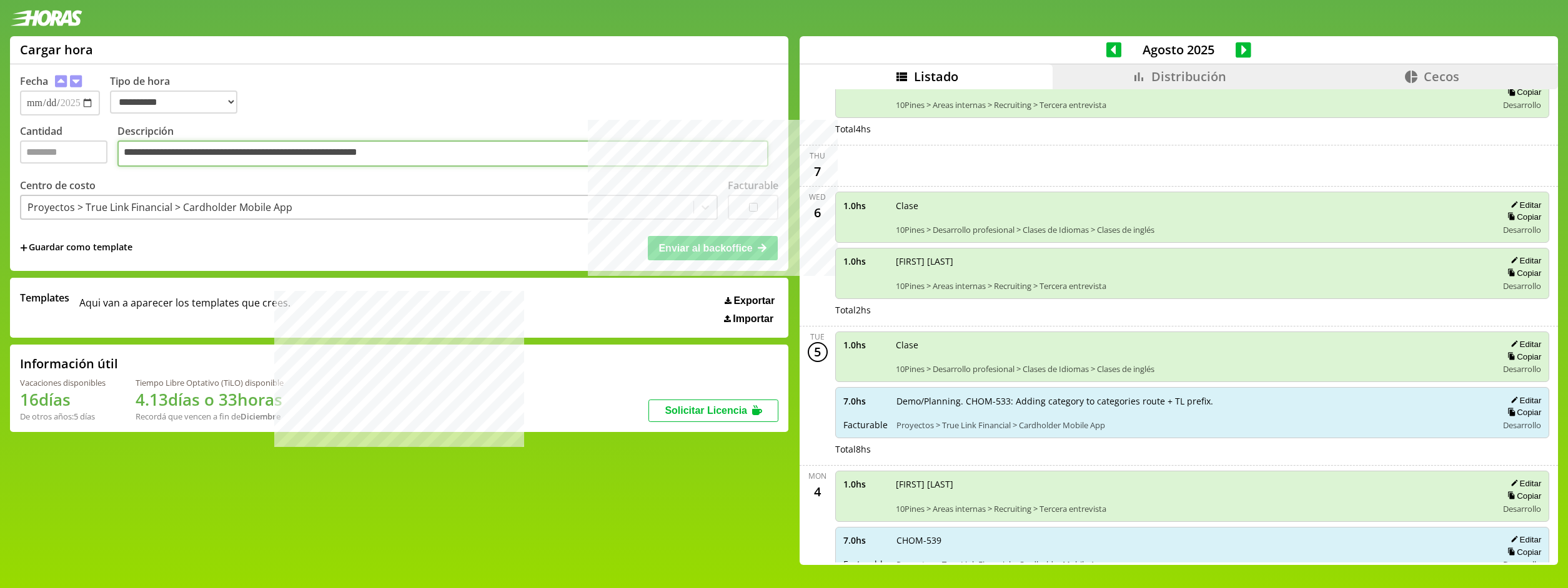 click on "**********" at bounding box center [443, 154] 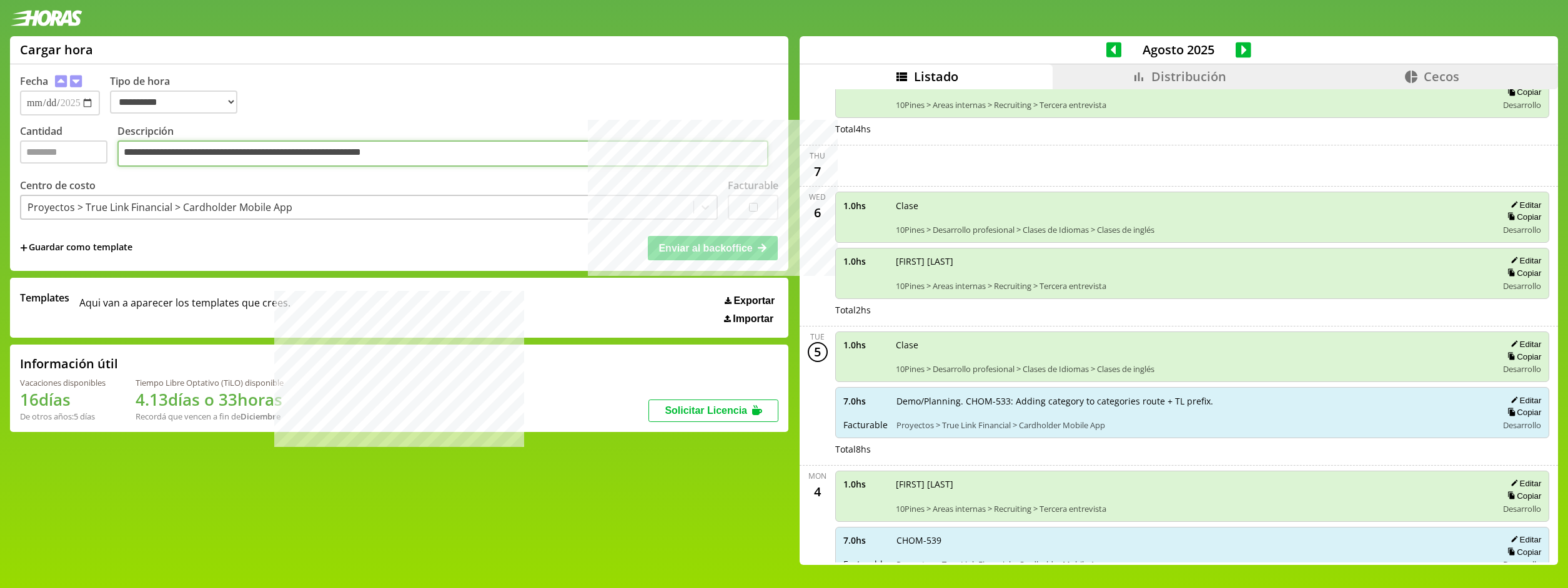 click on "**********" at bounding box center [443, 154] 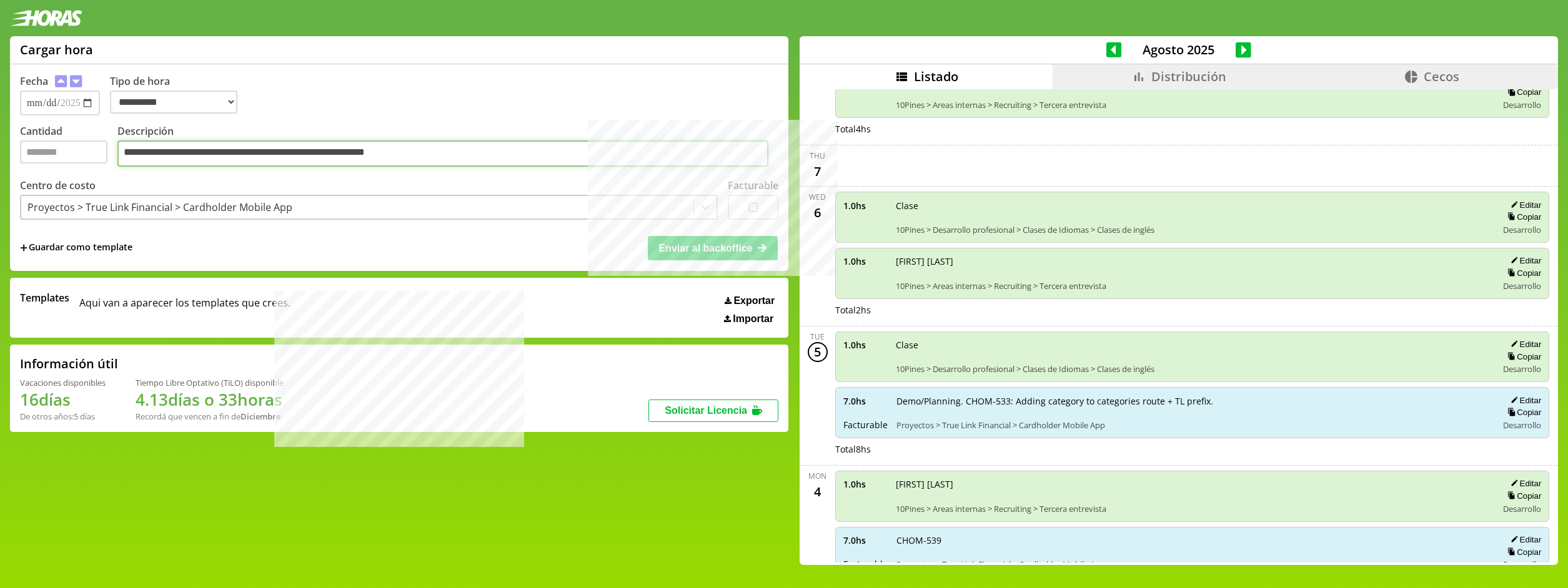 type on "**********" 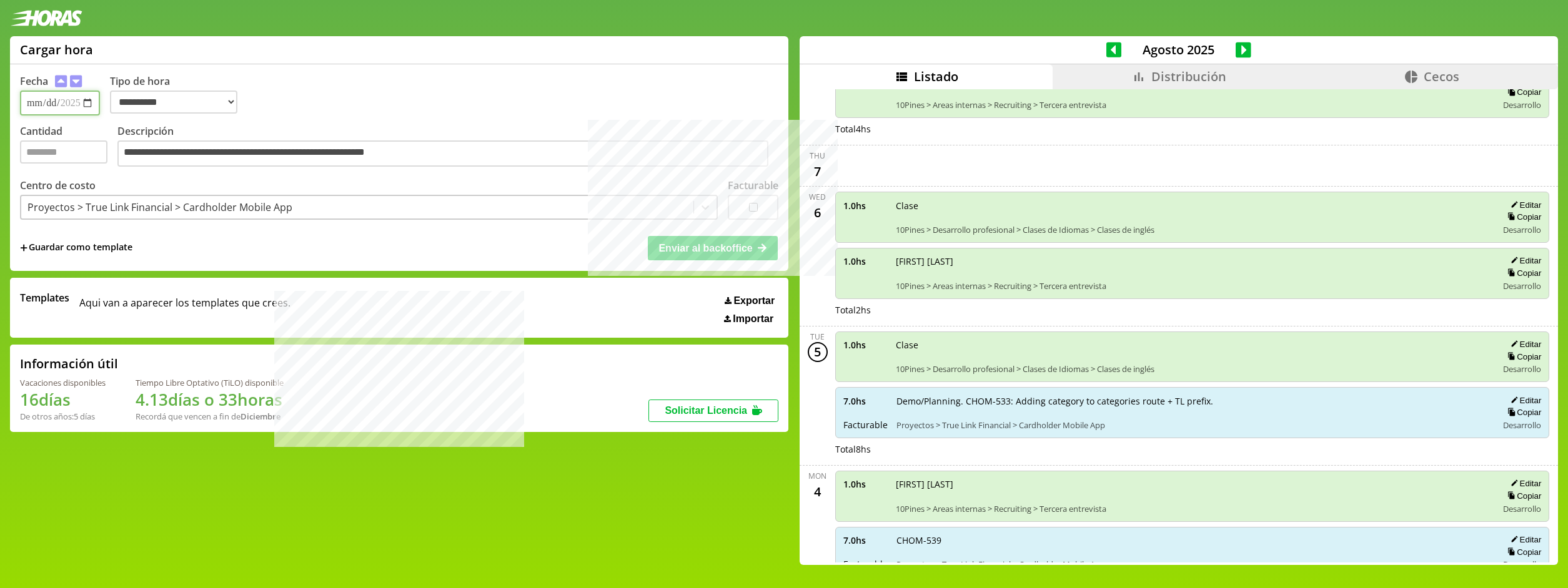 click on "**********" at bounding box center [60, 103] 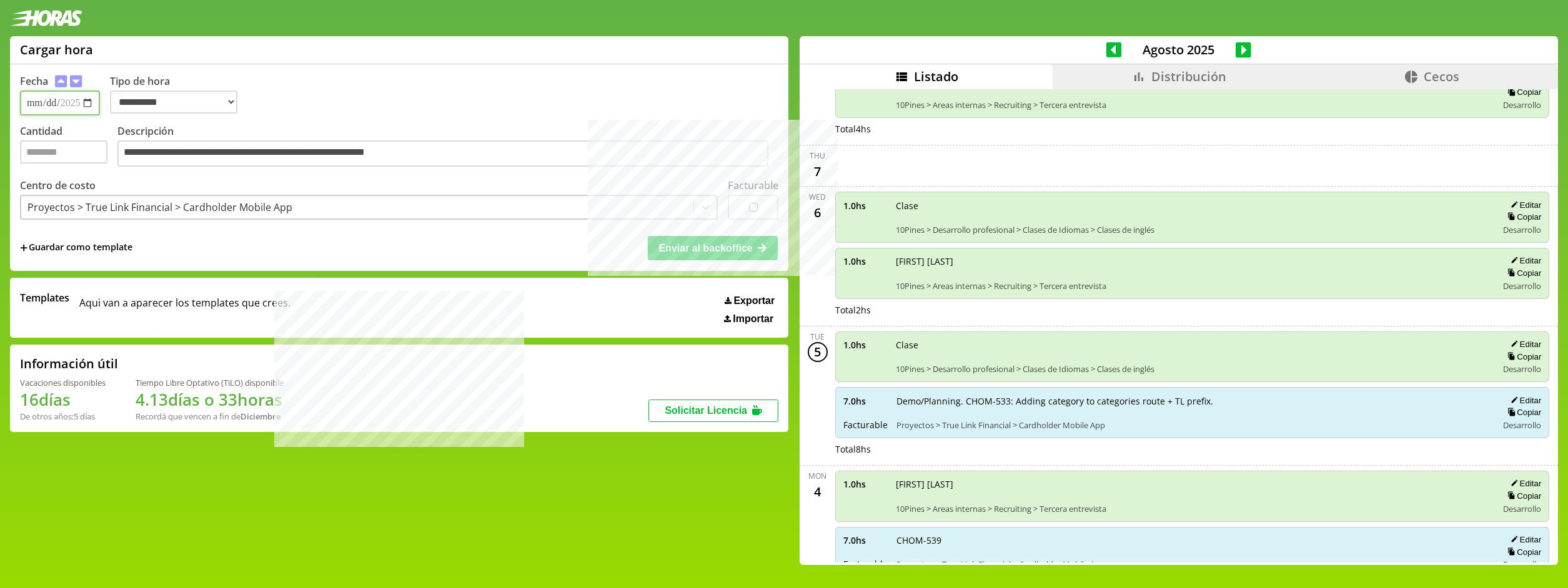 type on "**********" 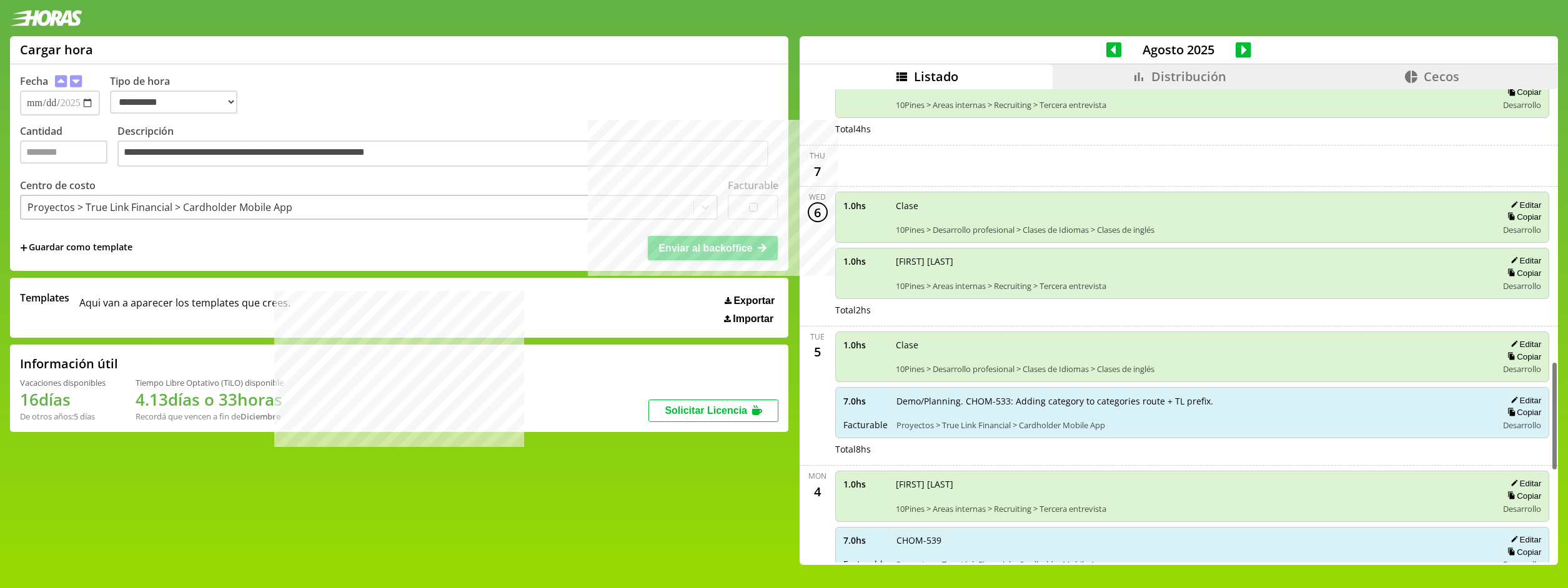 click on "Enviar al backoffice" at bounding box center [705, 248] 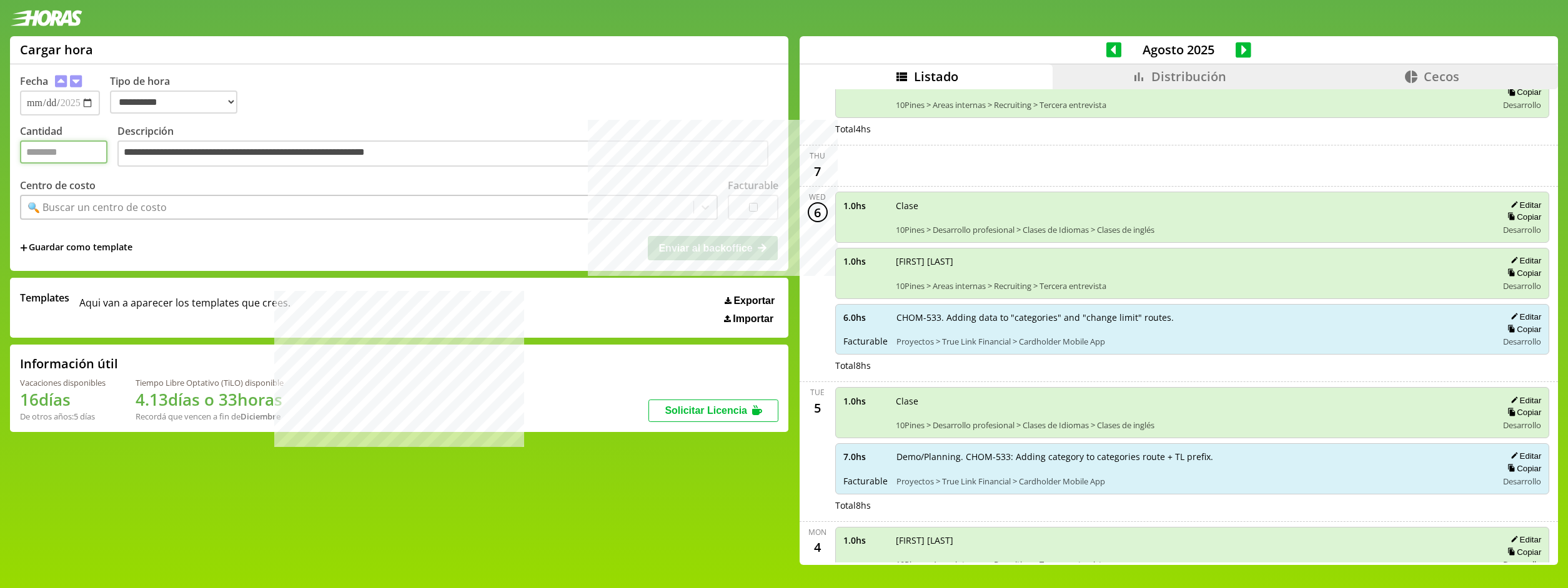 click on "Cantidad" at bounding box center [64, 152] 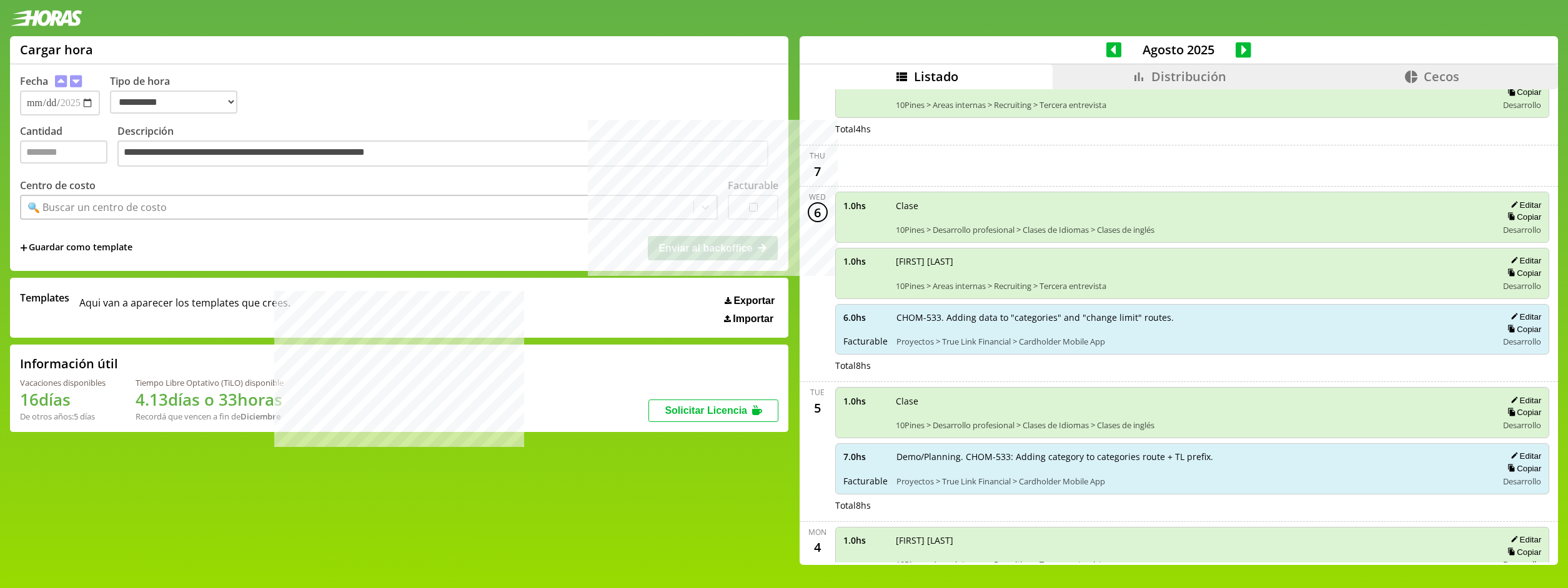 click on "🔍 Buscar un centro de costo" at bounding box center (97, 207) 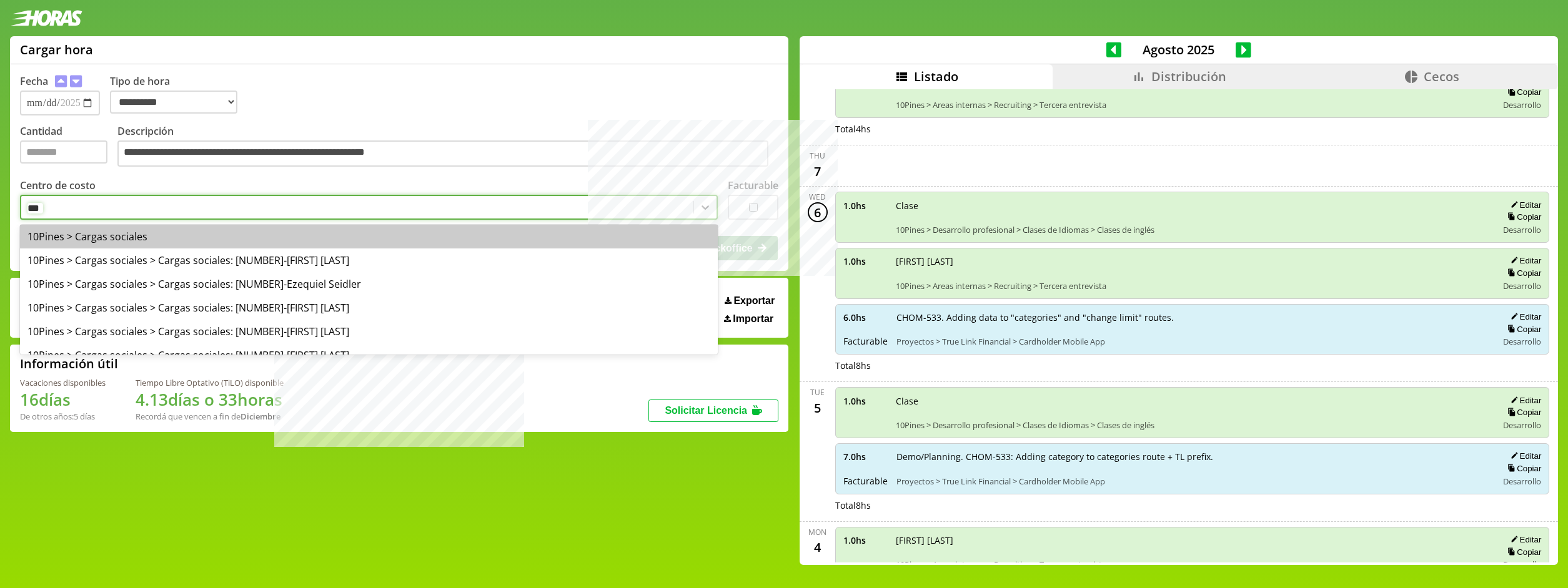 type on "****" 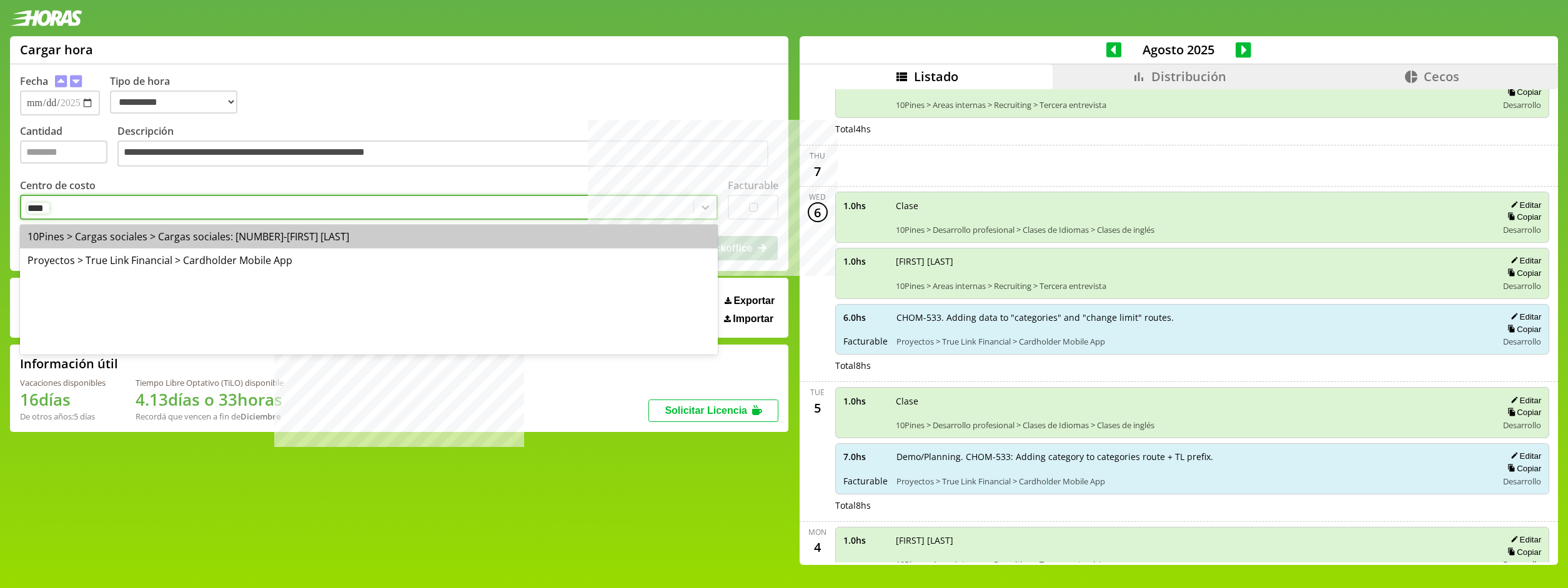 click on "10Pines > Cargas sociales > Cargas sociales: [NUMBER]-[FIRST] [LAST]" at bounding box center [369, 237] 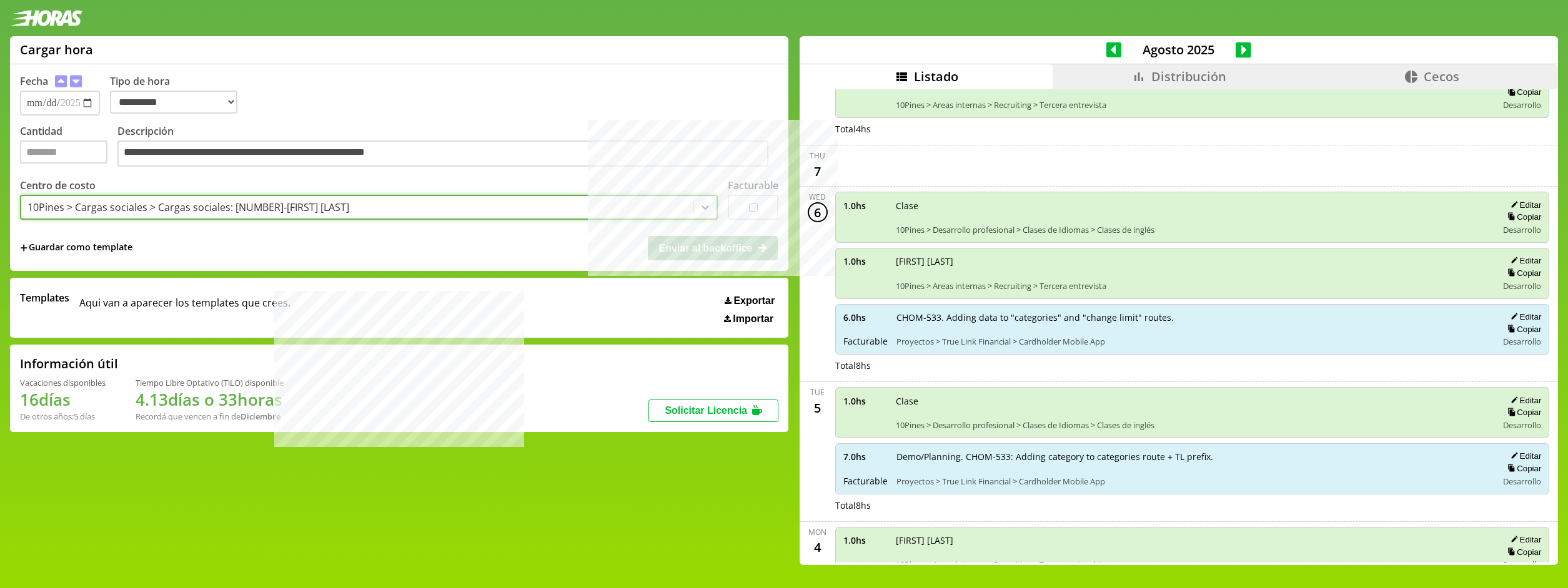 click on "10Pines > Cargas sociales > Cargas sociales: [NUMBER]-[FIRST] [LAST]" at bounding box center [357, 207] 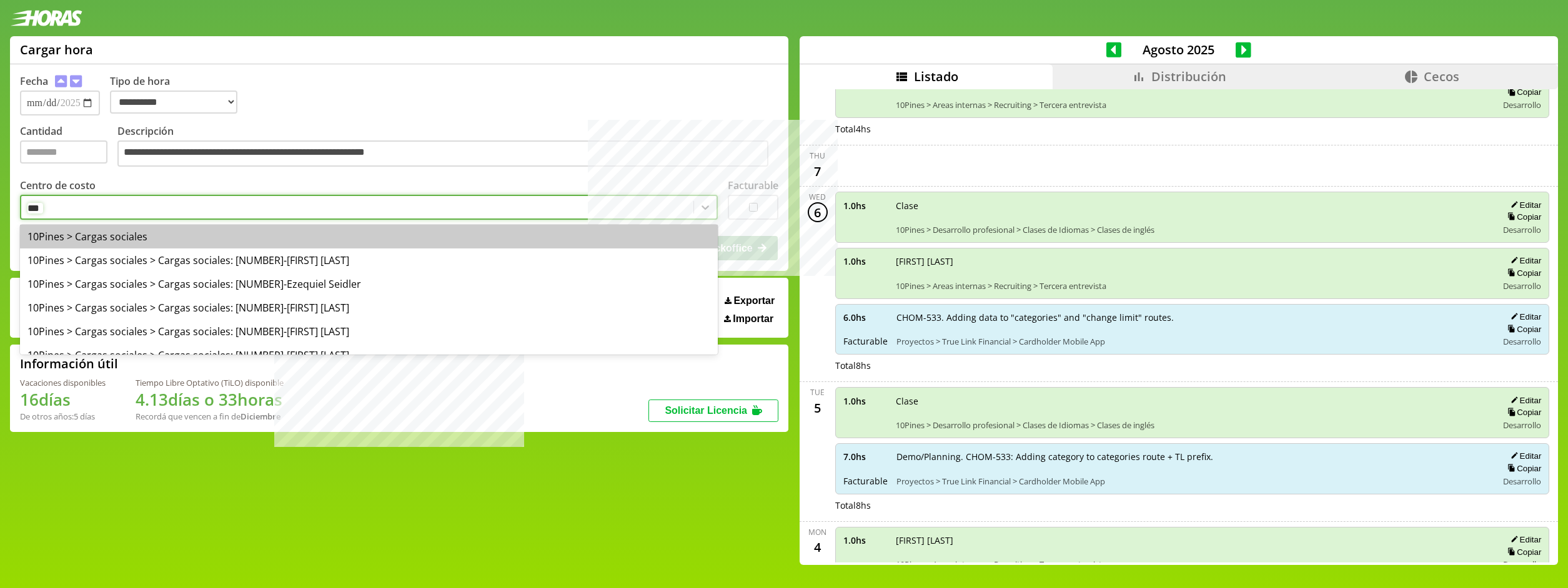 type on "****" 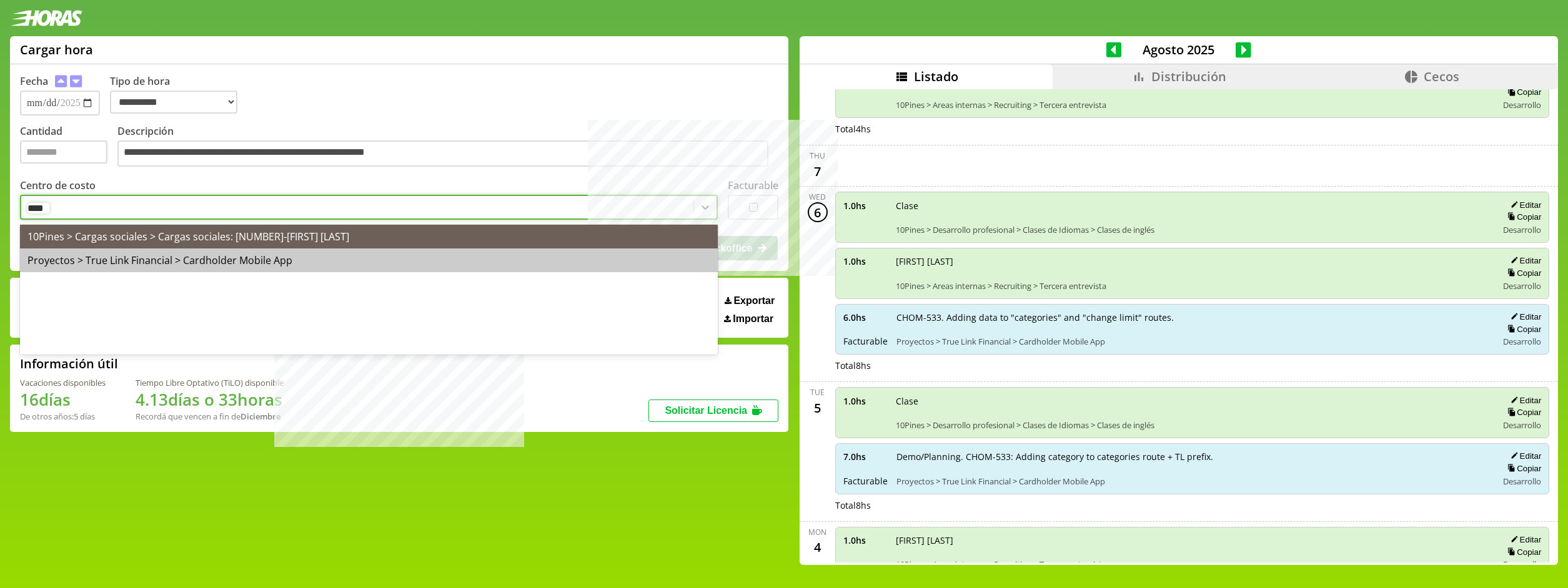 click on "Proyectos > True Link Financial > Cardholder Mobile App" at bounding box center [369, 260] 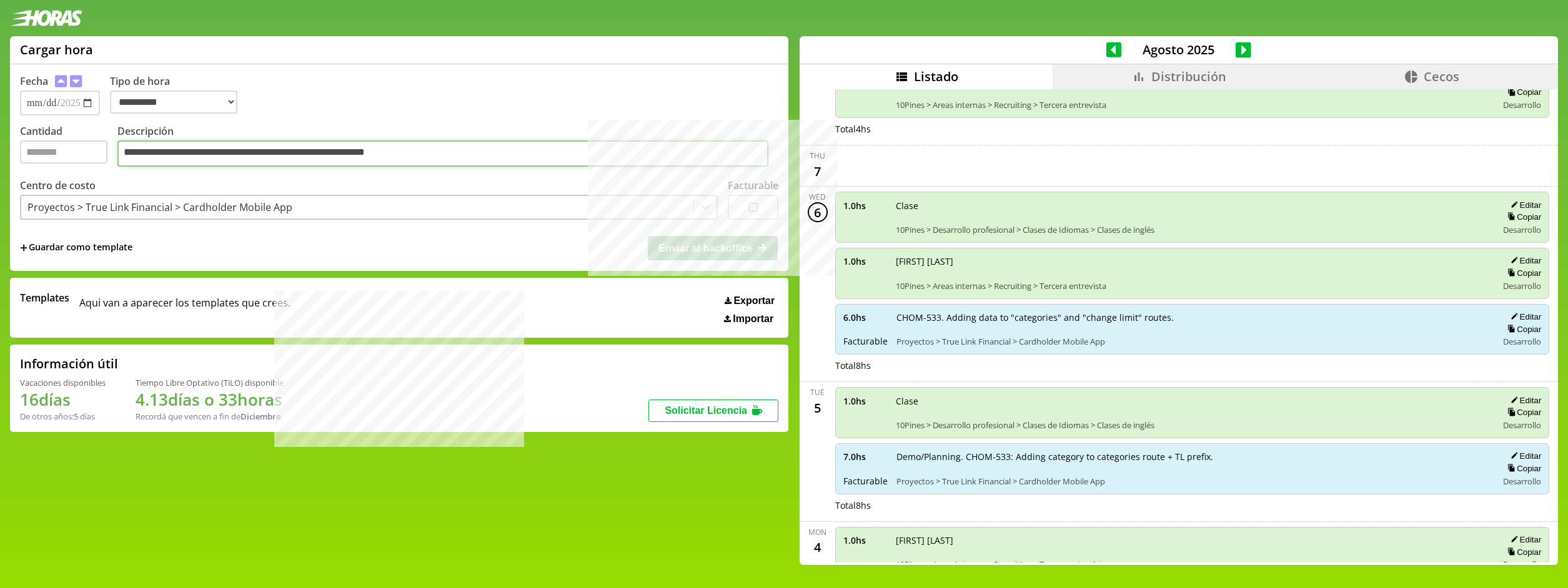 click on "**********" at bounding box center (443, 154) 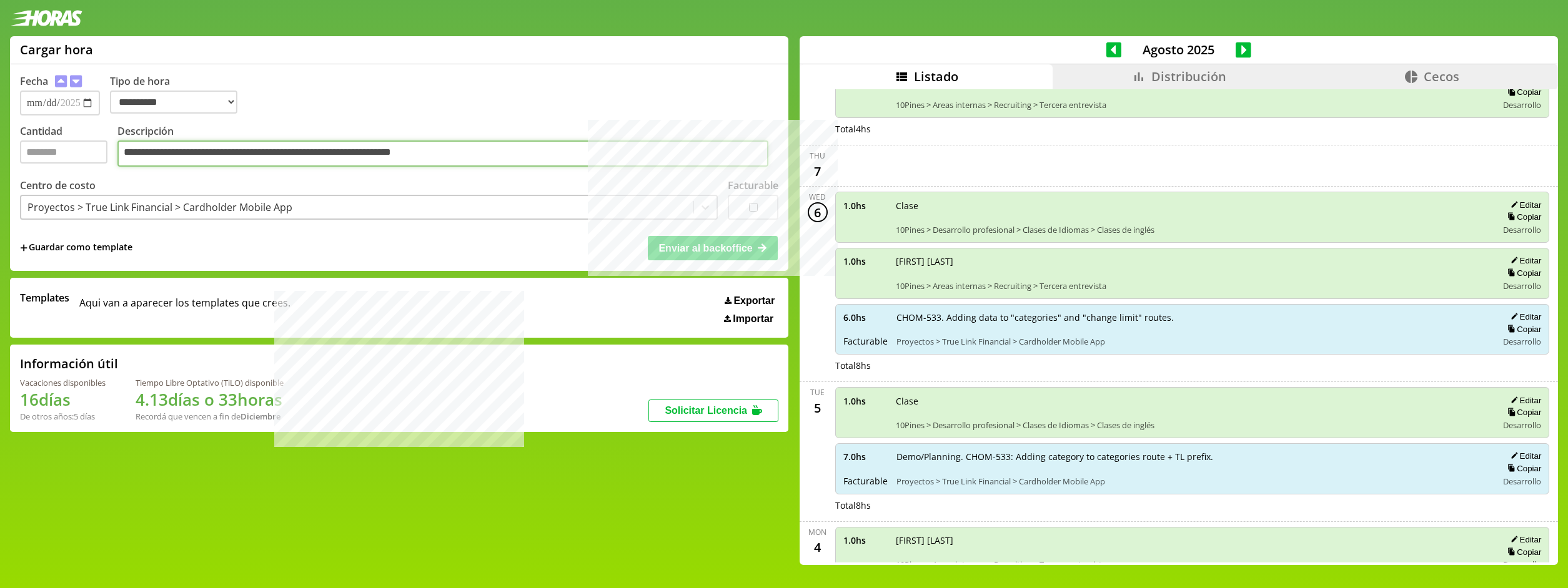 click on "**********" at bounding box center [443, 154] 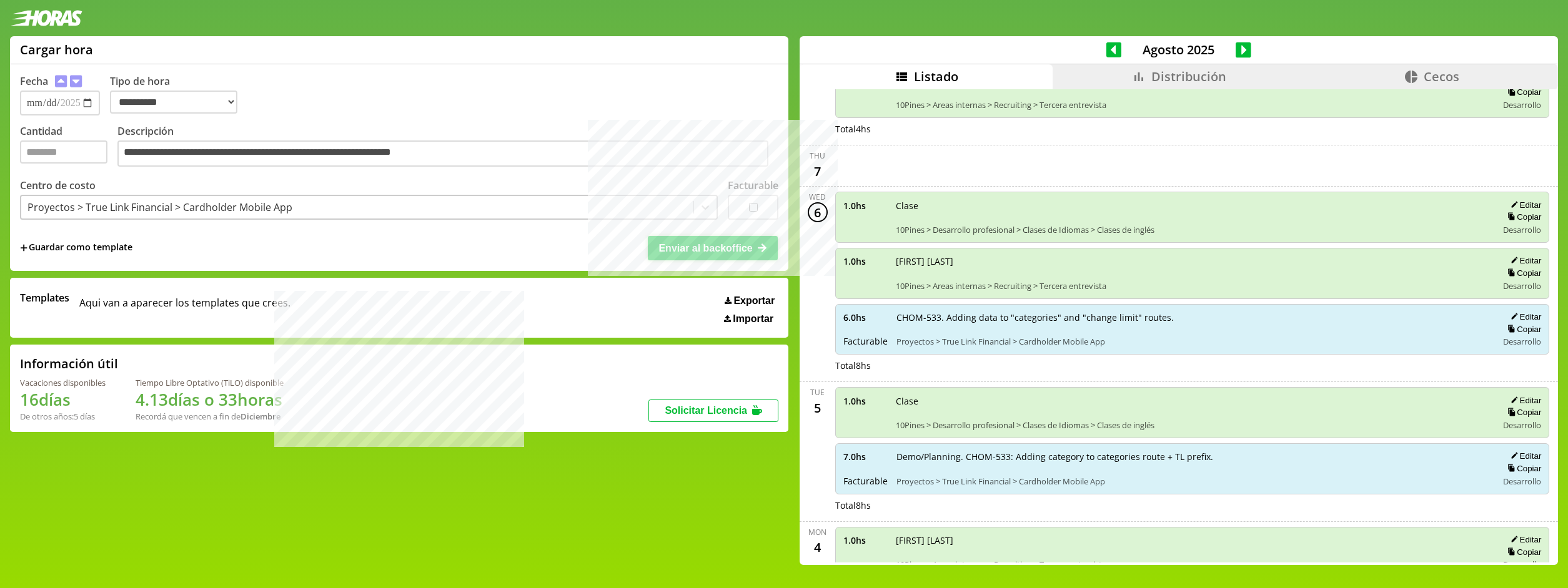 click on "Enviar al backoffice" at bounding box center [705, 248] 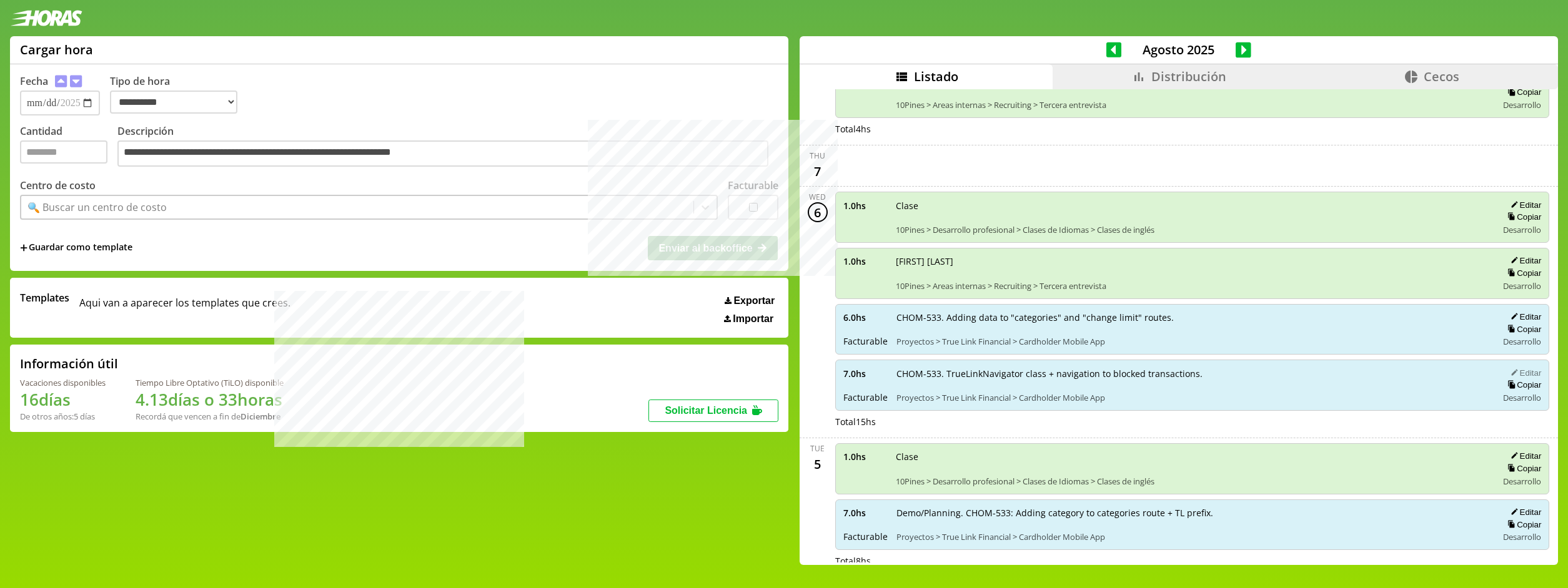click on "Editar" at bounding box center (1524, 373) 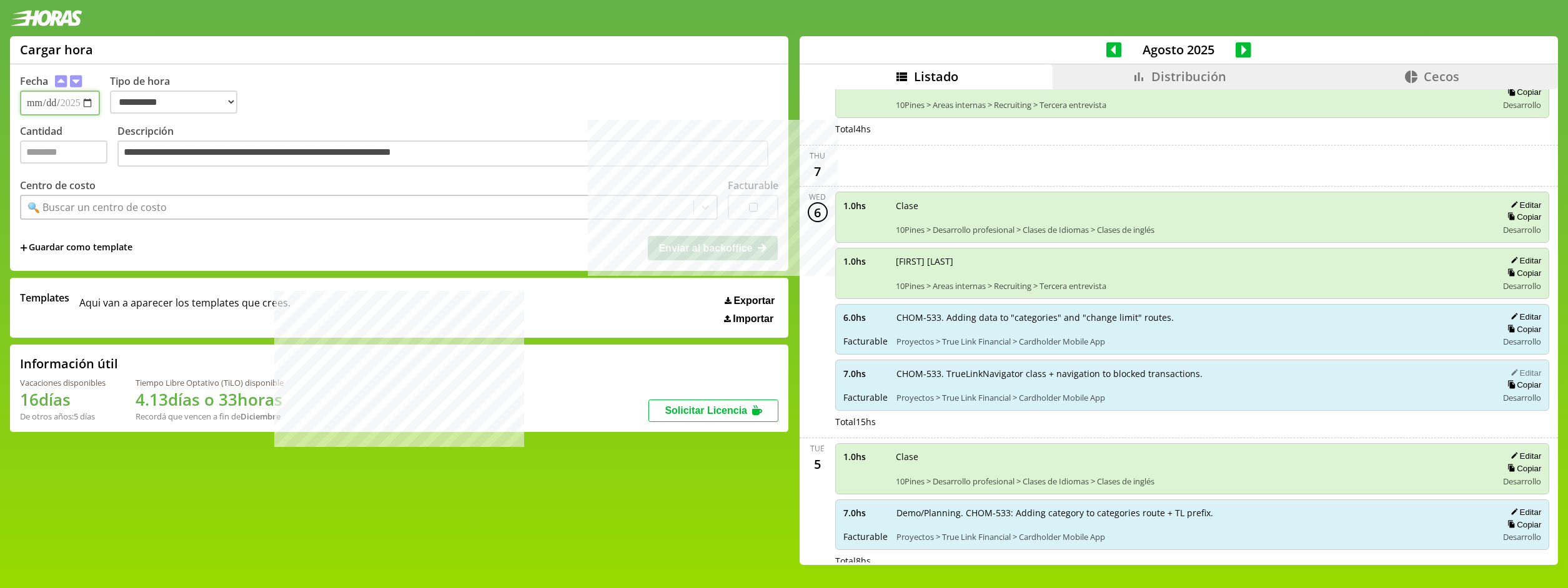 type on "*" 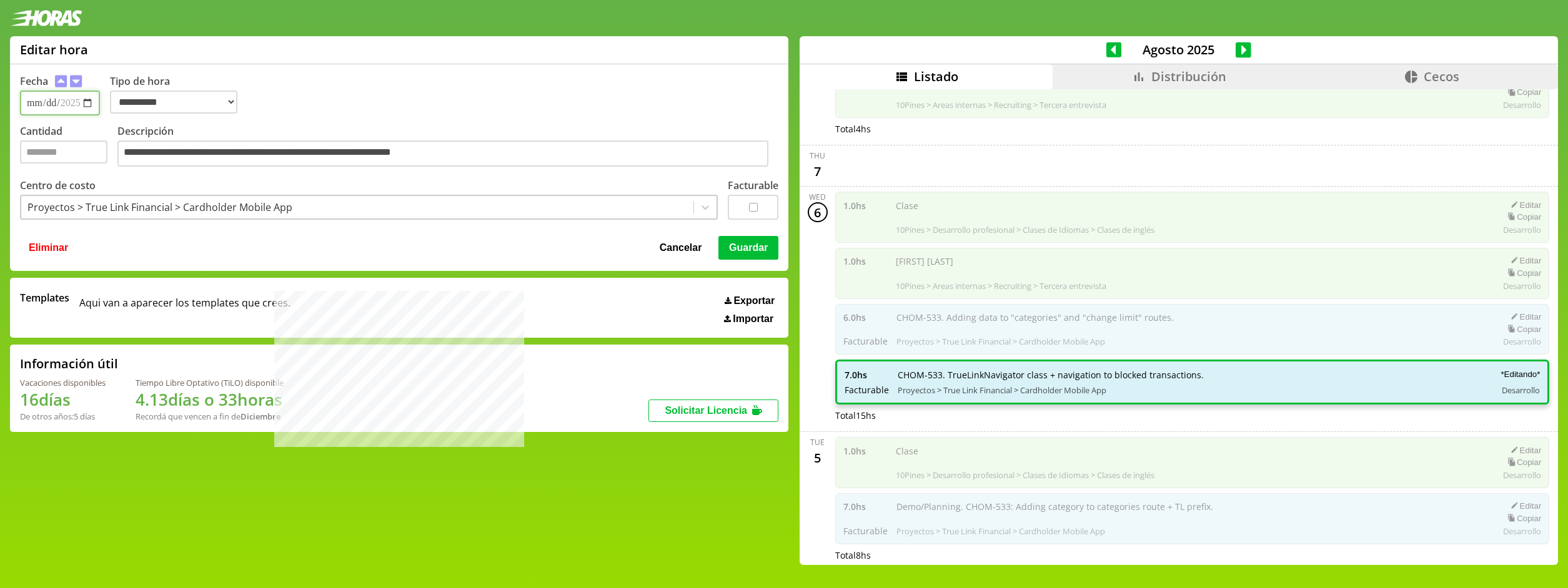 click on "**********" at bounding box center (60, 103) 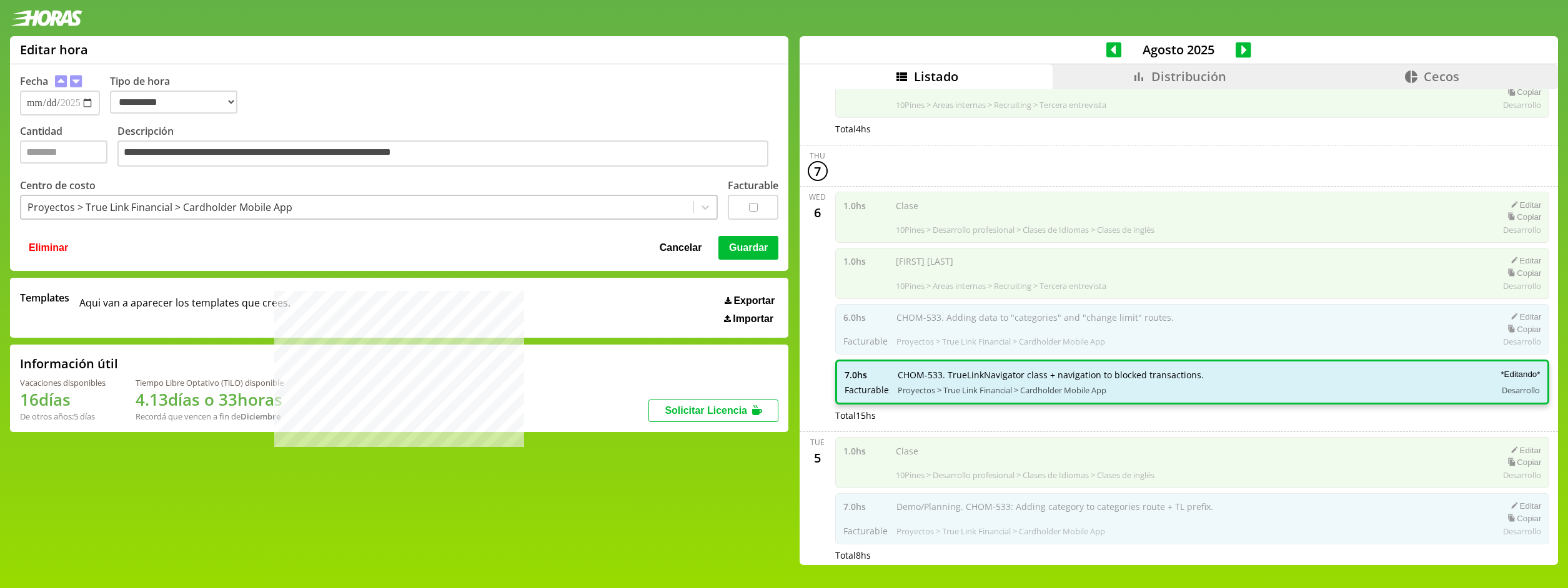 click on "Guardar" at bounding box center (748, 248) 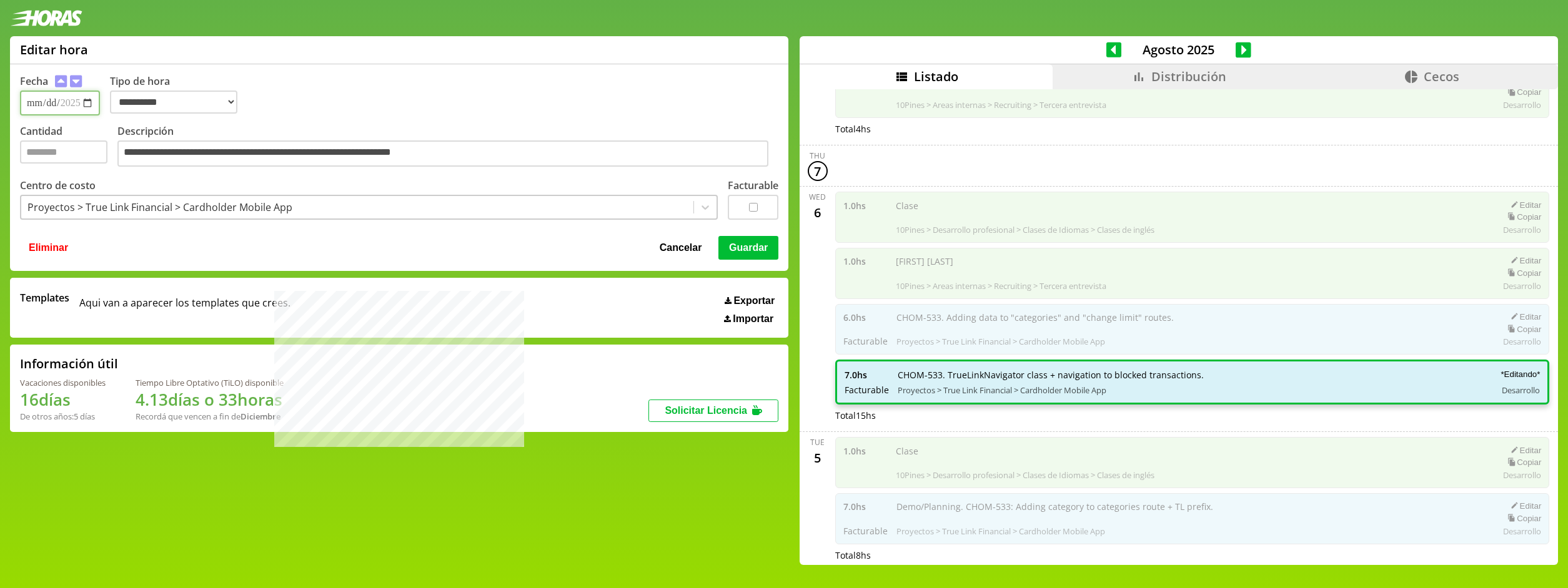 type 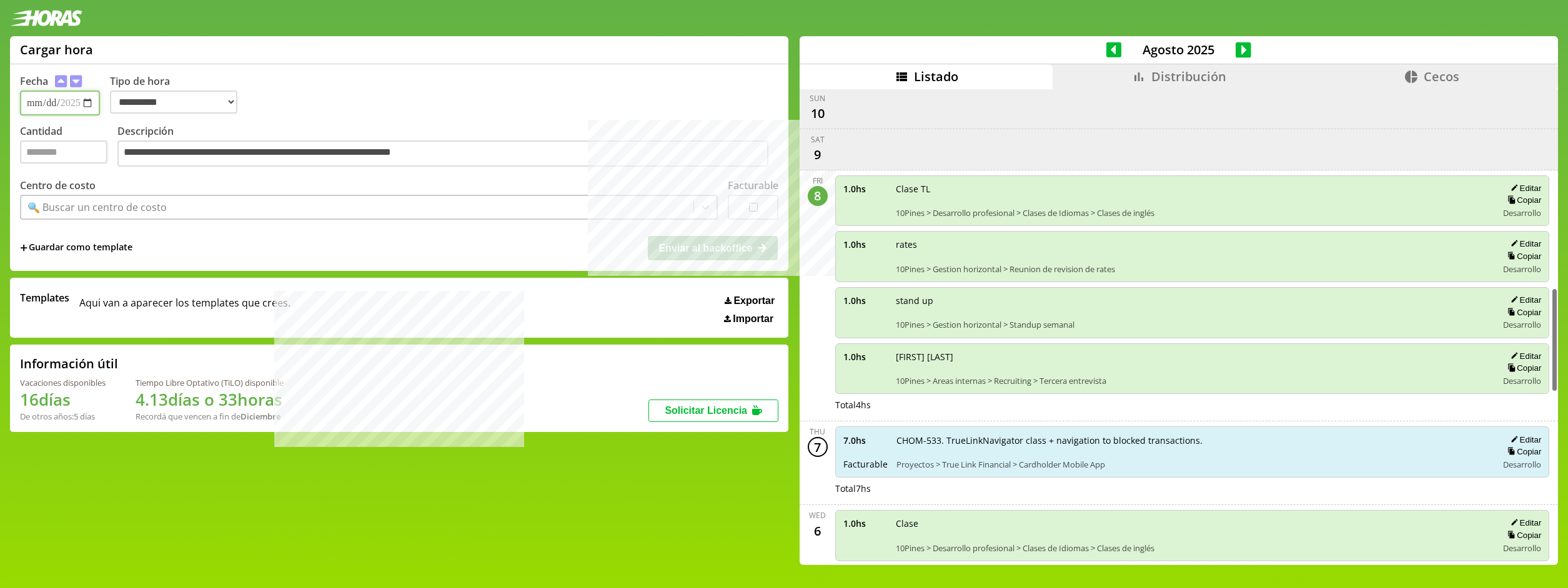 scroll, scrollTop: 895, scrollLeft: 0, axis: vertical 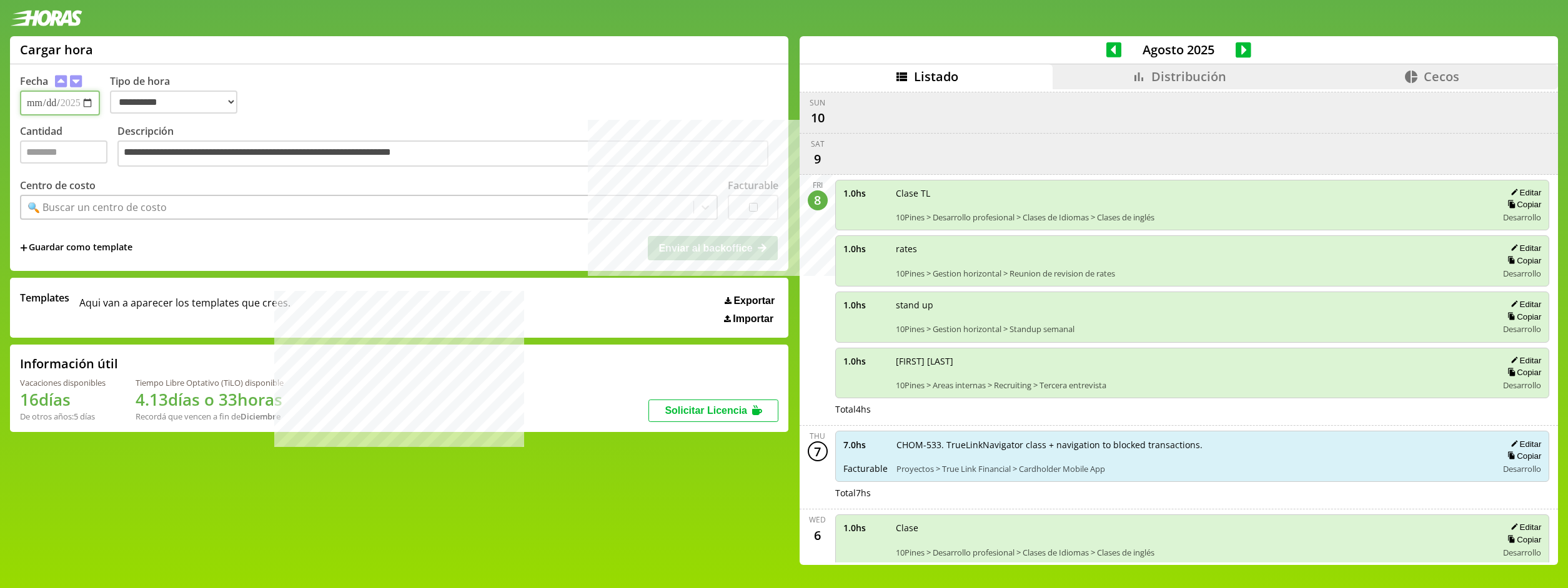 click on "**********" at bounding box center [60, 103] 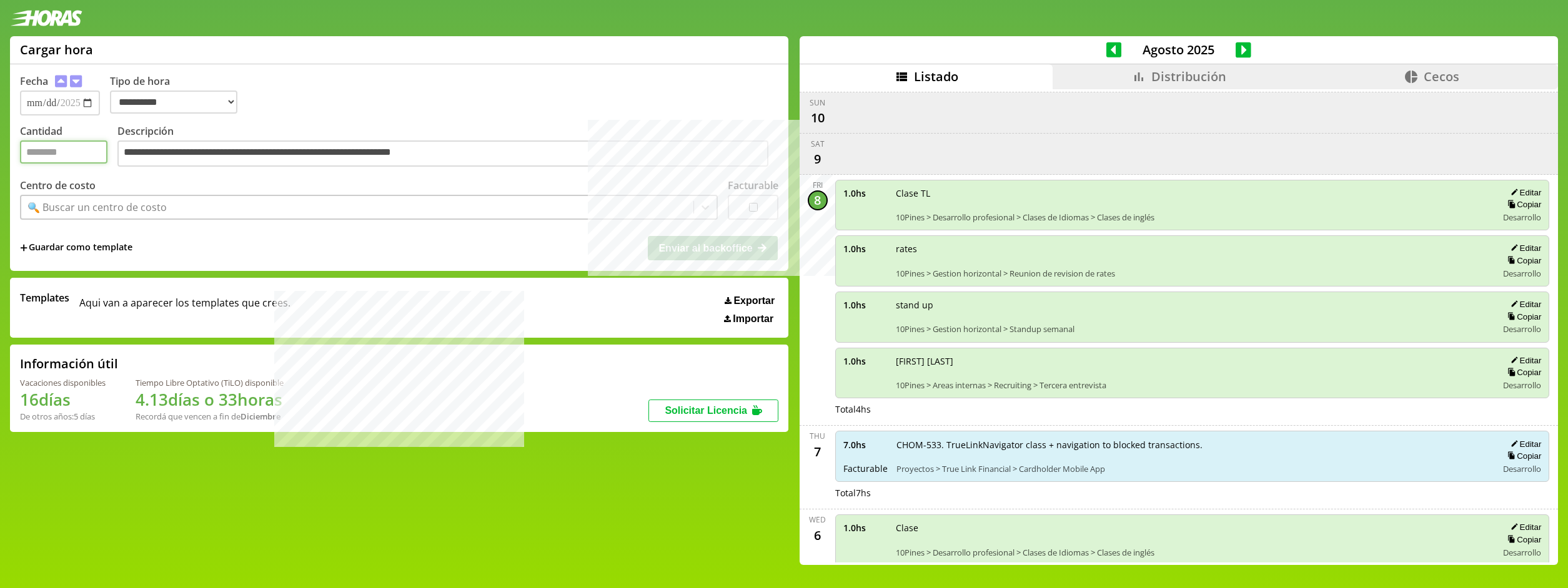 click on "Cantidad" at bounding box center [64, 152] 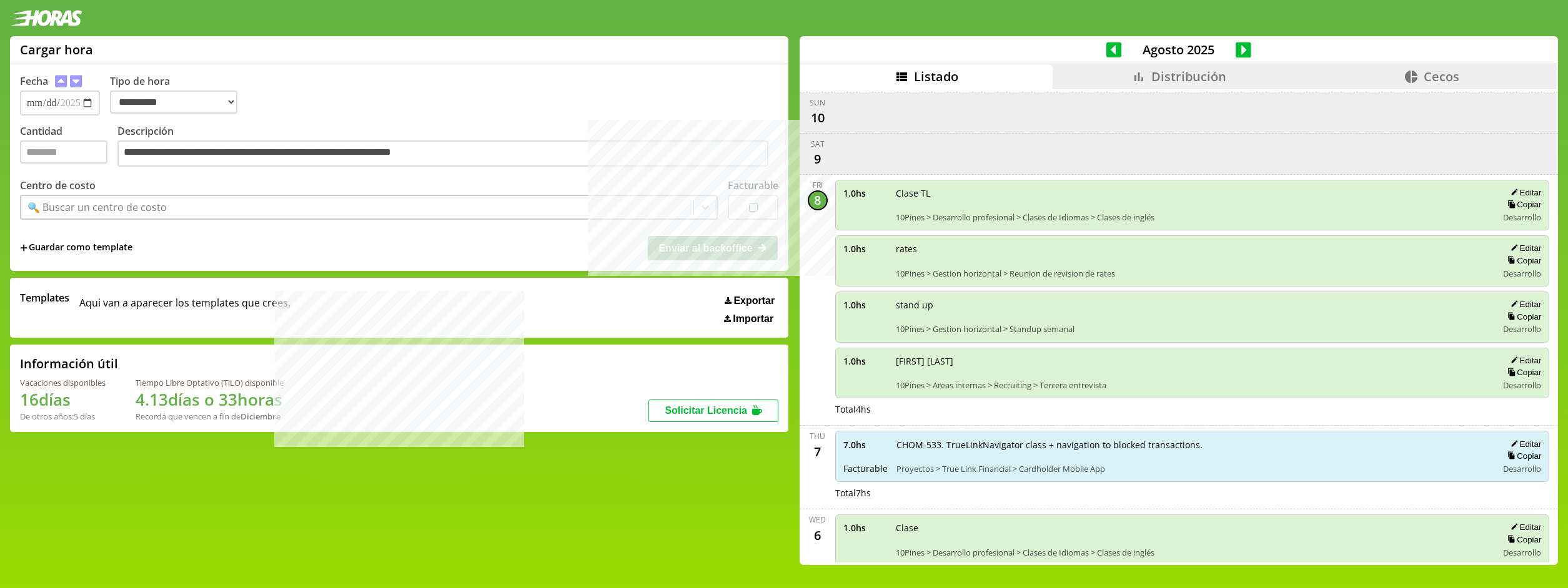 click on "🔍 Buscar un centro de costo" at bounding box center (357, 207) 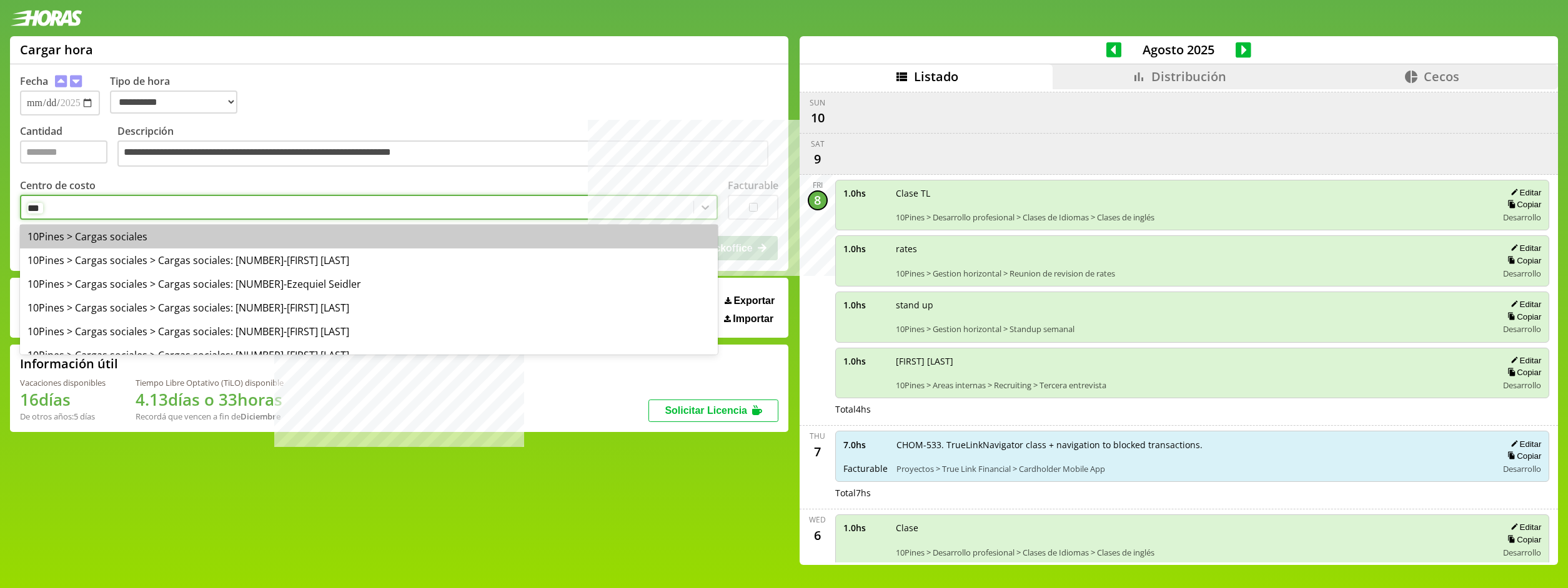 type on "****" 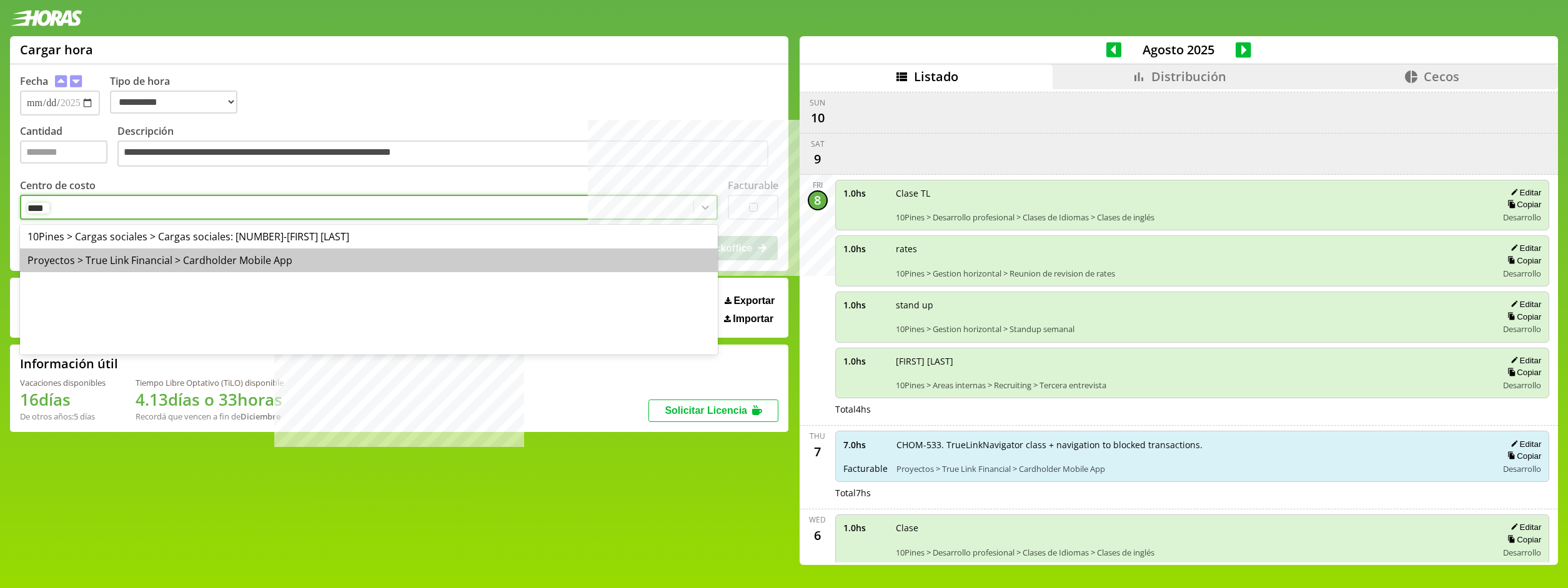 click on "Proyectos > True Link Financial > Cardholder Mobile App" at bounding box center (369, 260) 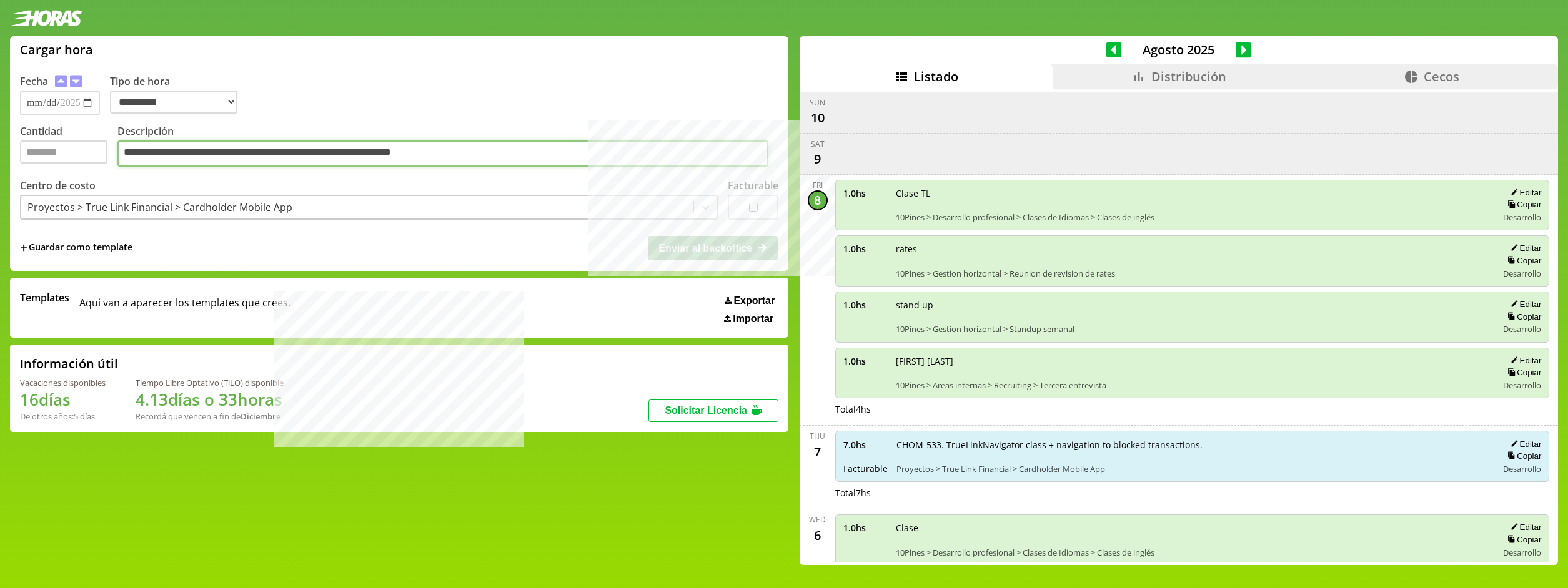 click on "**********" at bounding box center [443, 154] 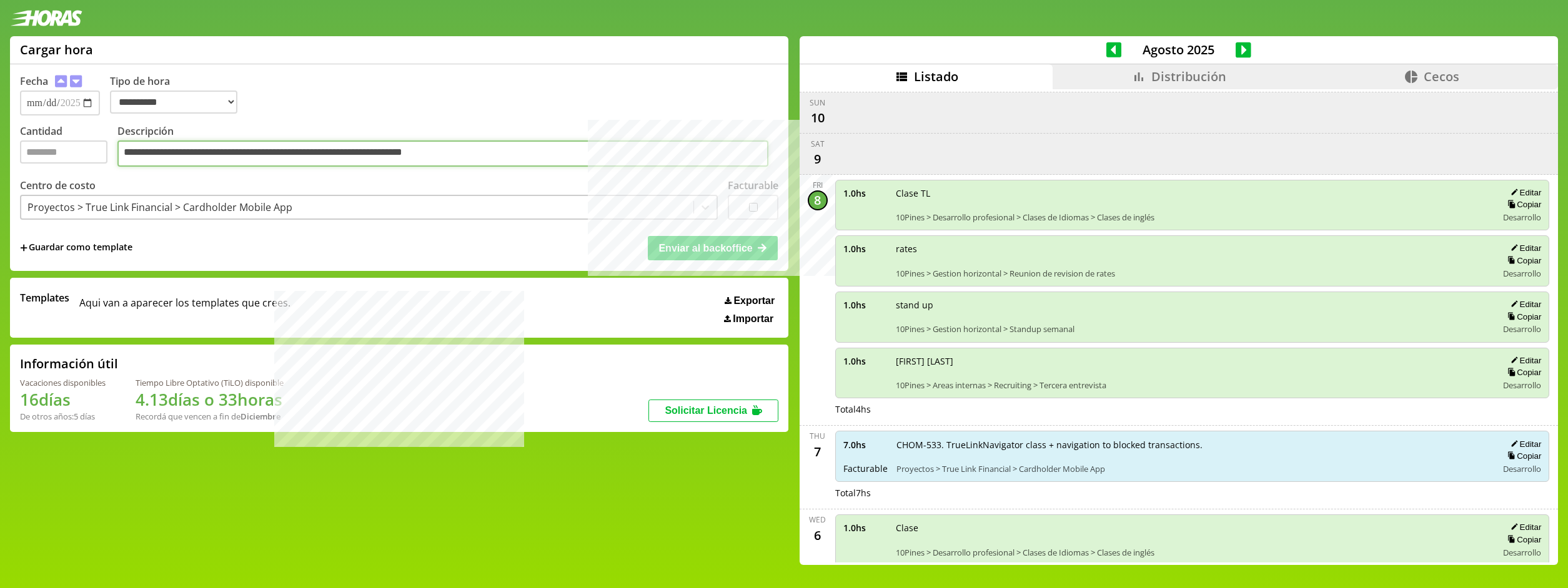 type on "**********" 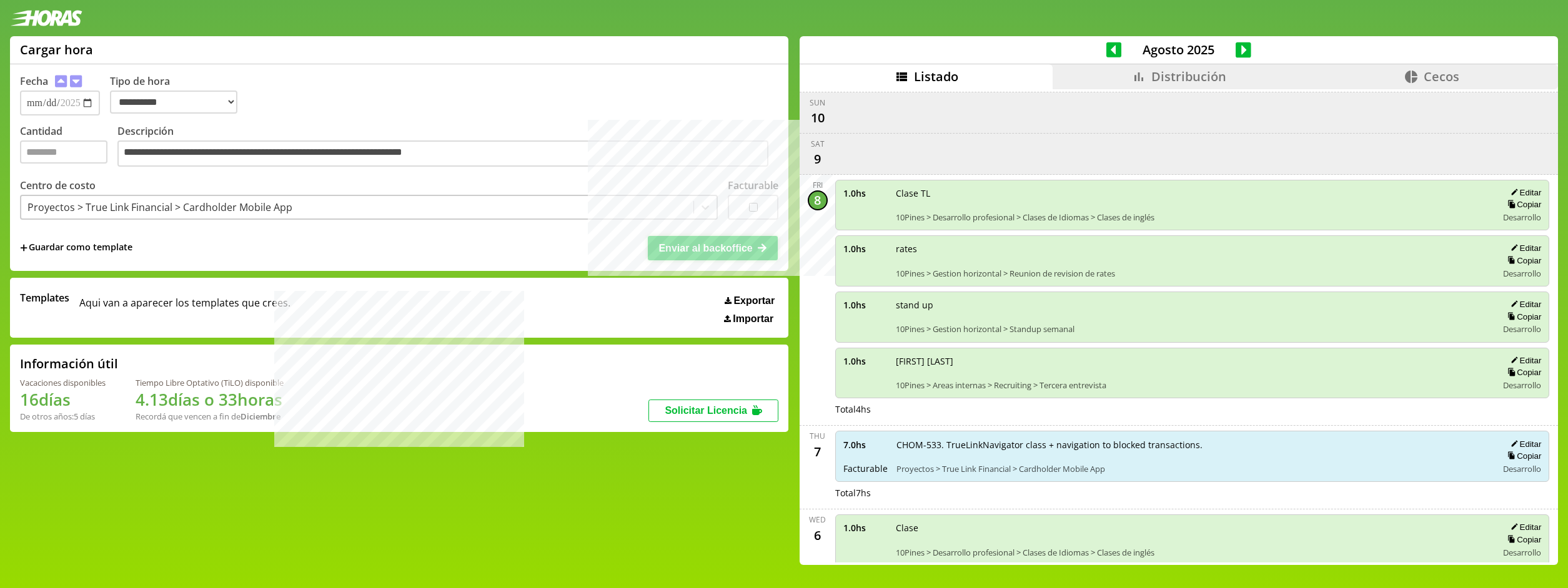 click on "Enviar al backoffice" at bounding box center (705, 248) 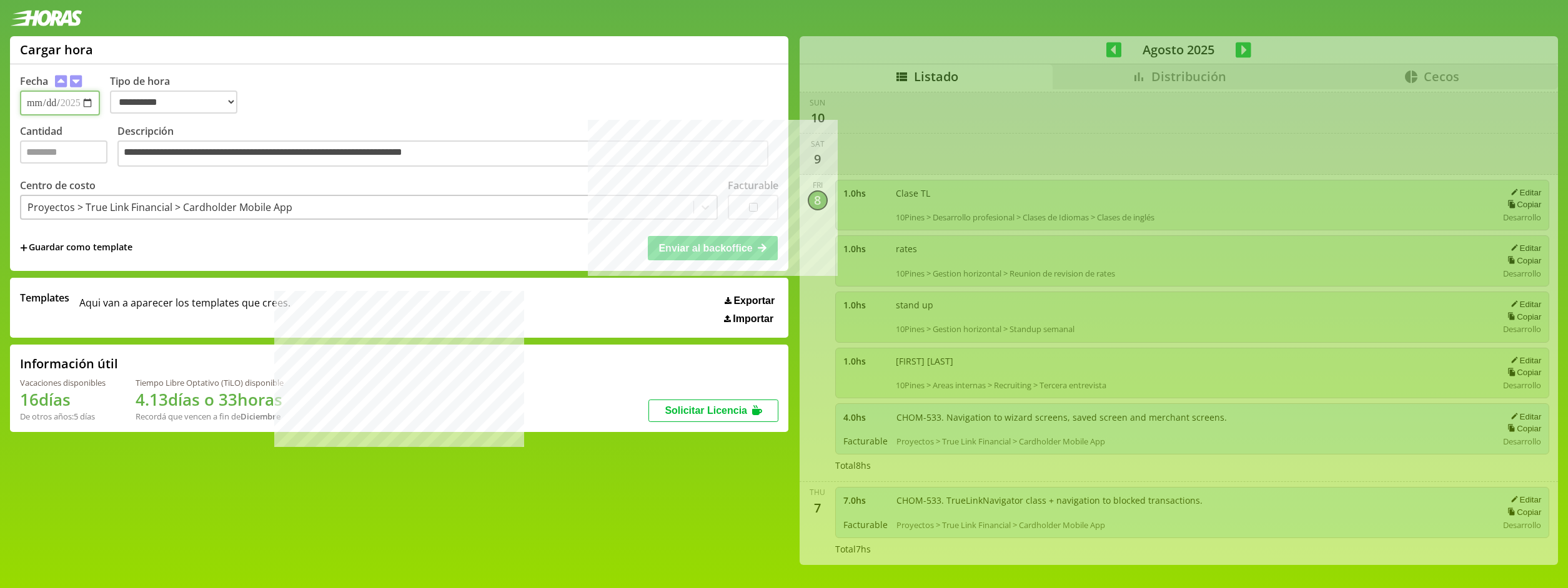 type 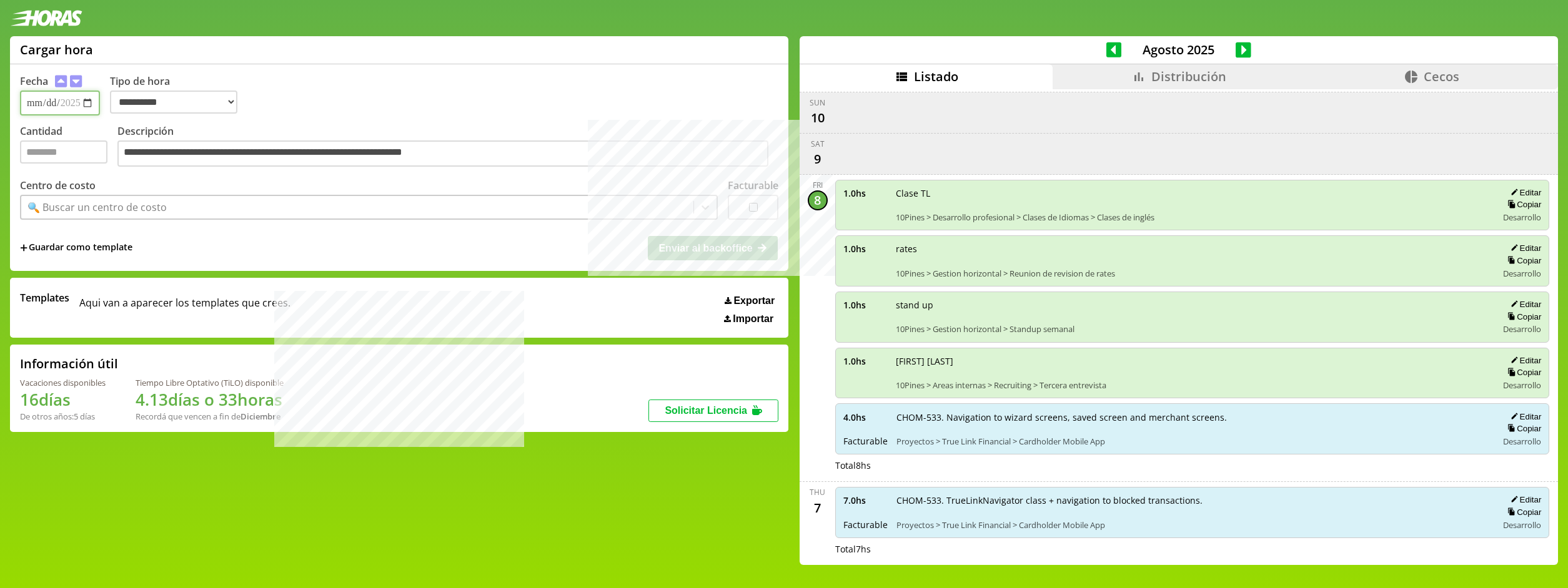 click on "**********" at bounding box center [60, 103] 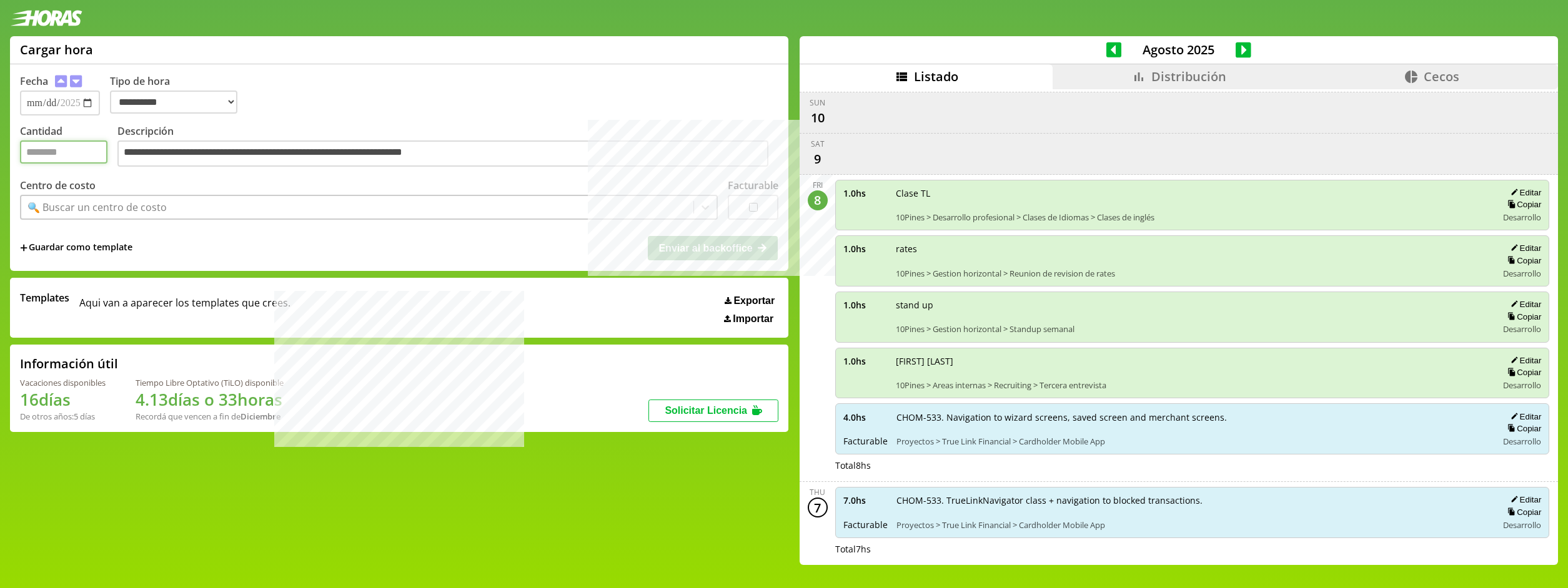 click on "Cantidad" at bounding box center (64, 152) 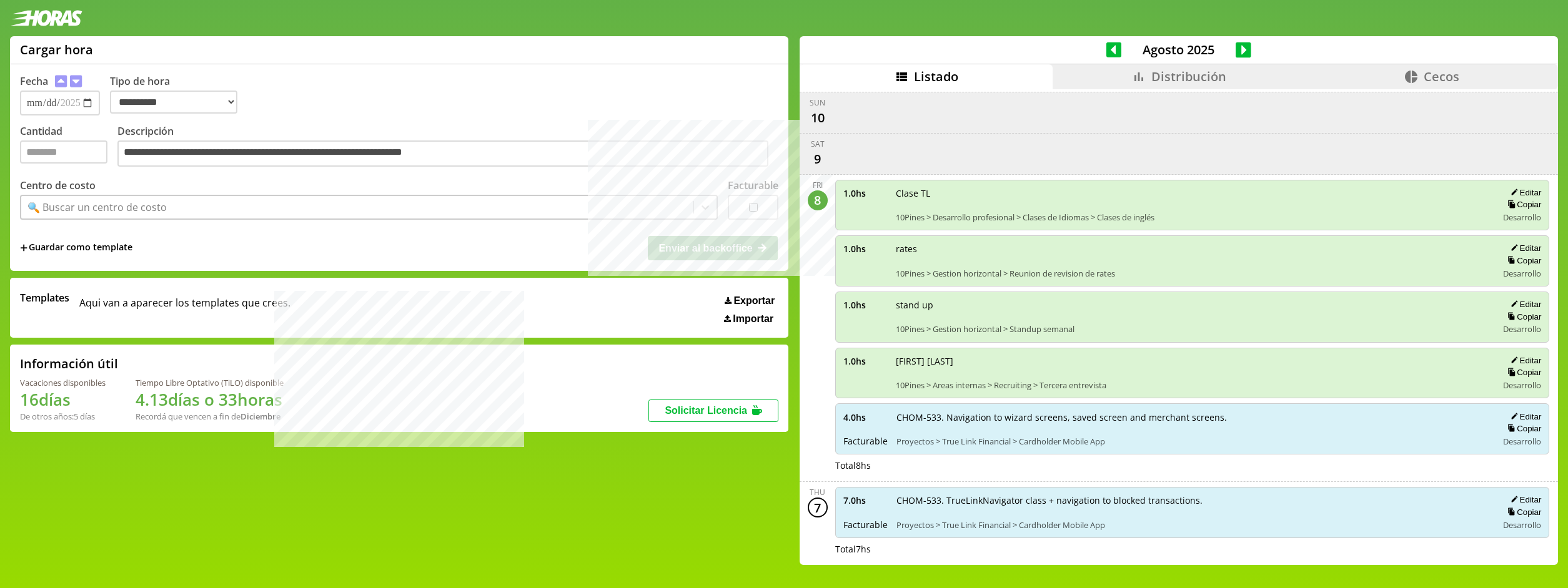 click on "🔍 Buscar un centro de costo" at bounding box center [97, 207] 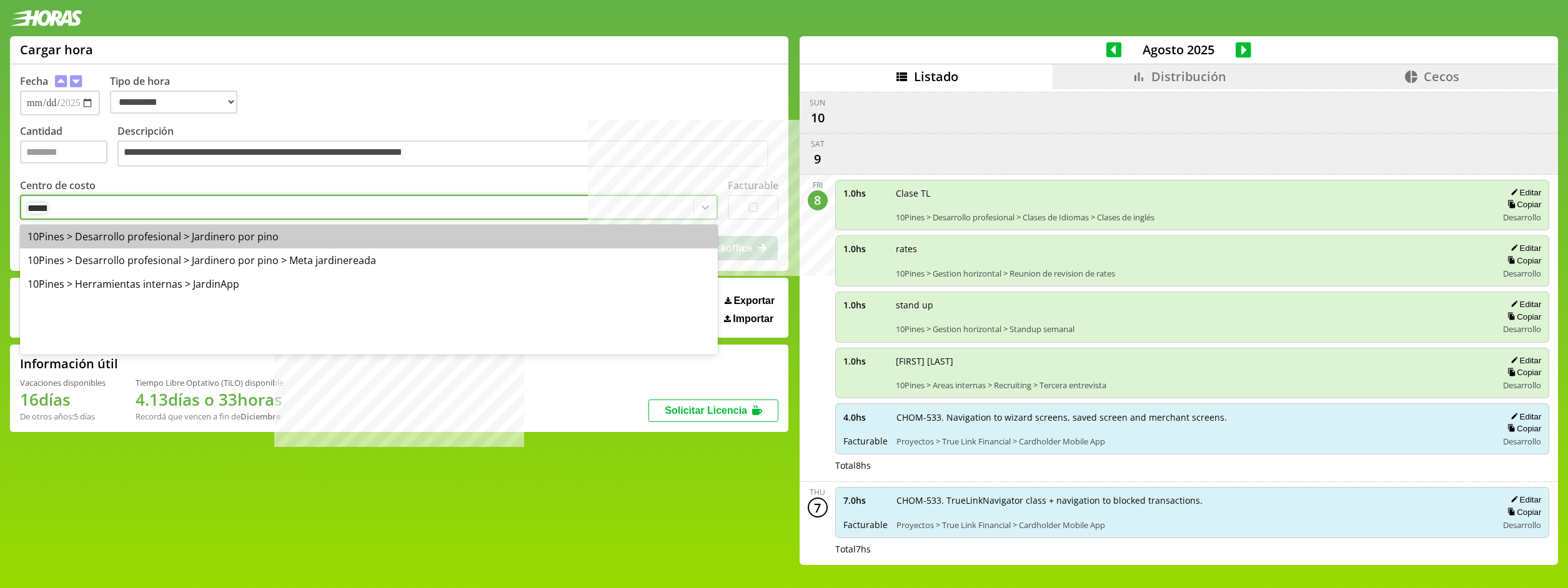 type on "*******" 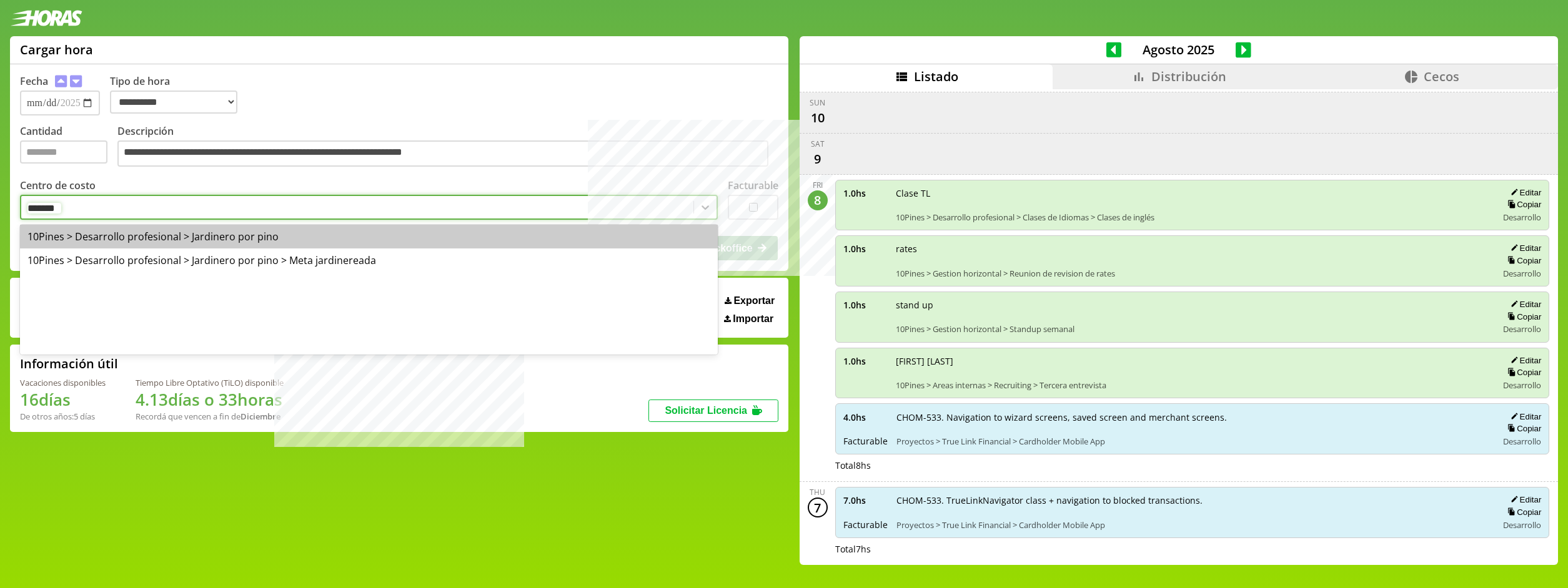 click on "10Pines > Desarrollo profesional > Jardinero por pino" at bounding box center (369, 237) 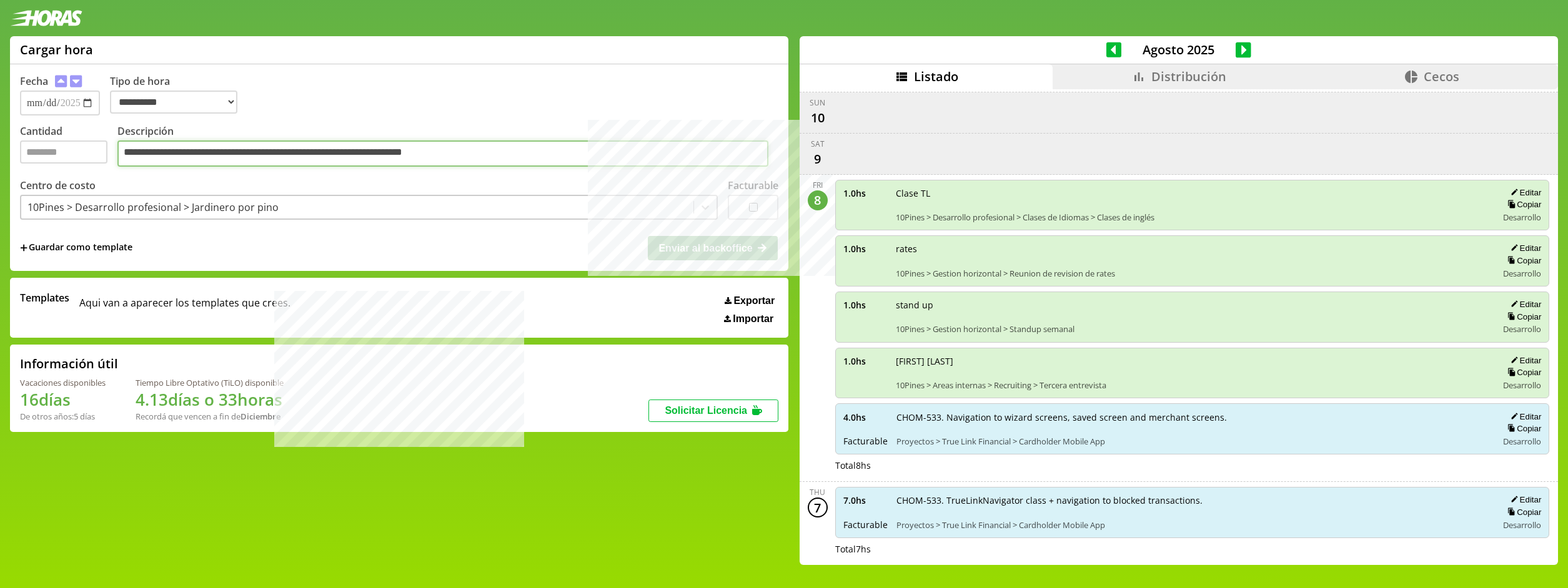 click on "**********" at bounding box center [443, 154] 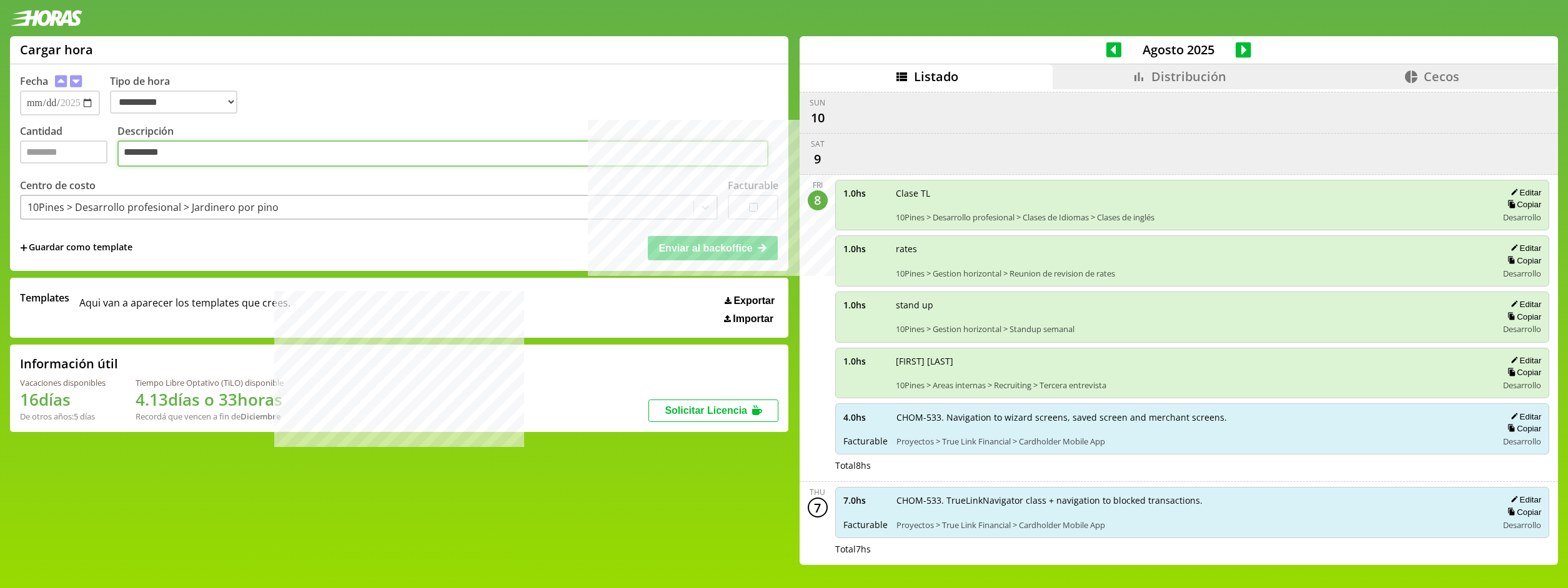 type on "*********" 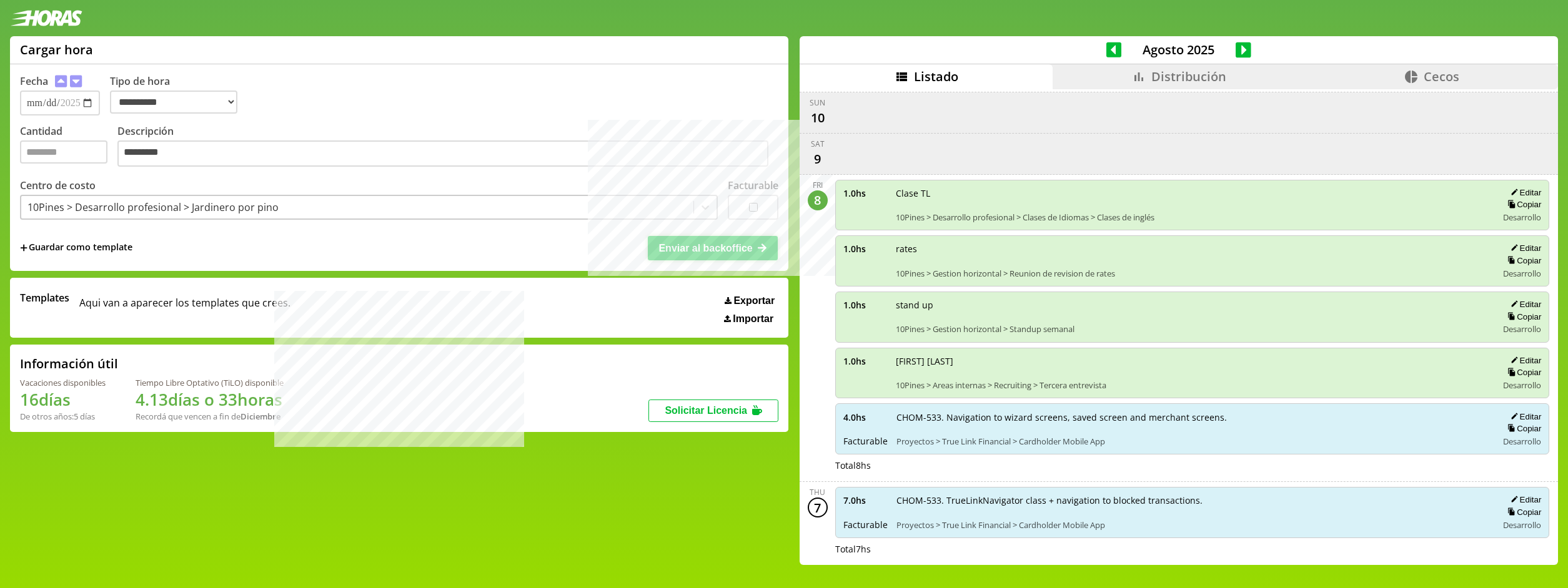click on "Enviar al backoffice" at bounding box center [705, 248] 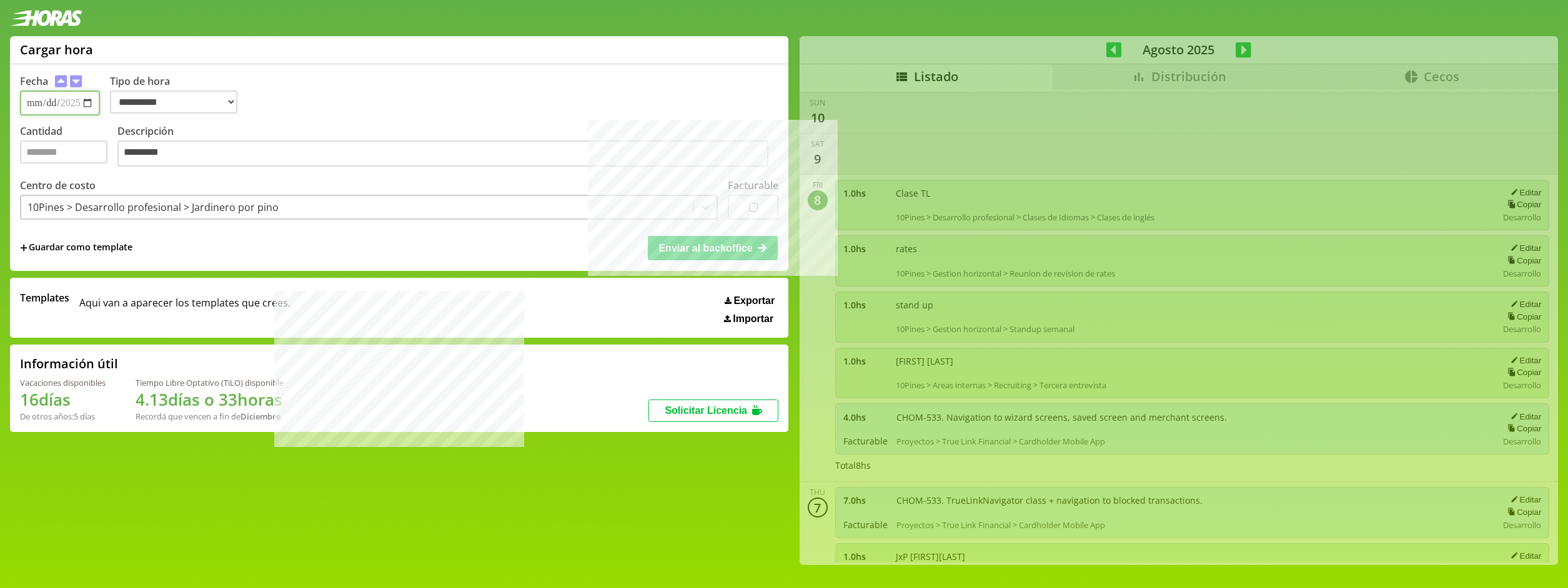 type 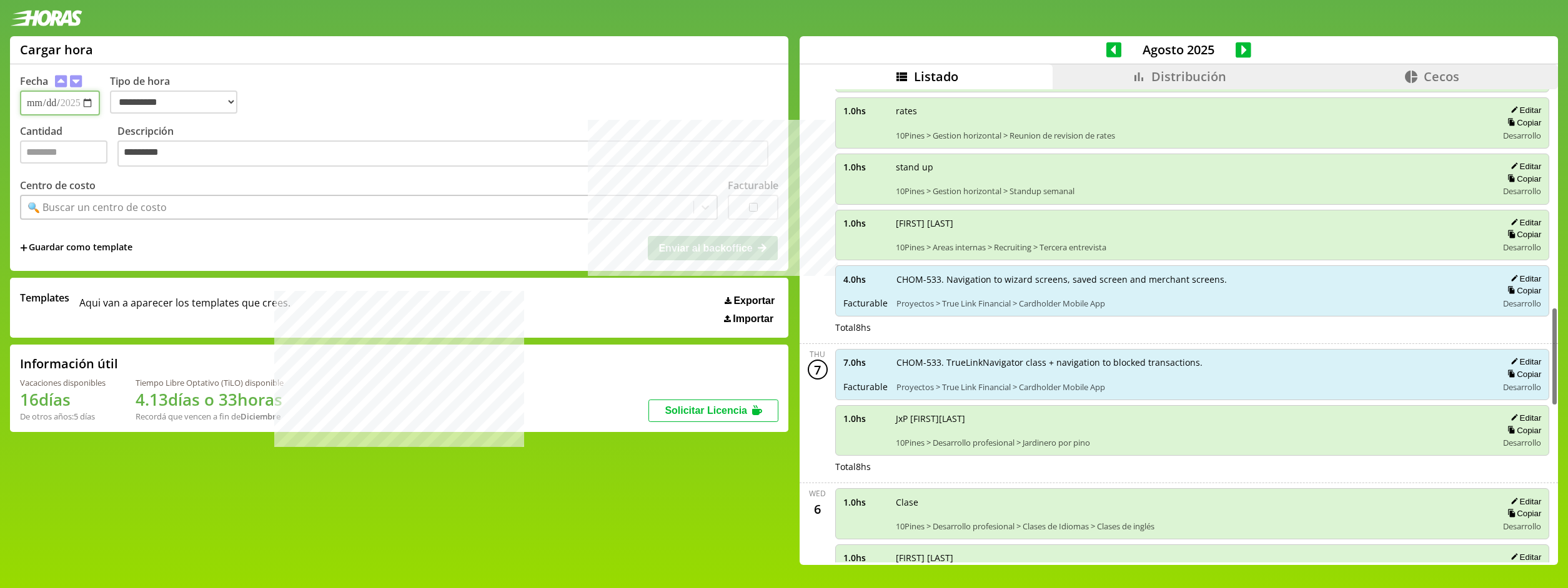 scroll, scrollTop: 1032, scrollLeft: 0, axis: vertical 